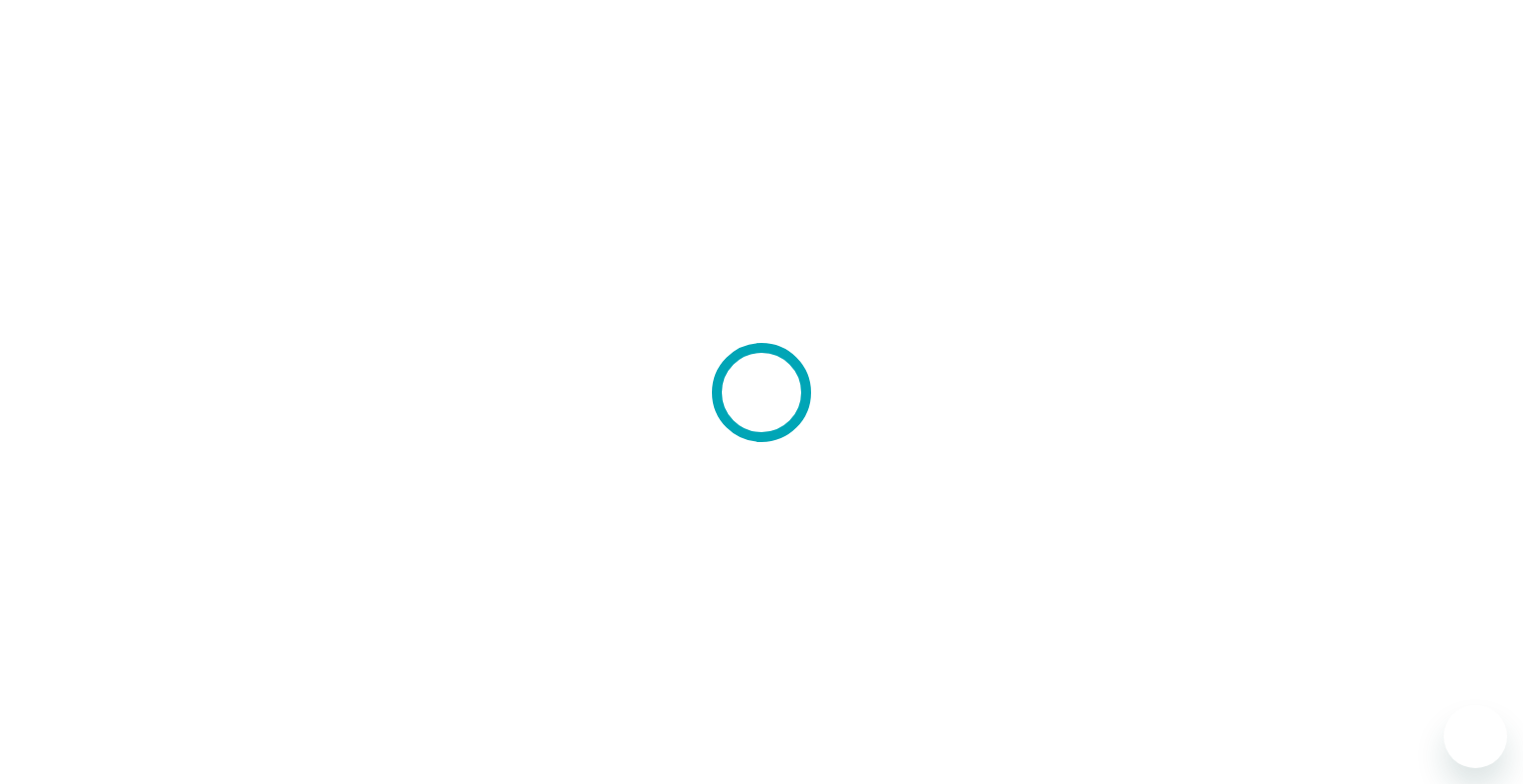 scroll, scrollTop: 0, scrollLeft: 0, axis: both 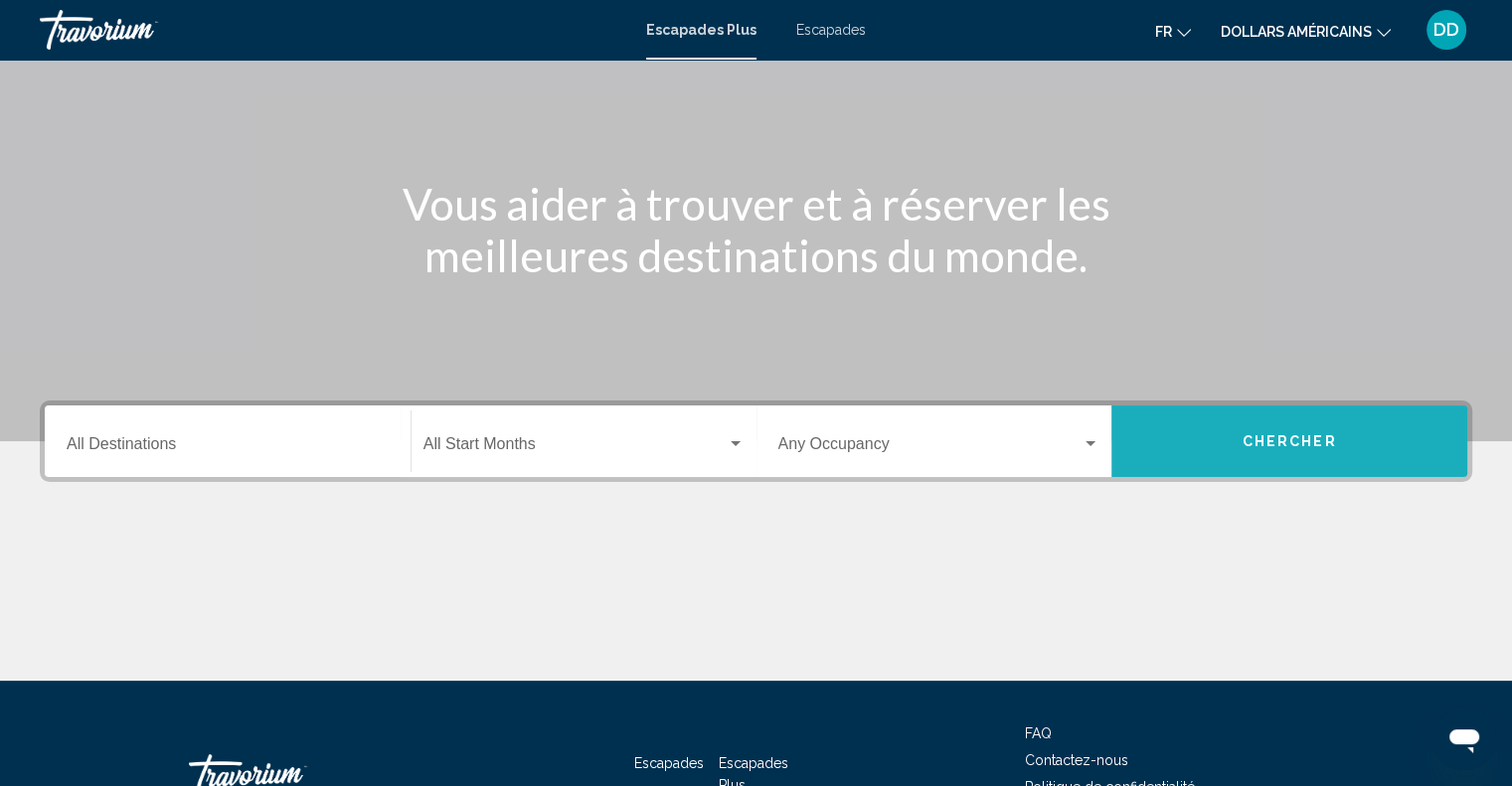 click on "Chercher" at bounding box center (1289, 442) 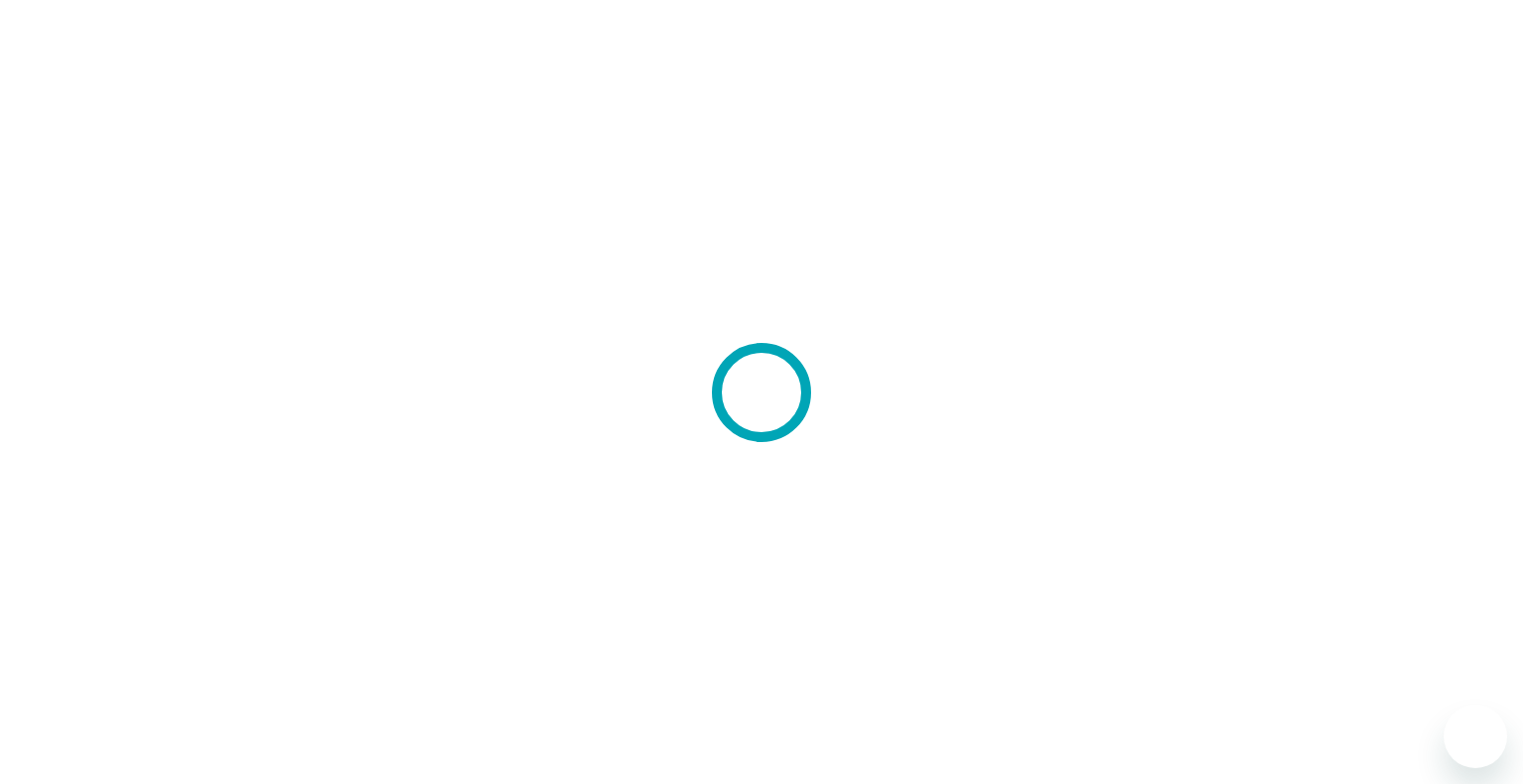 scroll, scrollTop: 0, scrollLeft: 0, axis: both 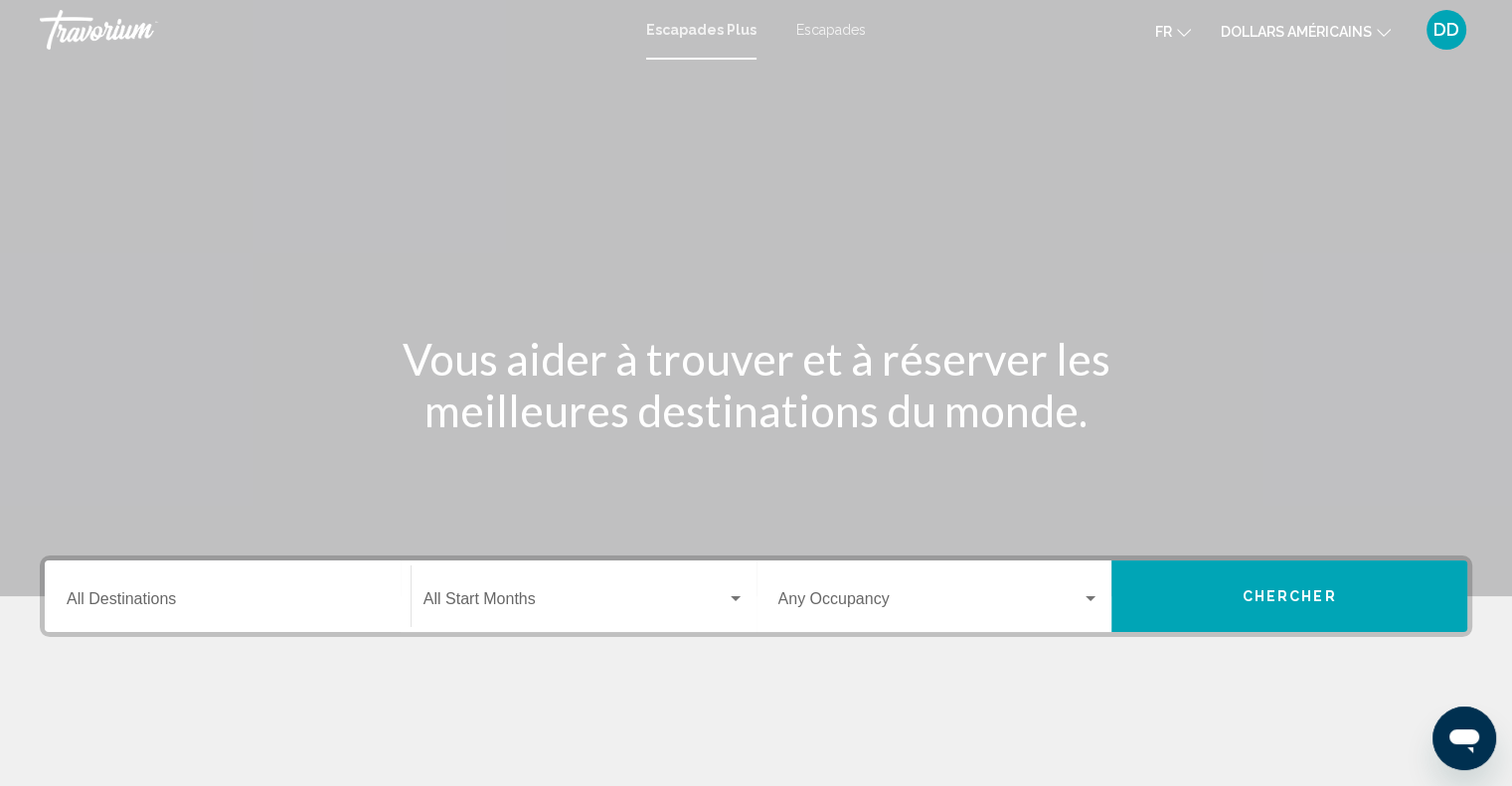 click on "Destination All Destinations" at bounding box center (228, 596) 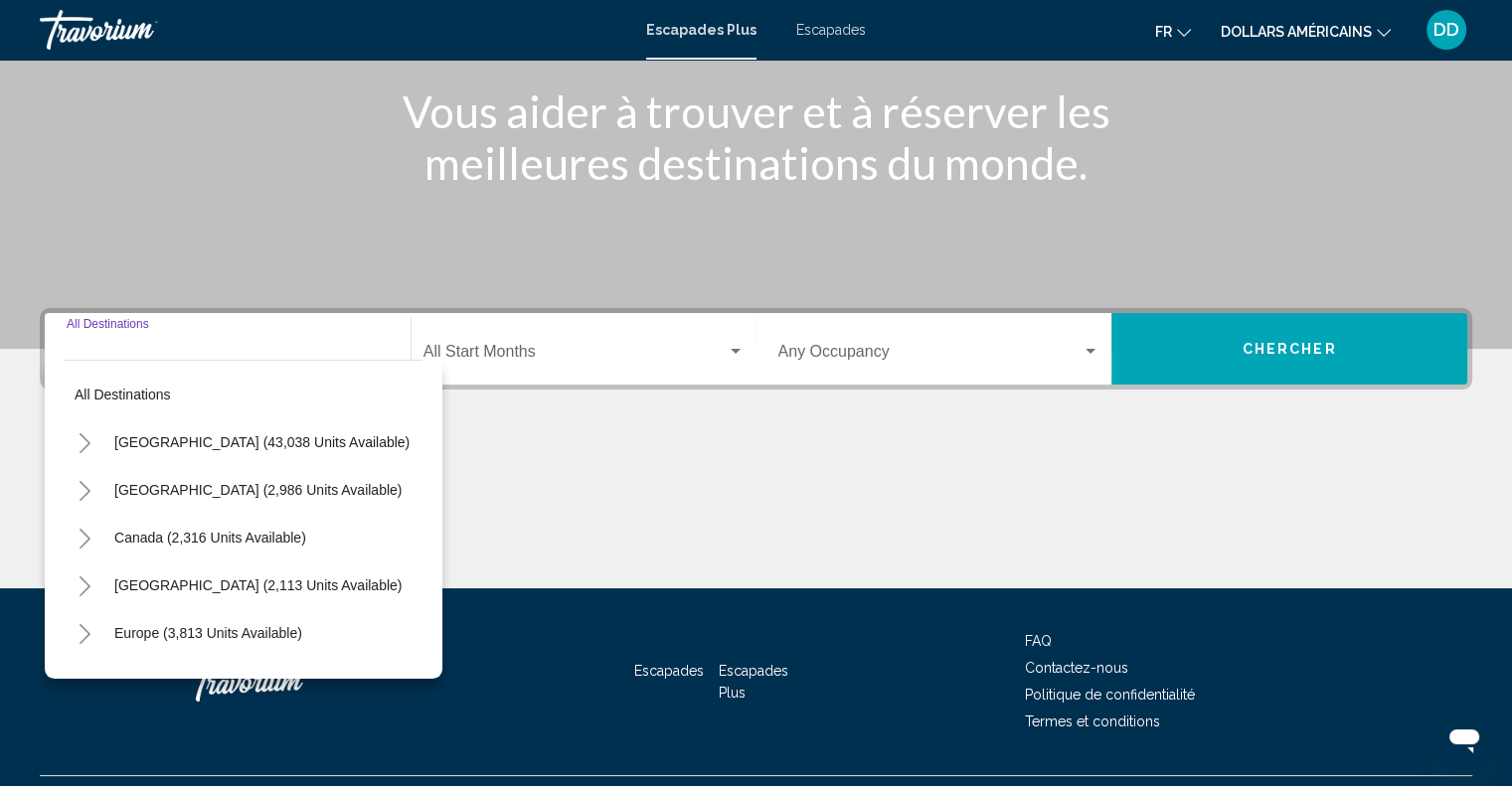 scroll, scrollTop: 292, scrollLeft: 0, axis: vertical 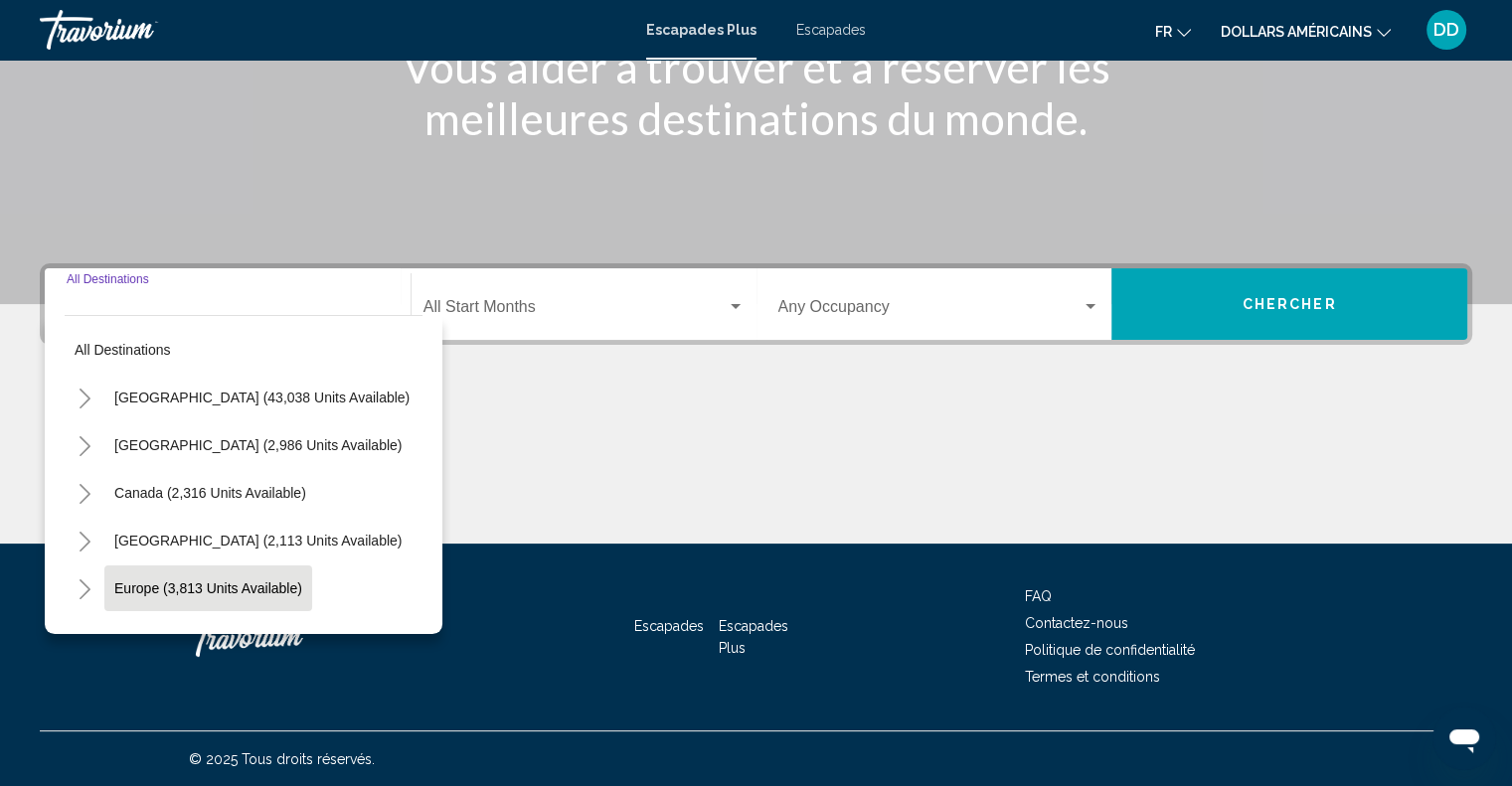 click on "Europe (3,813 units available)" at bounding box center (207, 636) 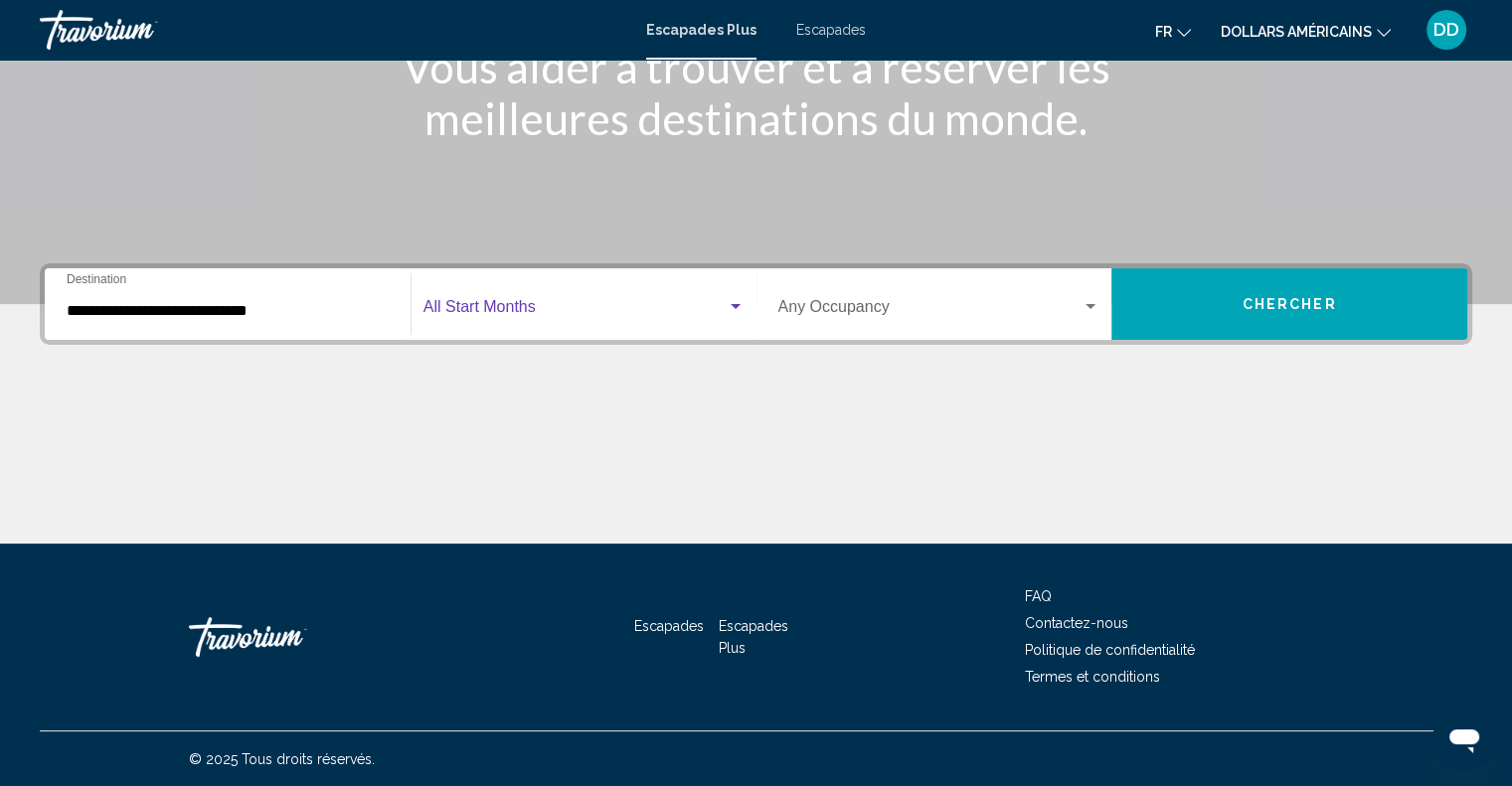 click at bounding box center (575, 311) 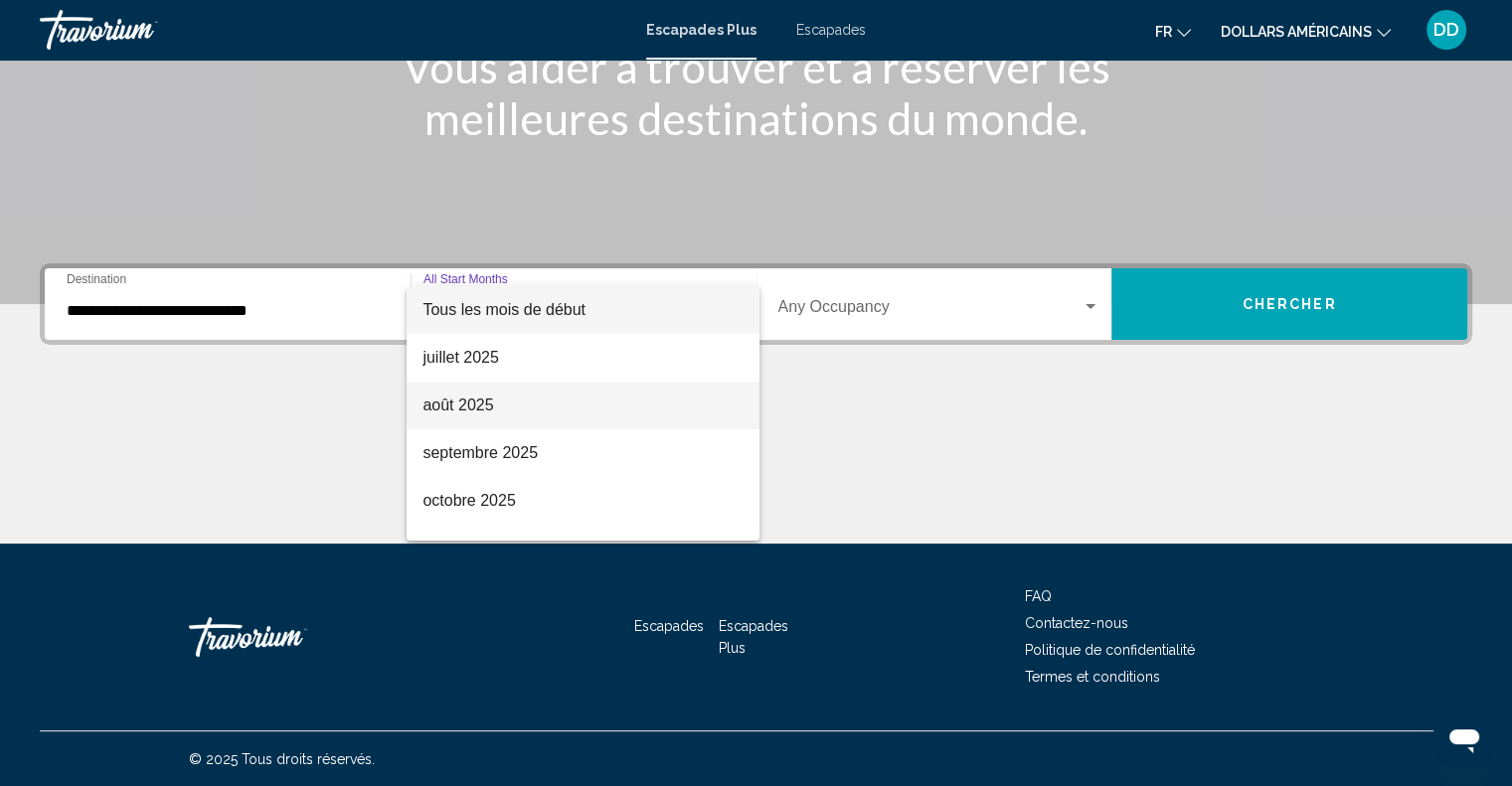 click on "août 2025" at bounding box center (583, 405) 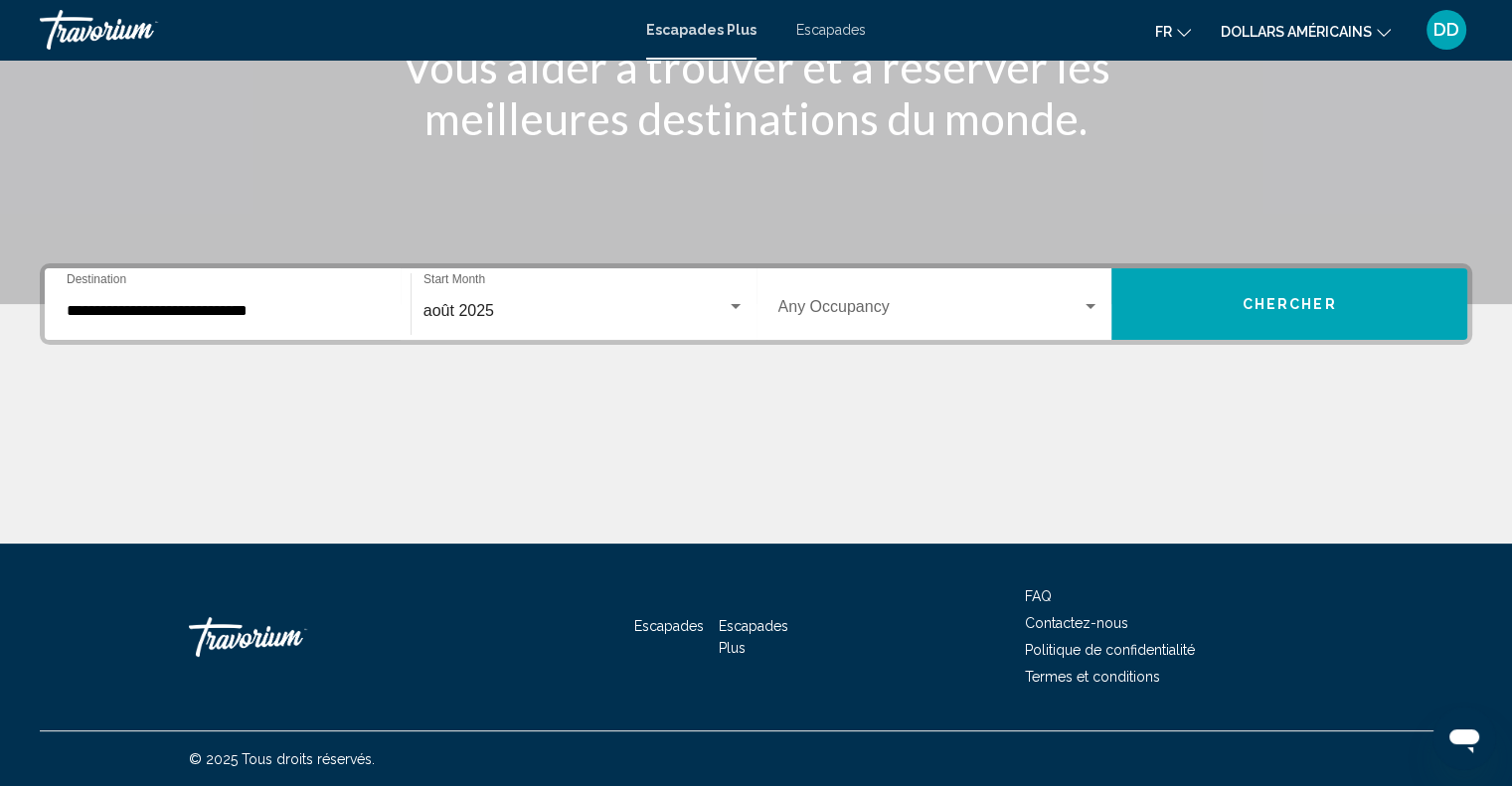 click on "Occupancy Any Occupancy" at bounding box center (939, 304) 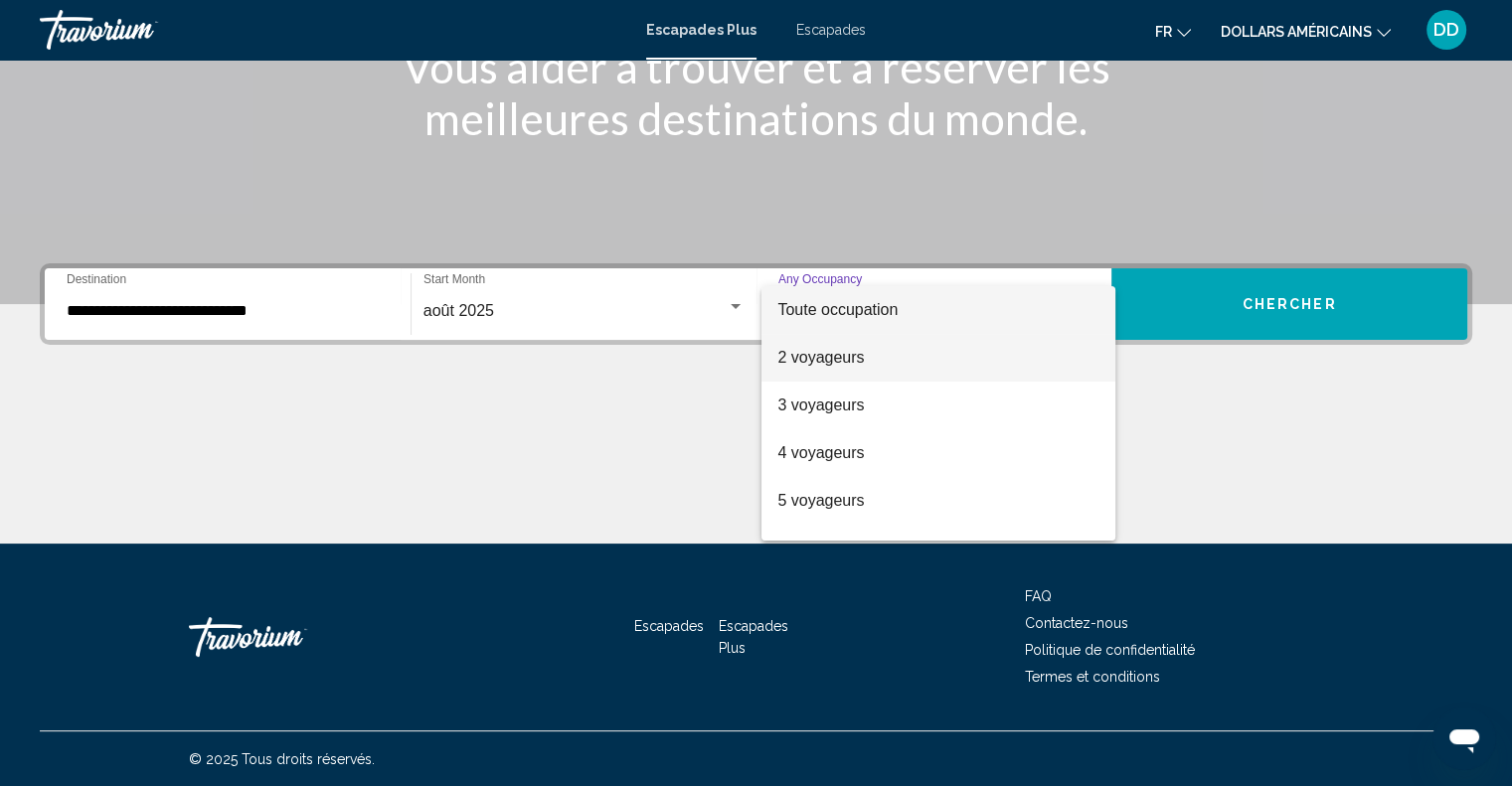 click on "2 voyageurs" at bounding box center [938, 358] 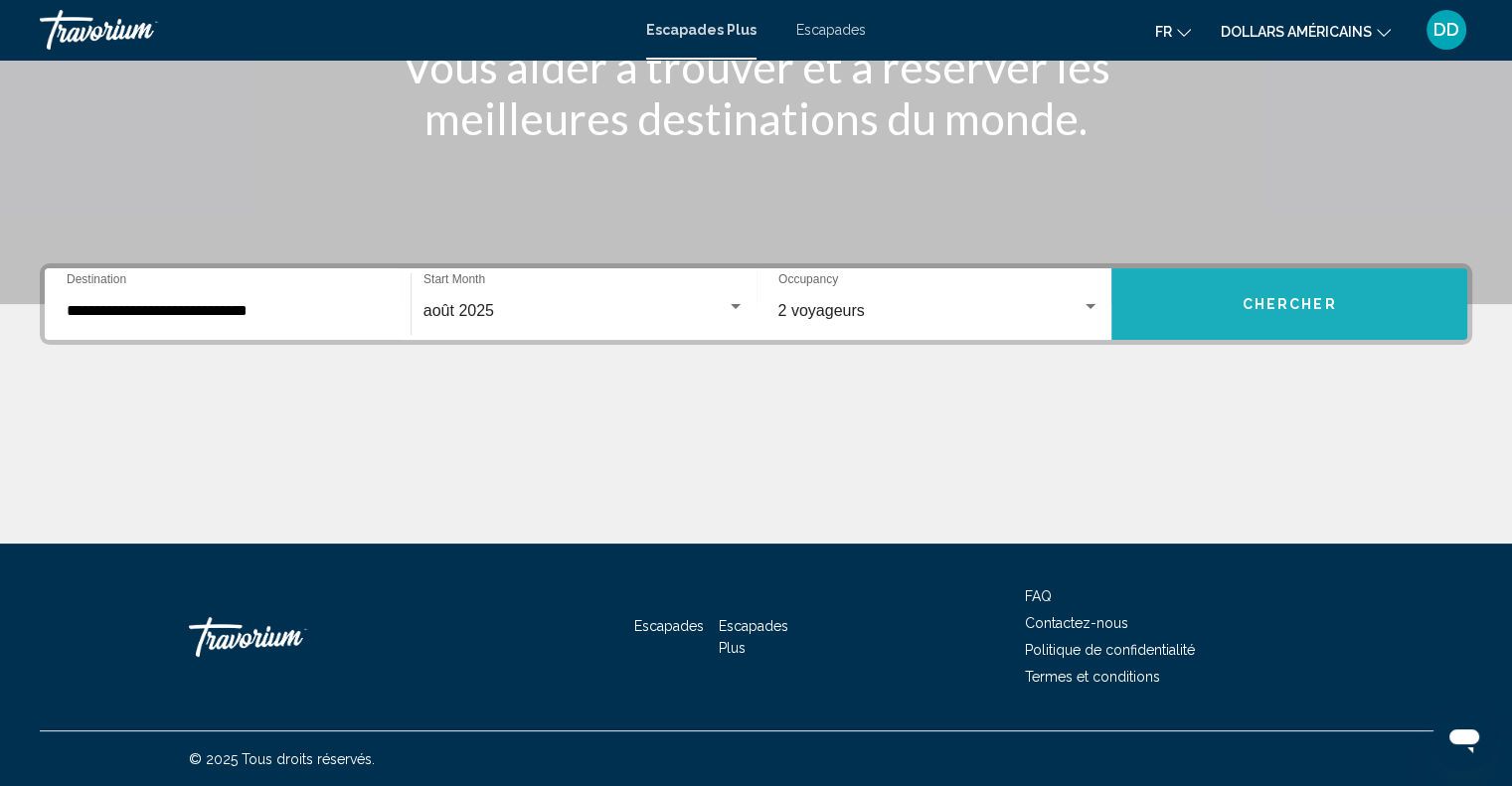 click on "Chercher" at bounding box center [1289, 304] 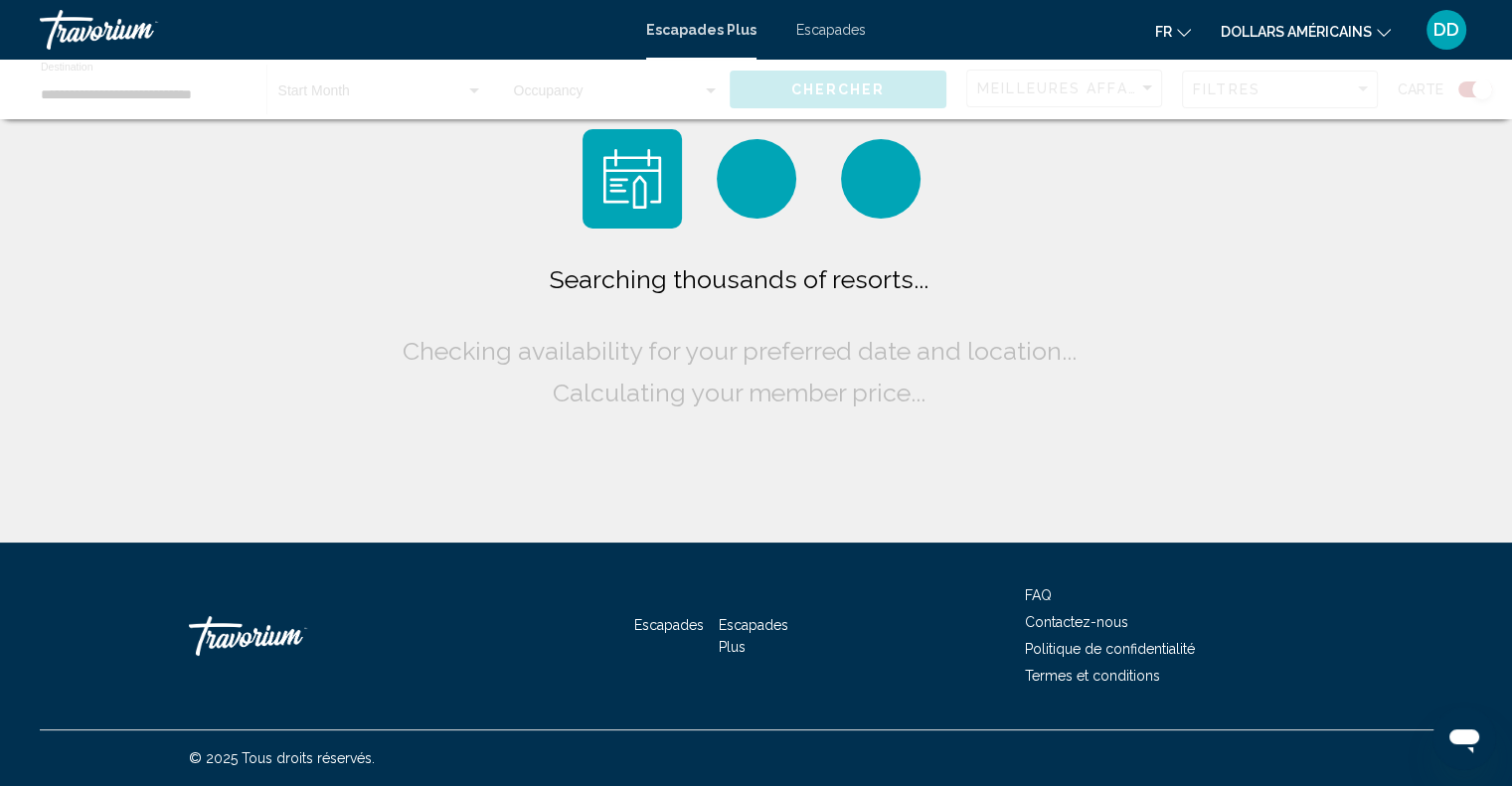 scroll, scrollTop: 0, scrollLeft: 0, axis: both 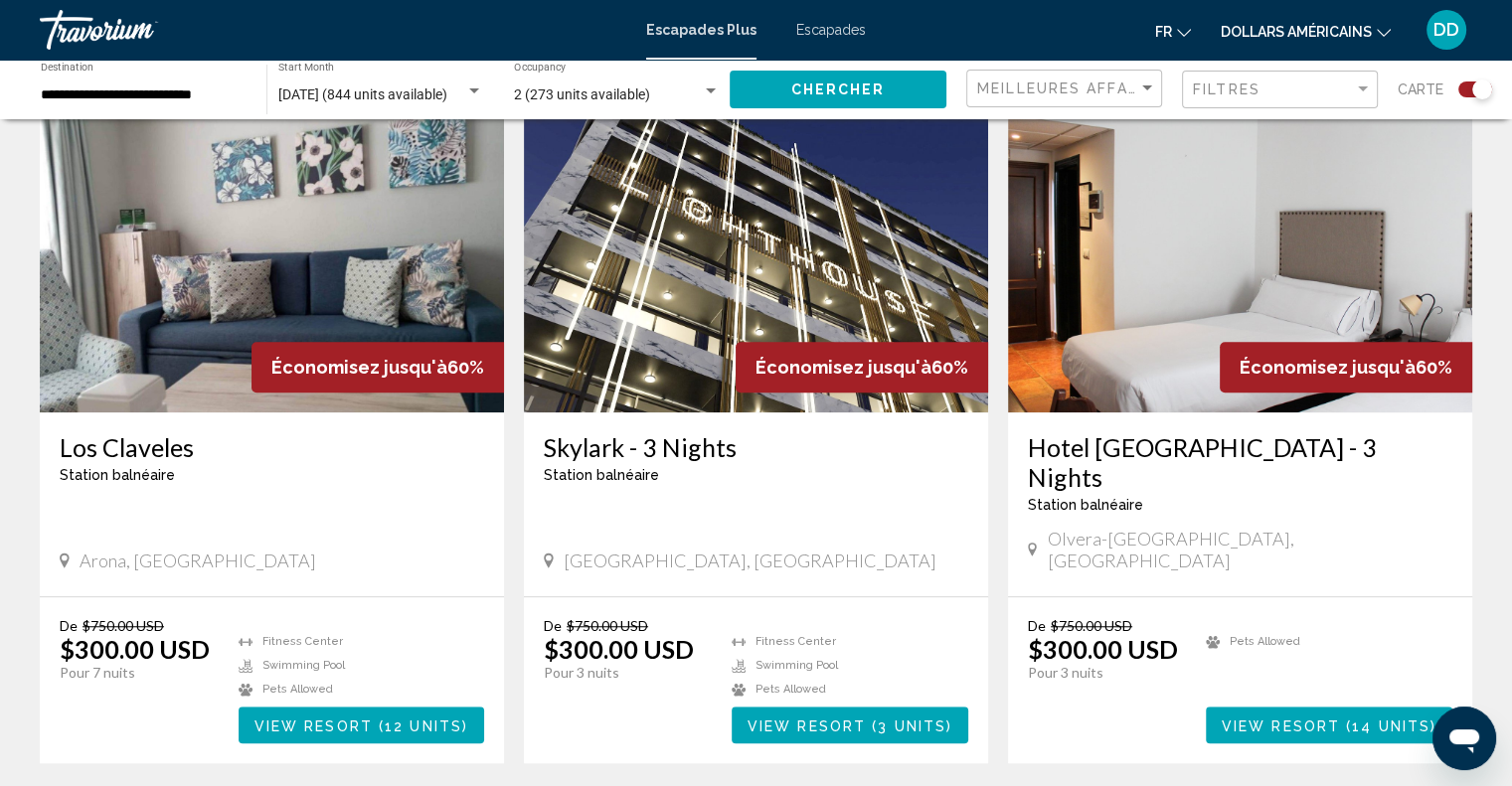 click at bounding box center (271, 253) 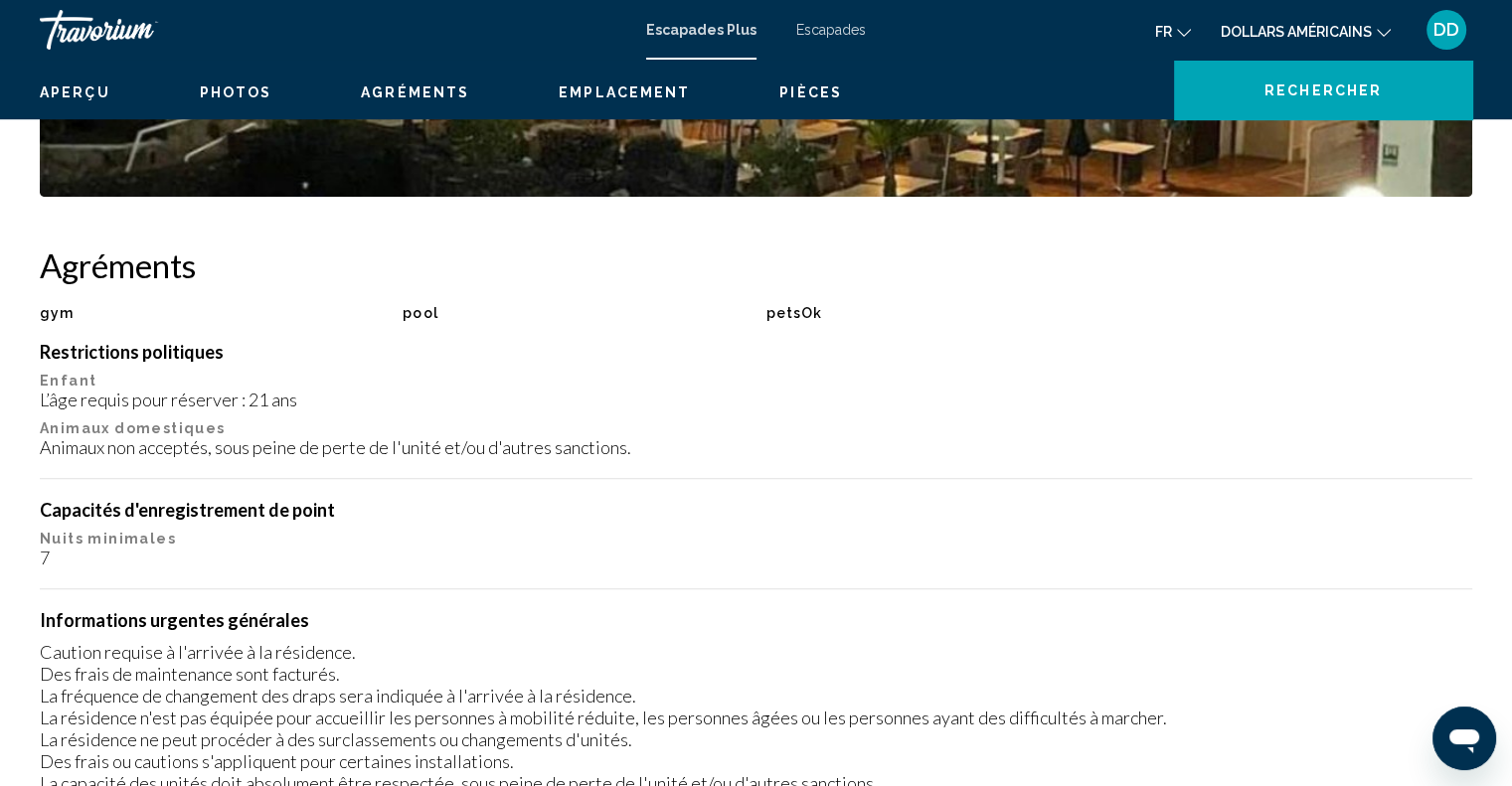 scroll, scrollTop: 0, scrollLeft: 0, axis: both 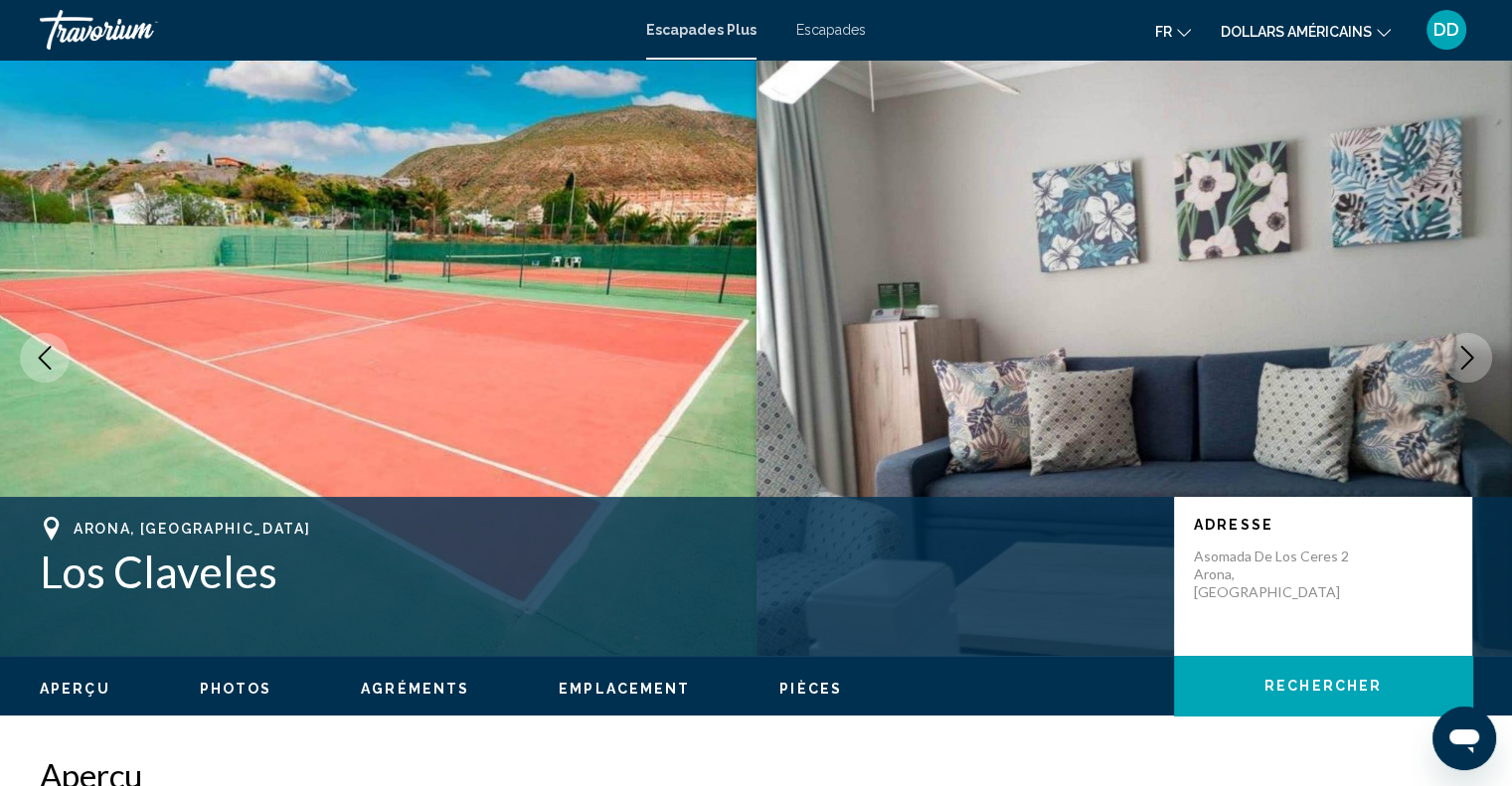 click at bounding box center (378, 358) 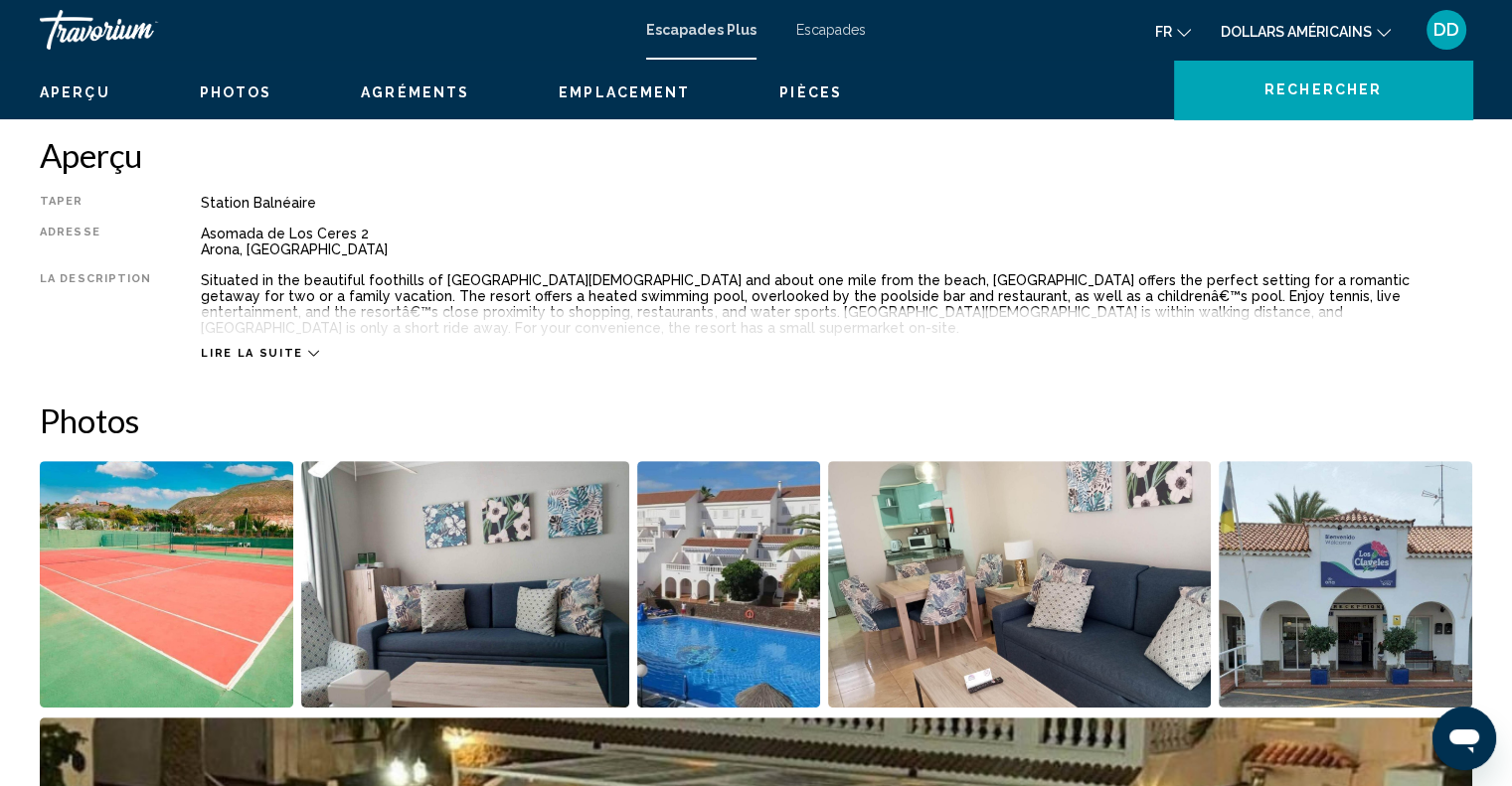 scroll, scrollTop: 647, scrollLeft: 0, axis: vertical 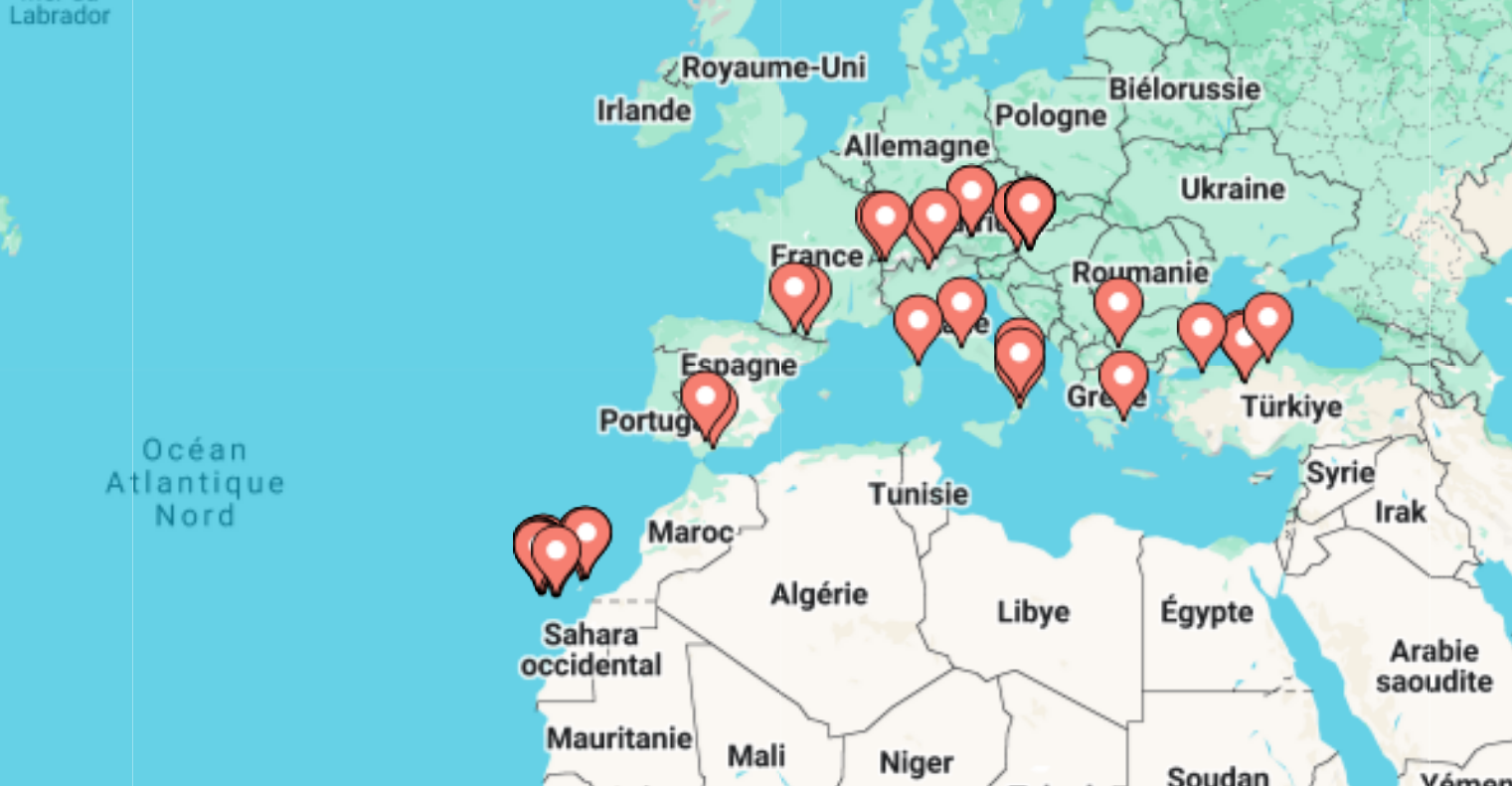 drag, startPoint x: 1003, startPoint y: 384, endPoint x: 977, endPoint y: 420, distance: 44.407207 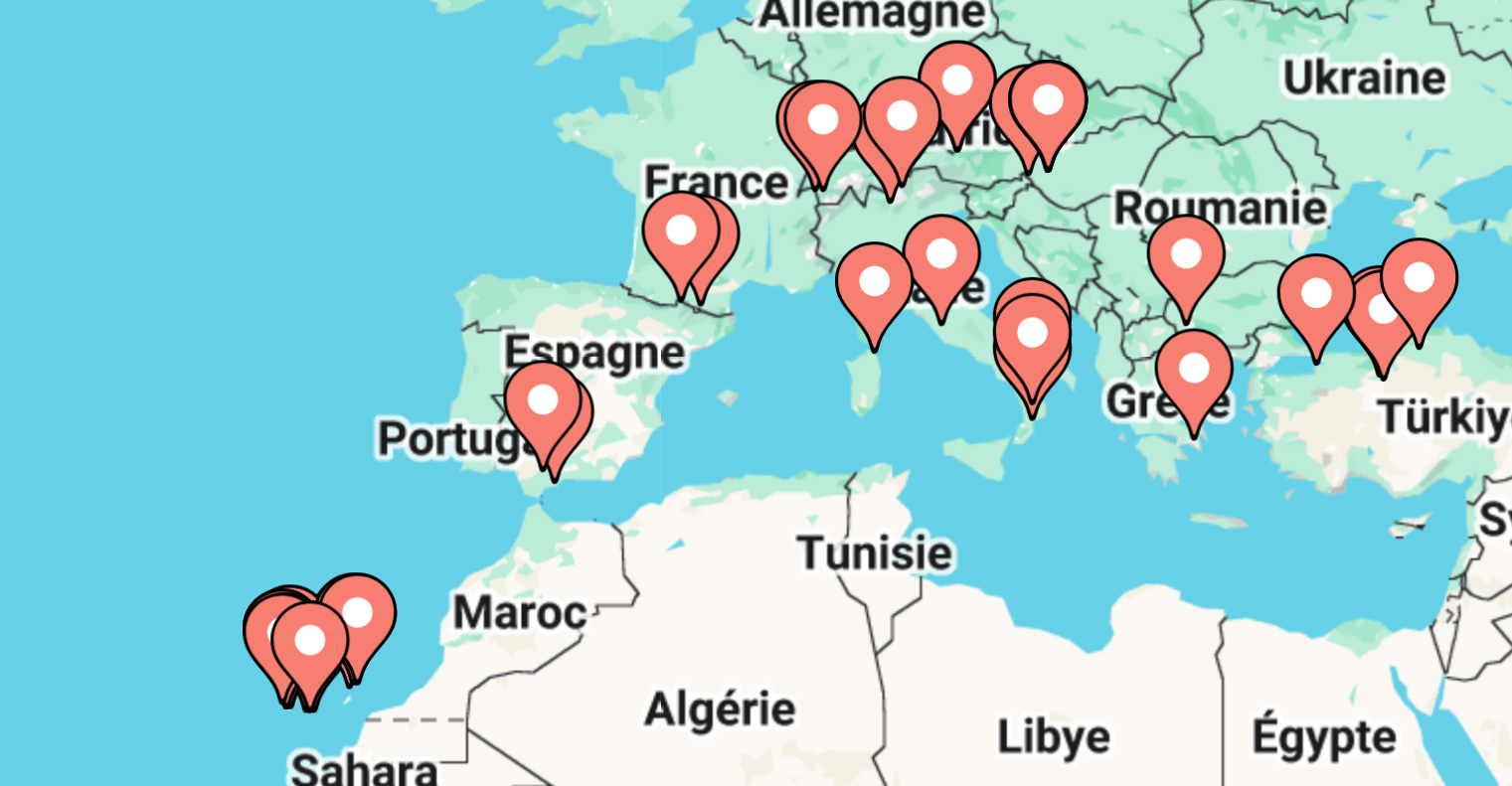 click 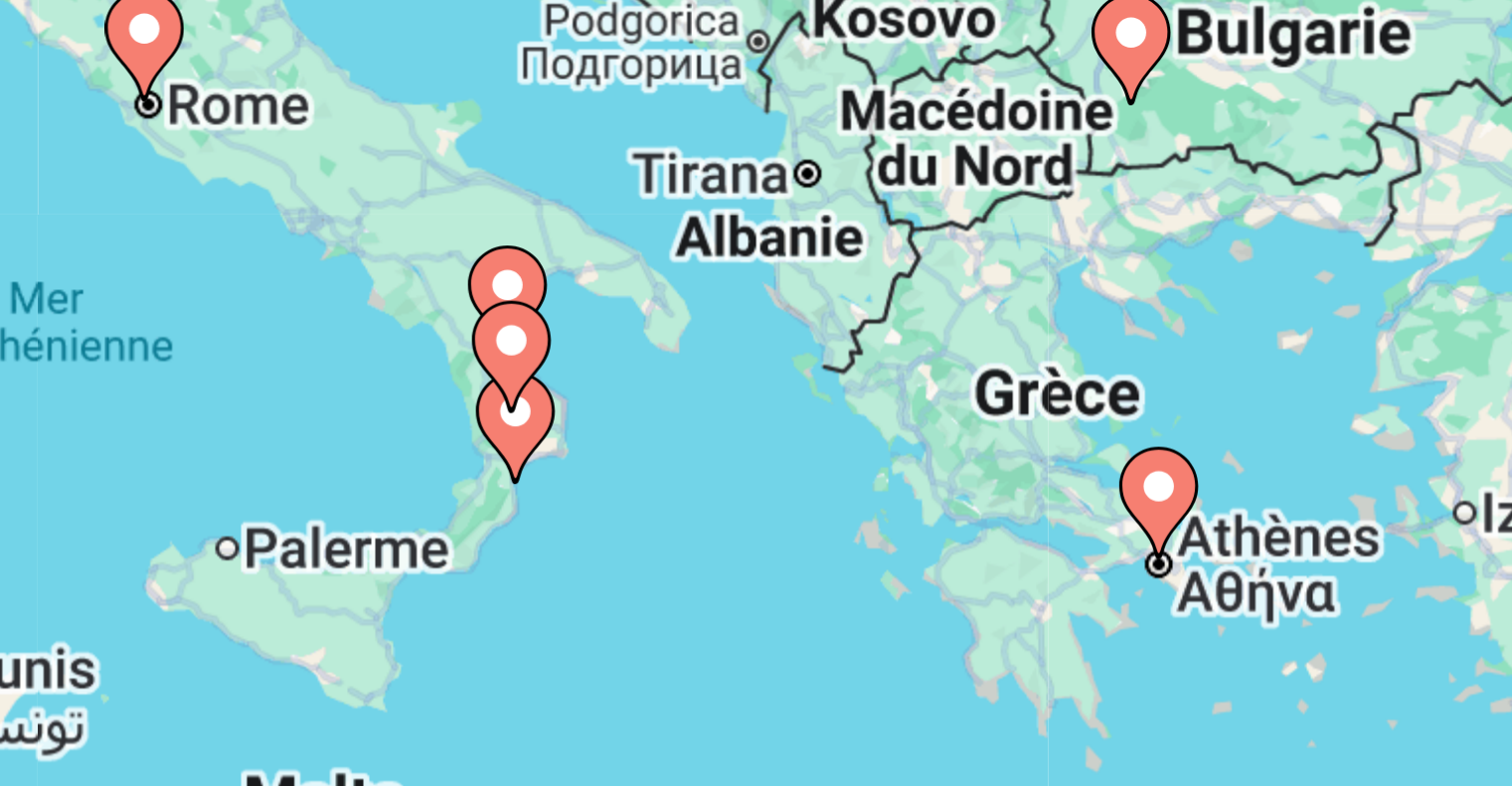 drag, startPoint x: 851, startPoint y: 424, endPoint x: 994, endPoint y: 407, distance: 144 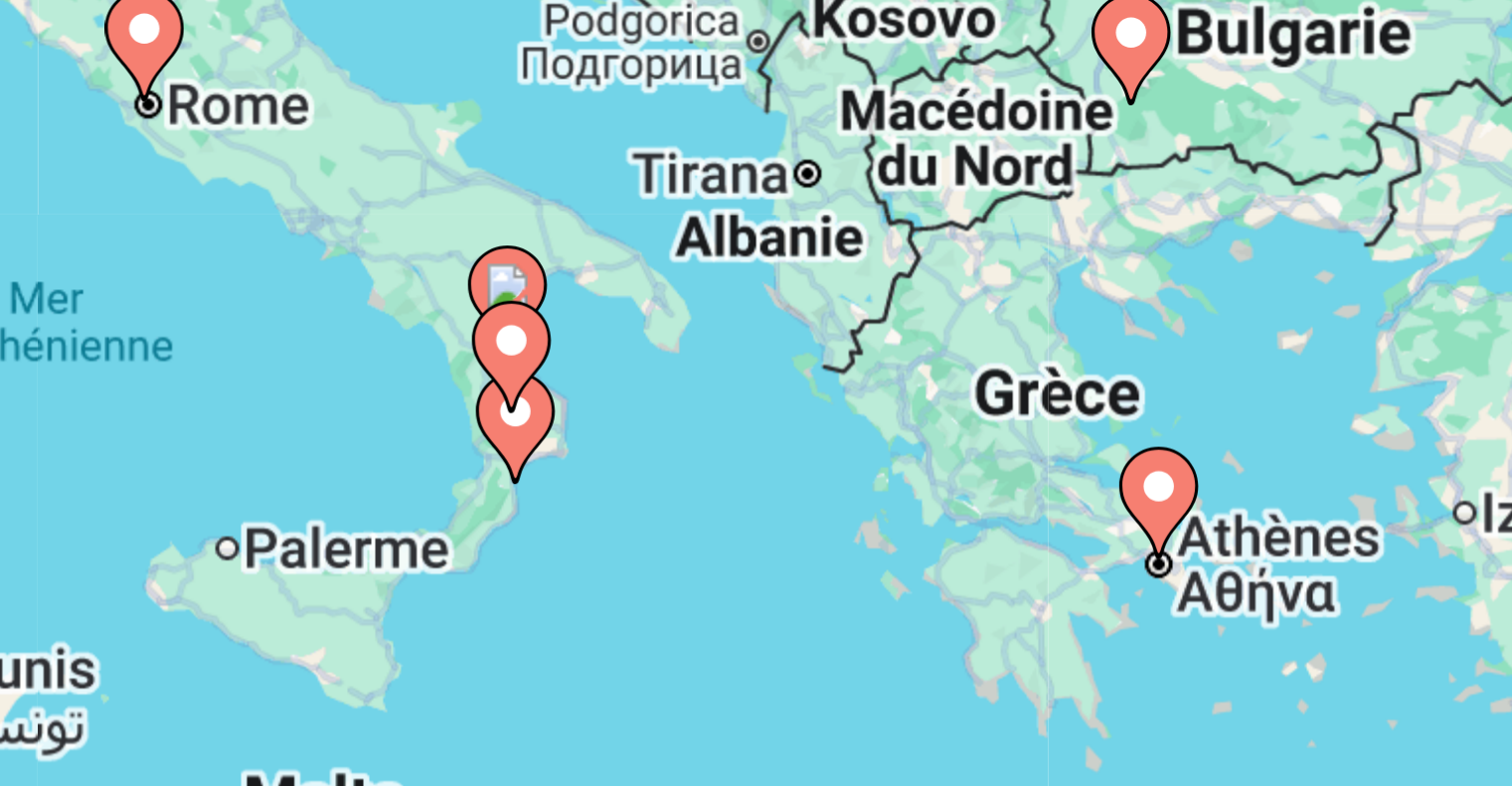 click on "Pour naviguer, appuyez sur les touches fléchées. Pour activer le glissement avec le clavier, appuyez sur Alt+Entrée. Une fois ce mode activé, utilisez les touches fléchées pour déplacer le repère. Pour valider le déplacement, appuyez sur Entrée. Pour annuler, appuyez sur Échap." at bounding box center [756, 437] 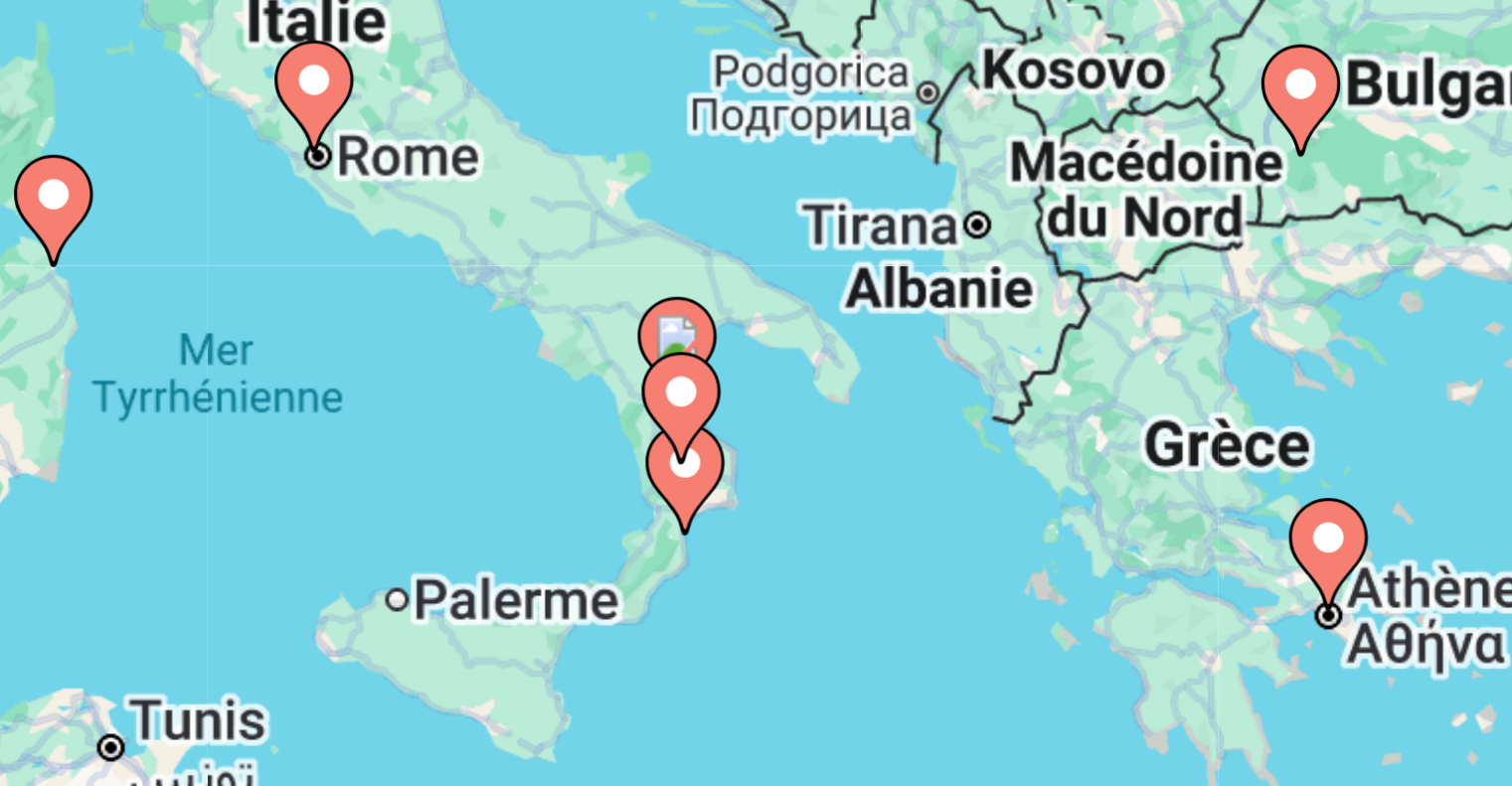 click at bounding box center (906, 410) 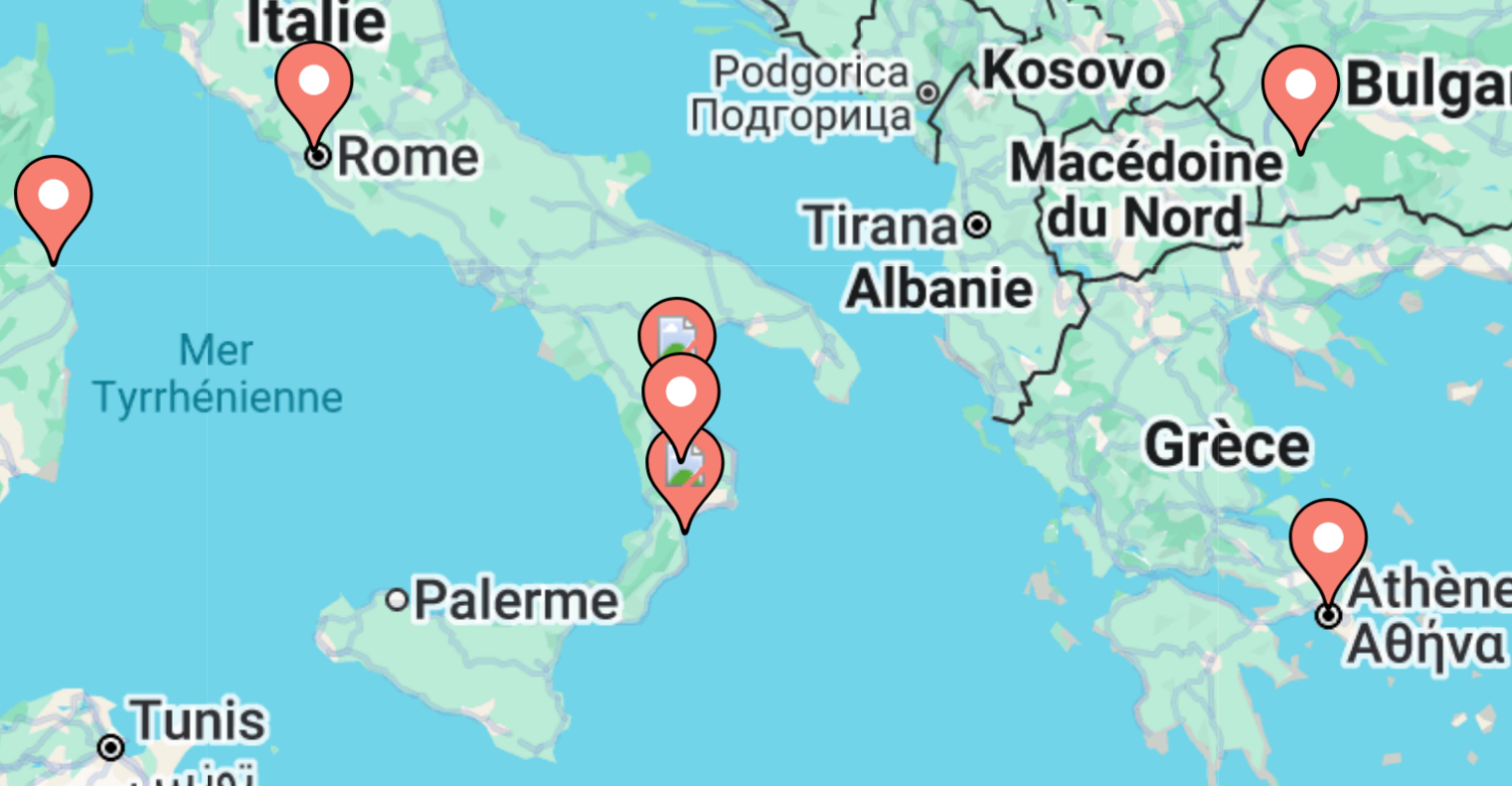 type on "**********" 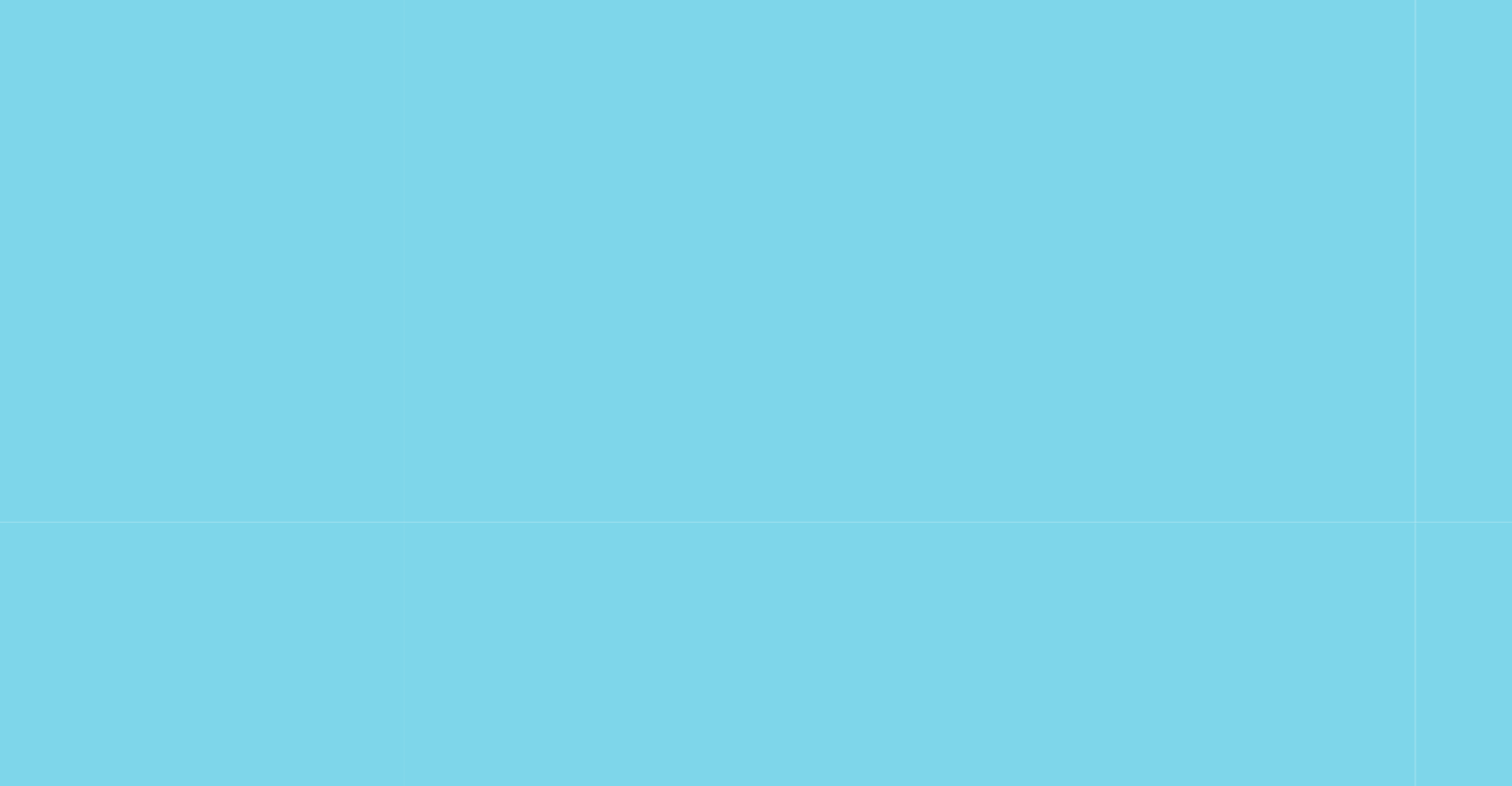 drag, startPoint x: 1060, startPoint y: 454, endPoint x: 858, endPoint y: 481, distance: 203.79647 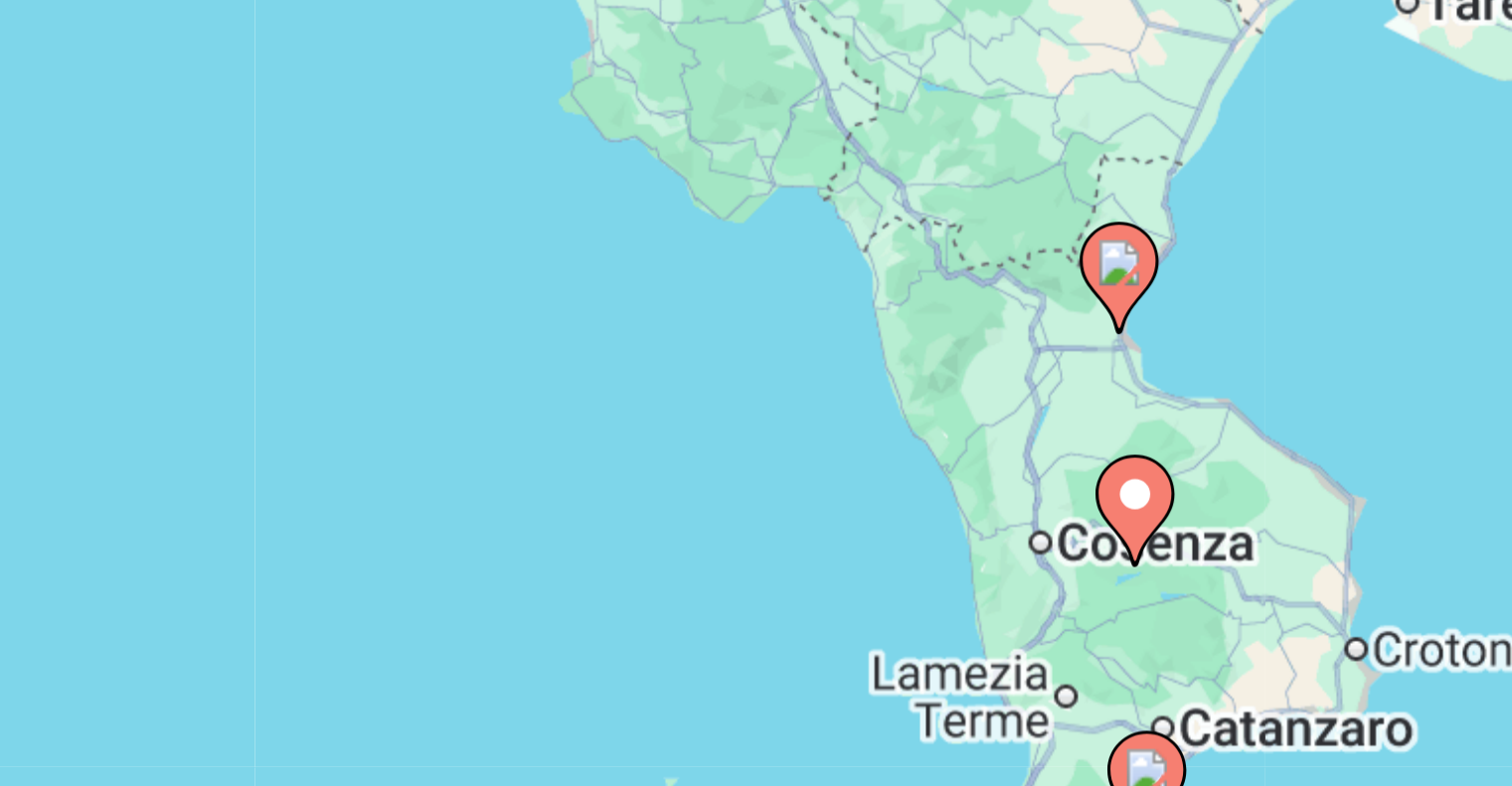 drag, startPoint x: 962, startPoint y: 421, endPoint x: 822, endPoint y: 412, distance: 140.28899 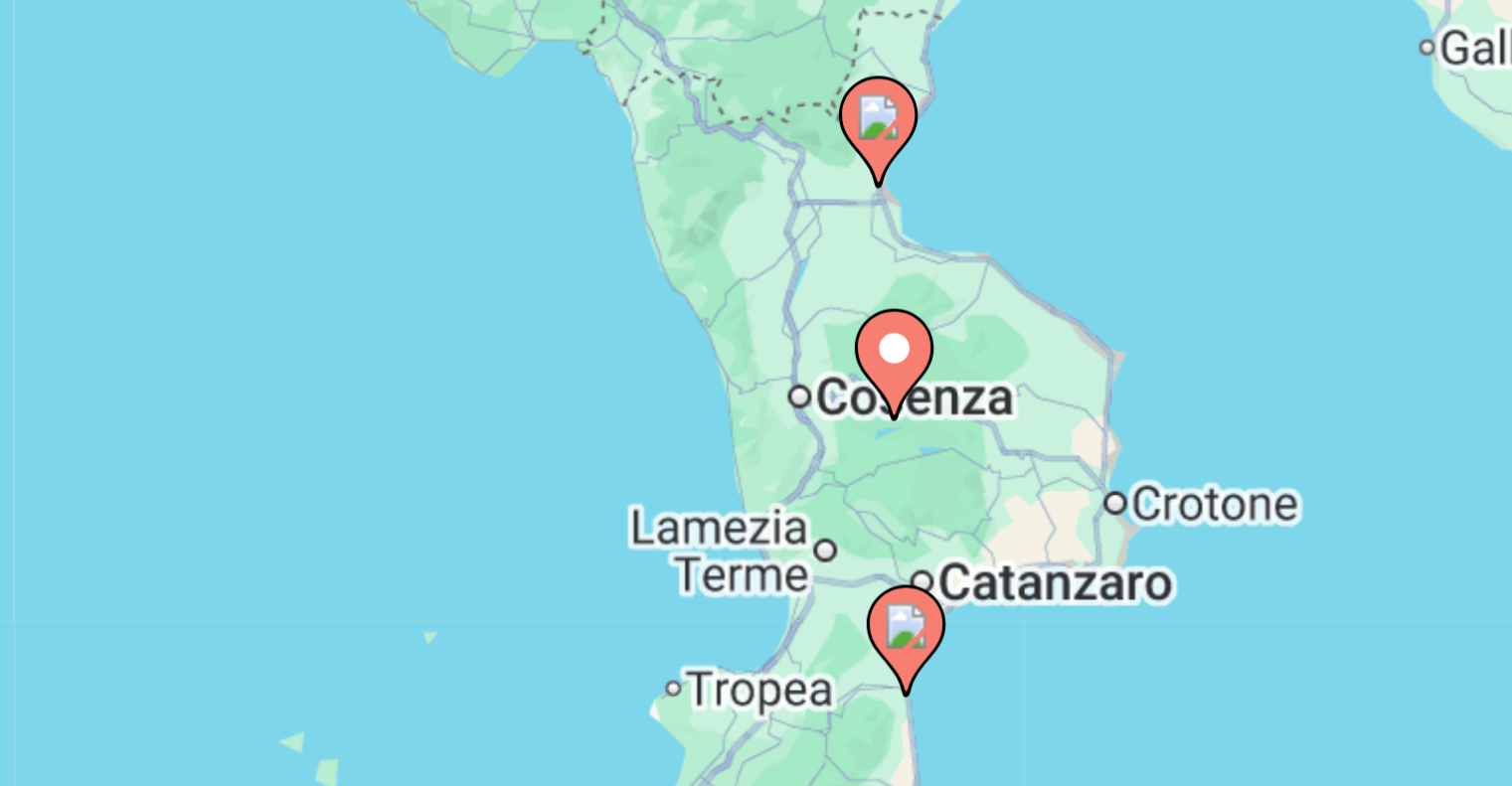 drag, startPoint x: 975, startPoint y: 423, endPoint x: 954, endPoint y: 388, distance: 40.816663 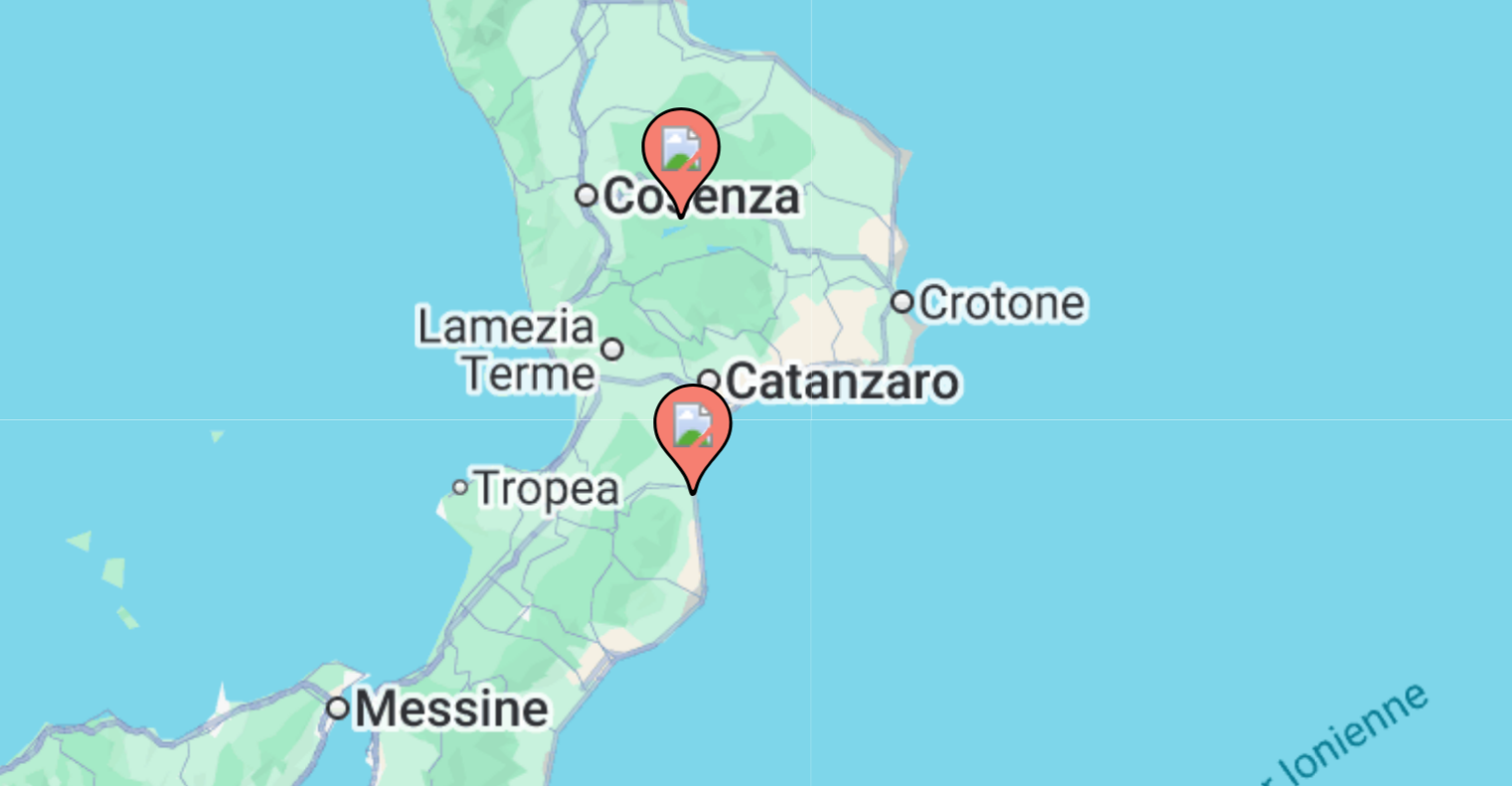 drag, startPoint x: 950, startPoint y: 448, endPoint x: 896, endPoint y: 406, distance: 68.4105 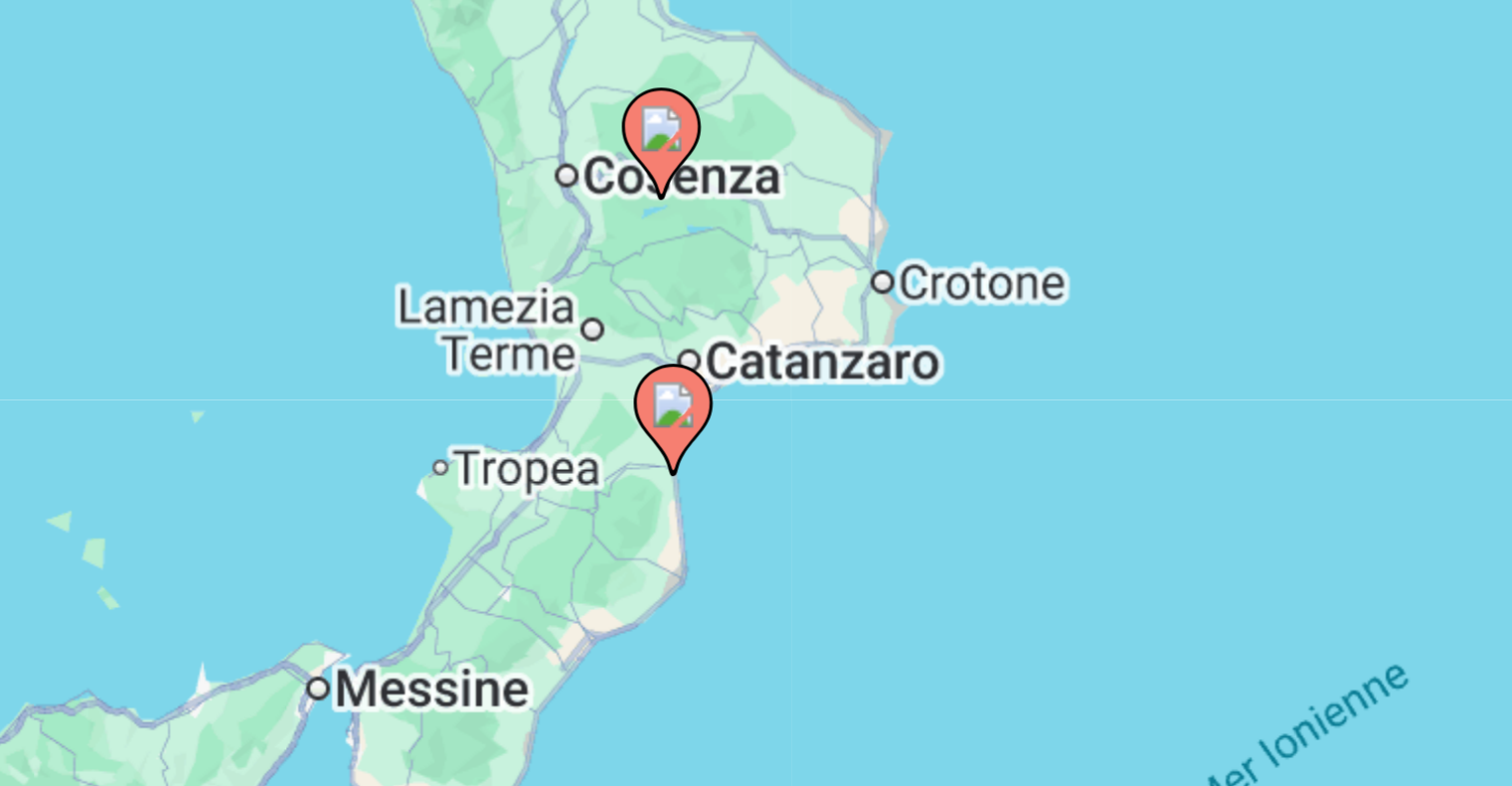 click 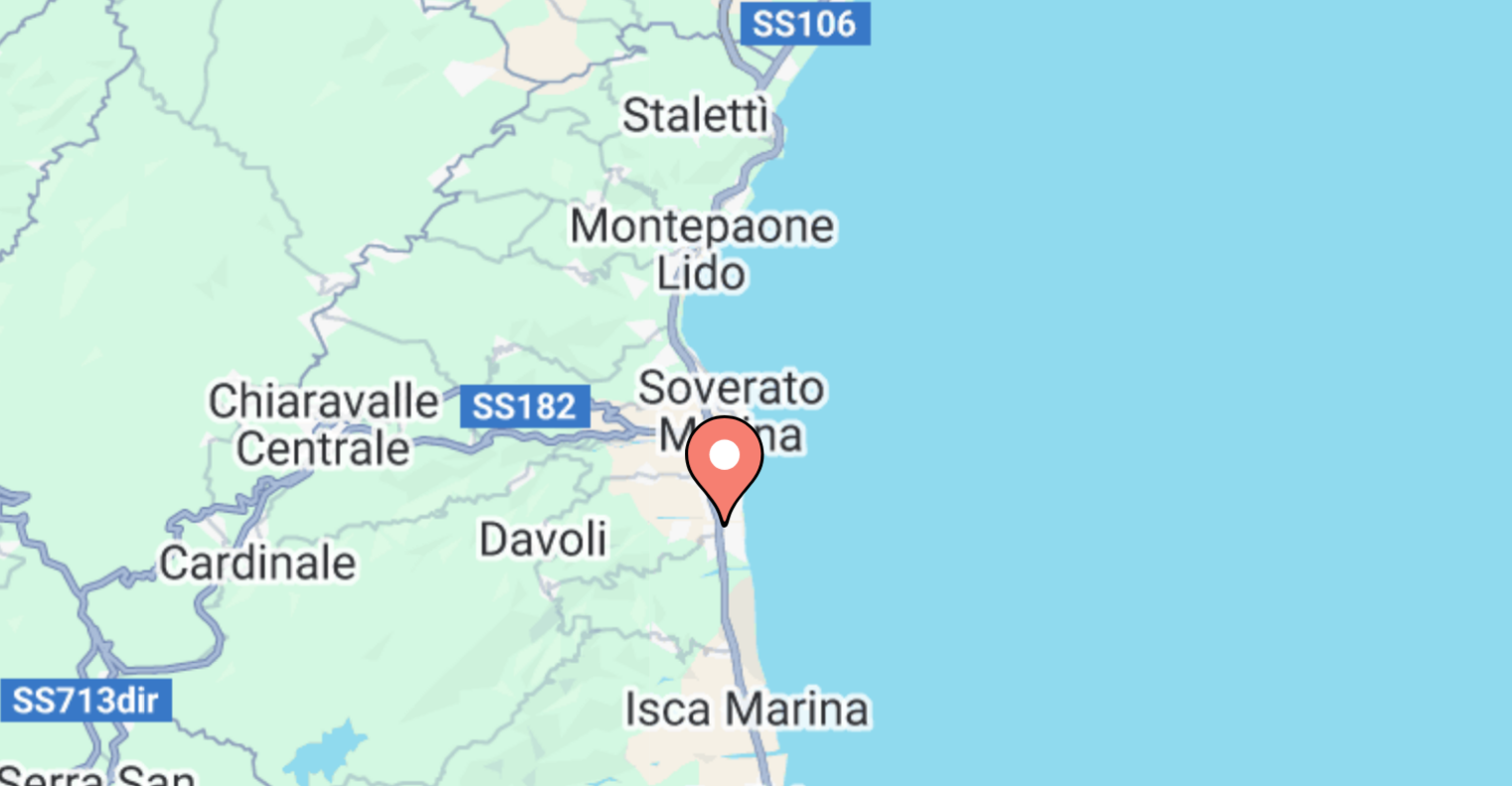 drag, startPoint x: 867, startPoint y: 426, endPoint x: 1030, endPoint y: 429, distance: 163.02761 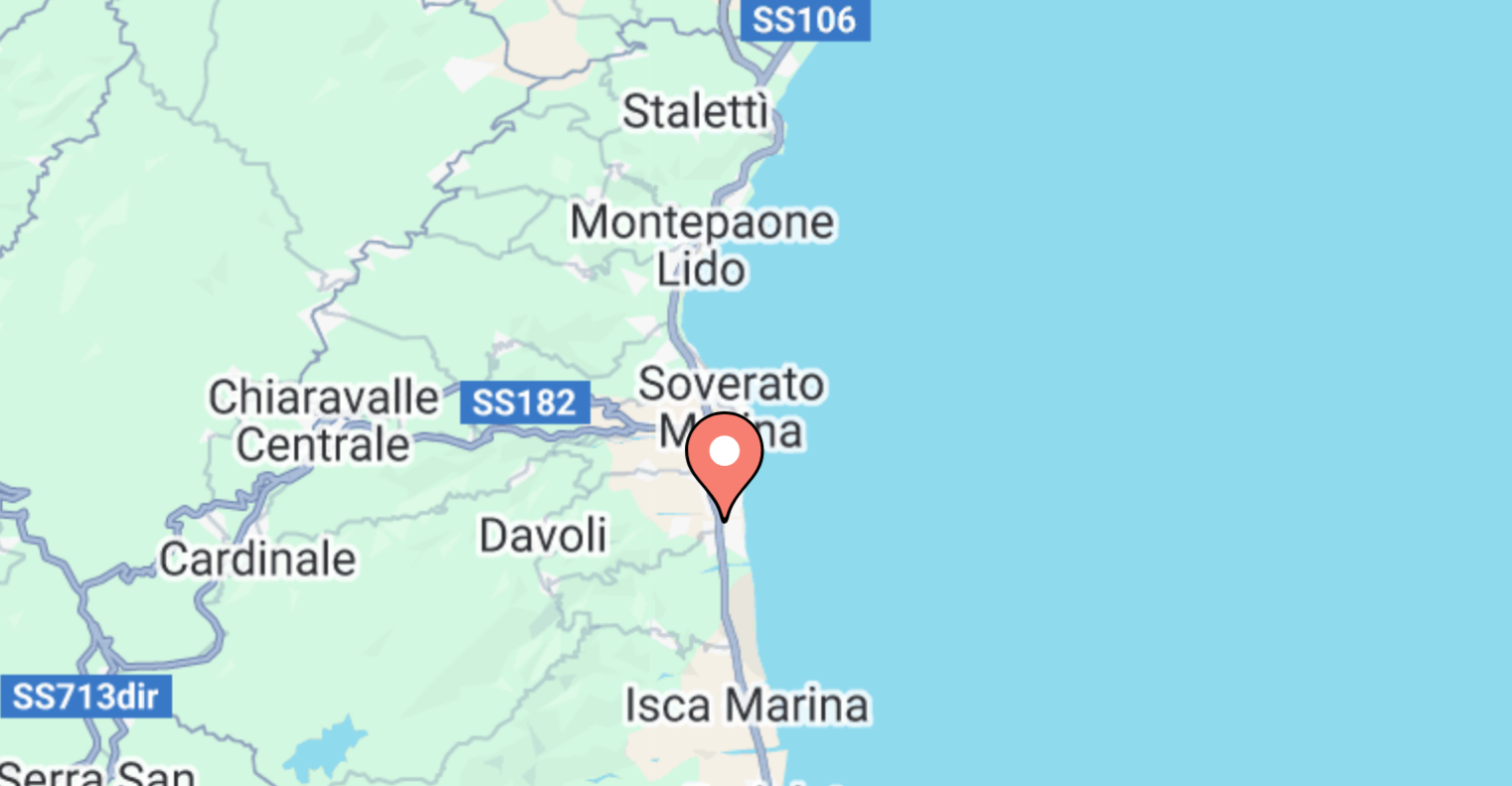 click 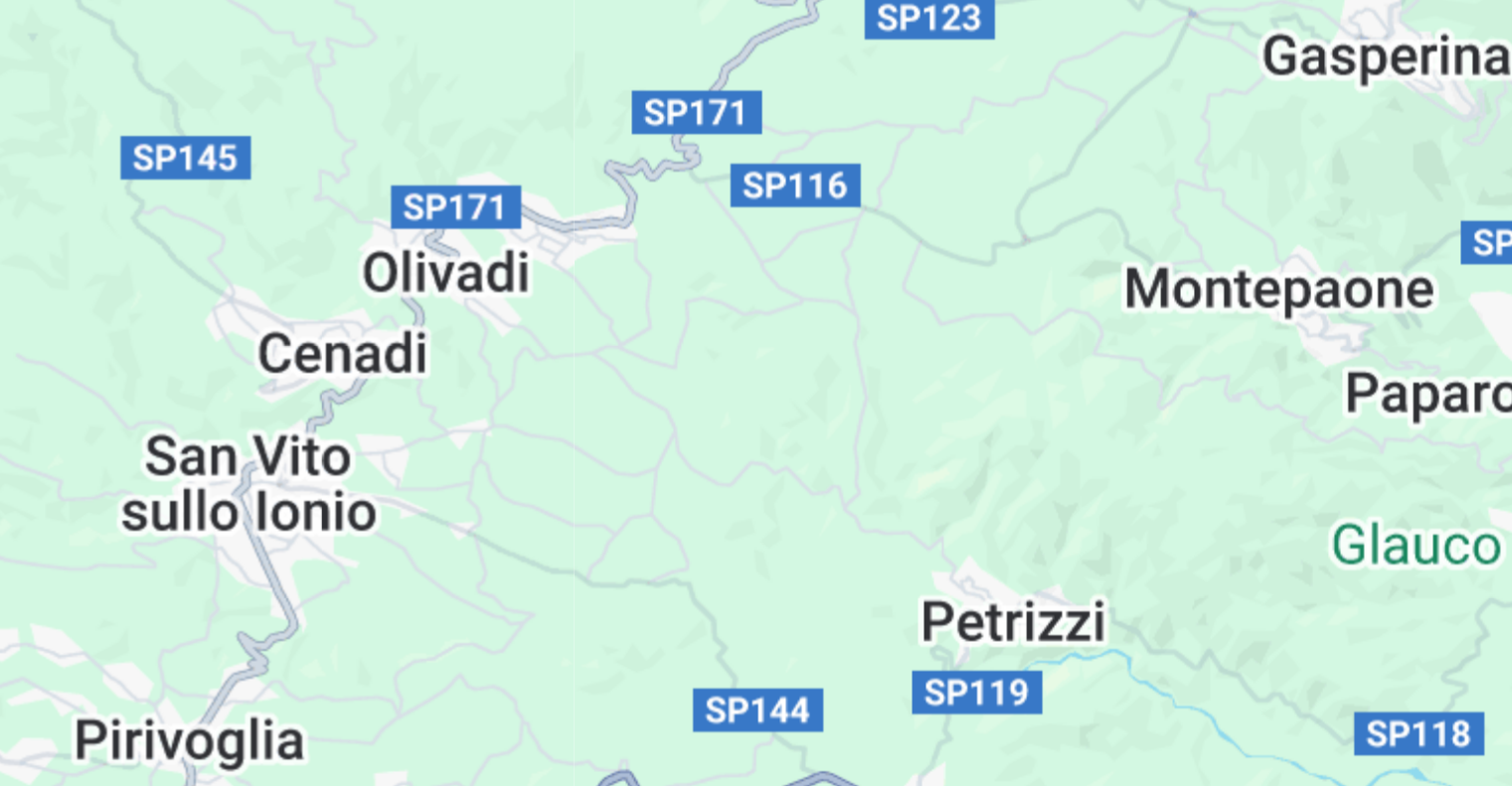 drag, startPoint x: 1001, startPoint y: 399, endPoint x: 849, endPoint y: 297, distance: 183.0519 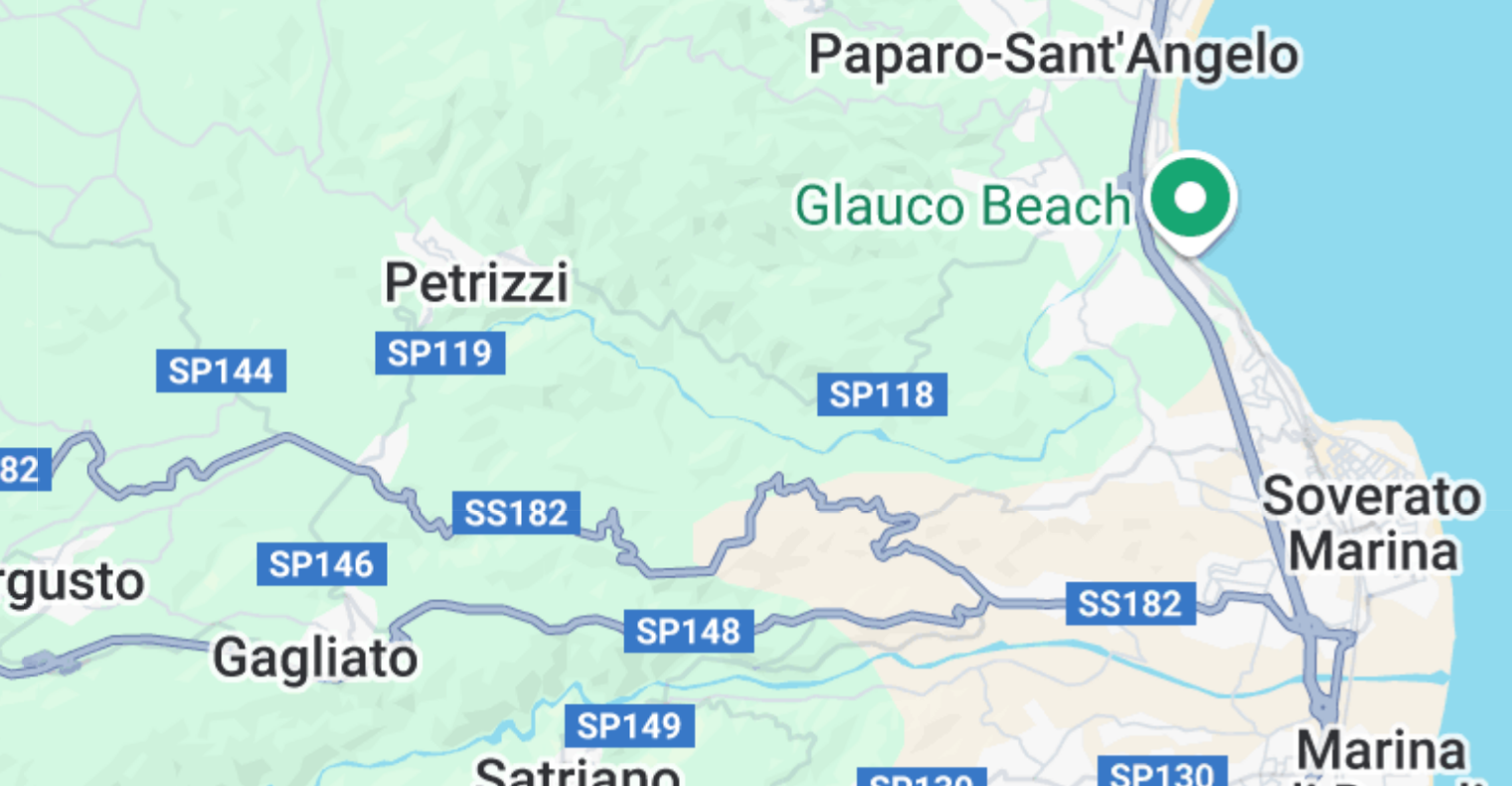 drag, startPoint x: 920, startPoint y: 400, endPoint x: 784, endPoint y: 296, distance: 171.20748 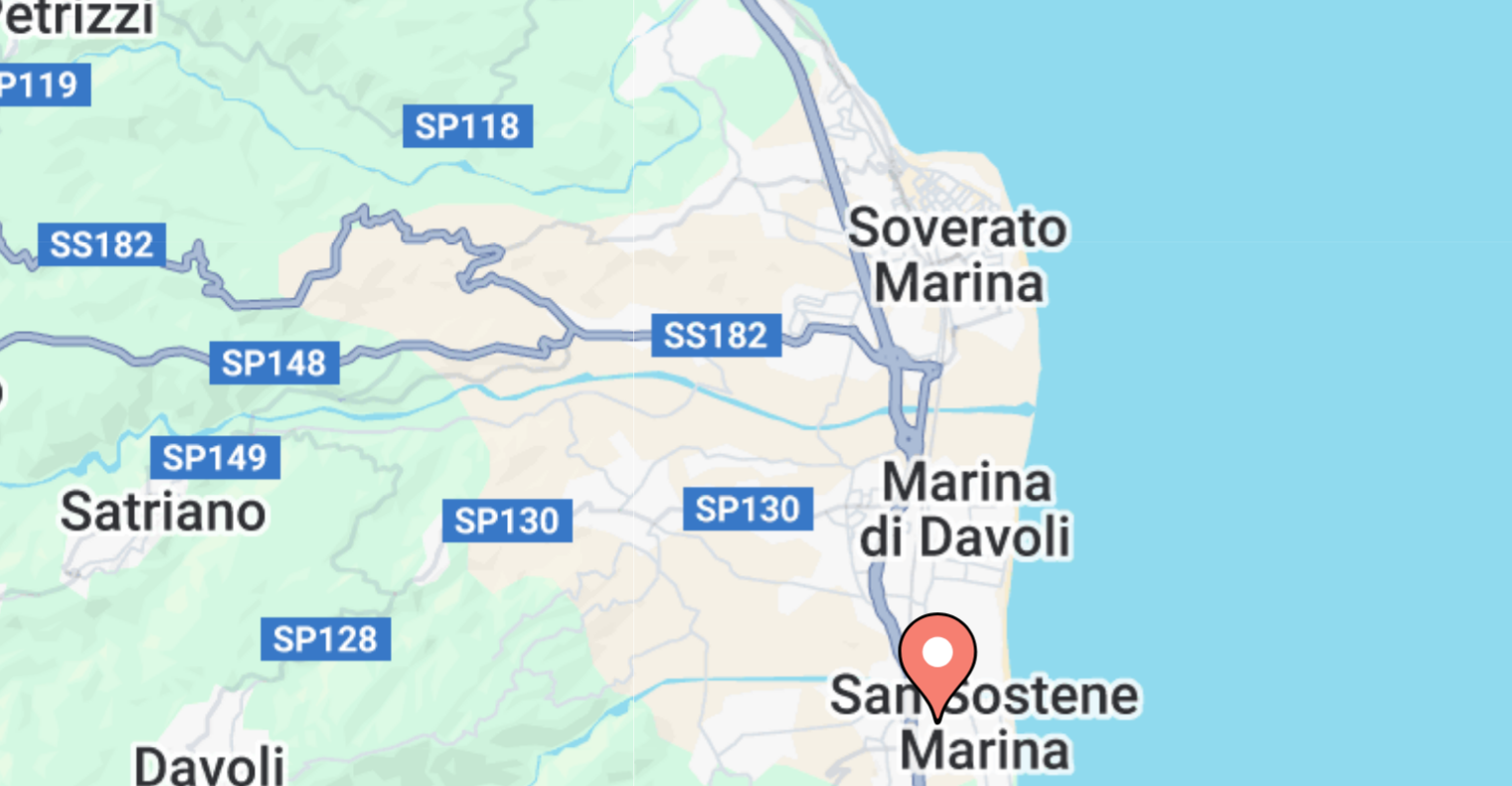 drag, startPoint x: 867, startPoint y: 420, endPoint x: 827, endPoint y: 339, distance: 90.338253 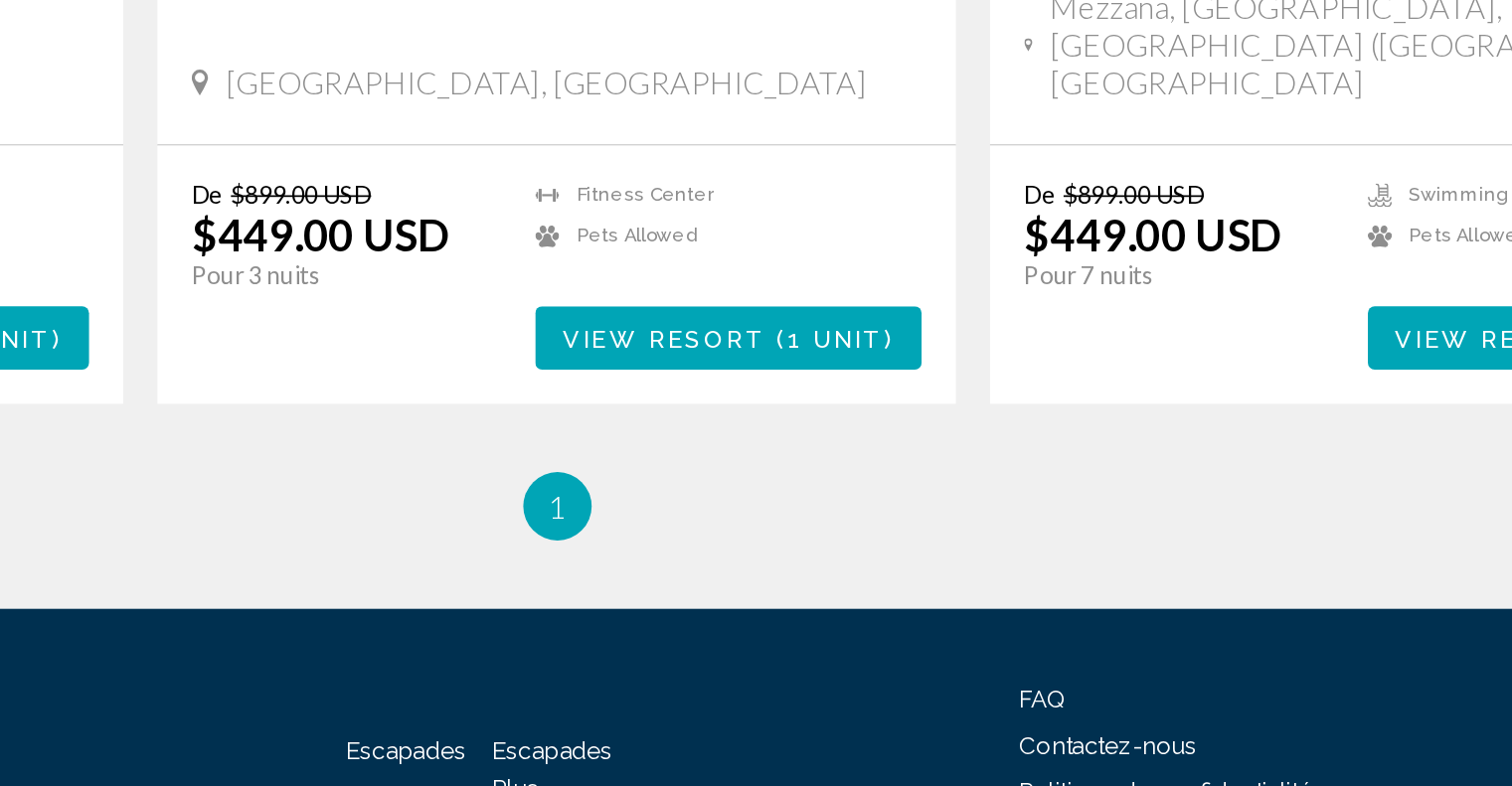 scroll, scrollTop: 1642, scrollLeft: 0, axis: vertical 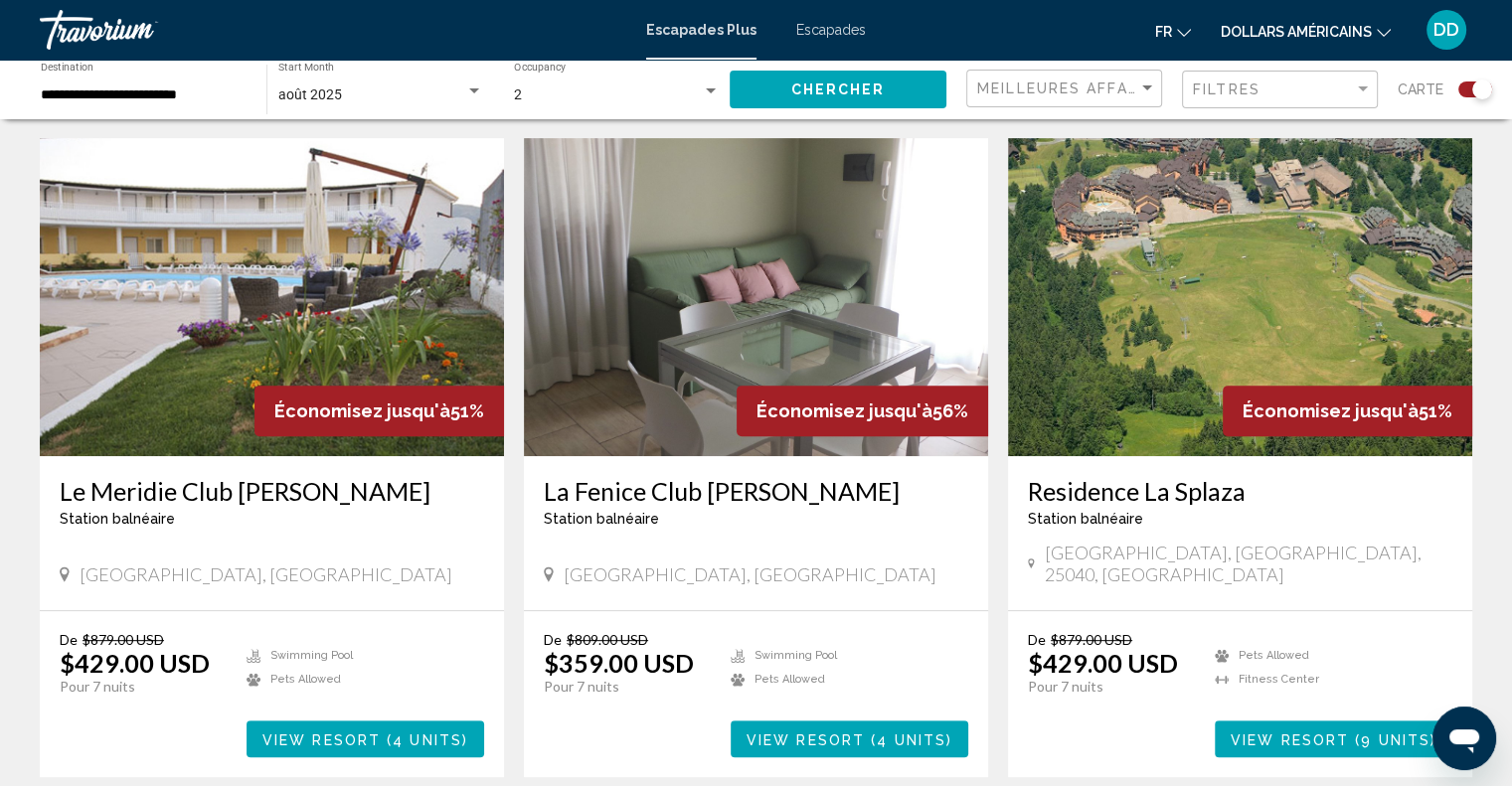 click on "La Fenice Club [PERSON_NAME]" at bounding box center (756, 491) 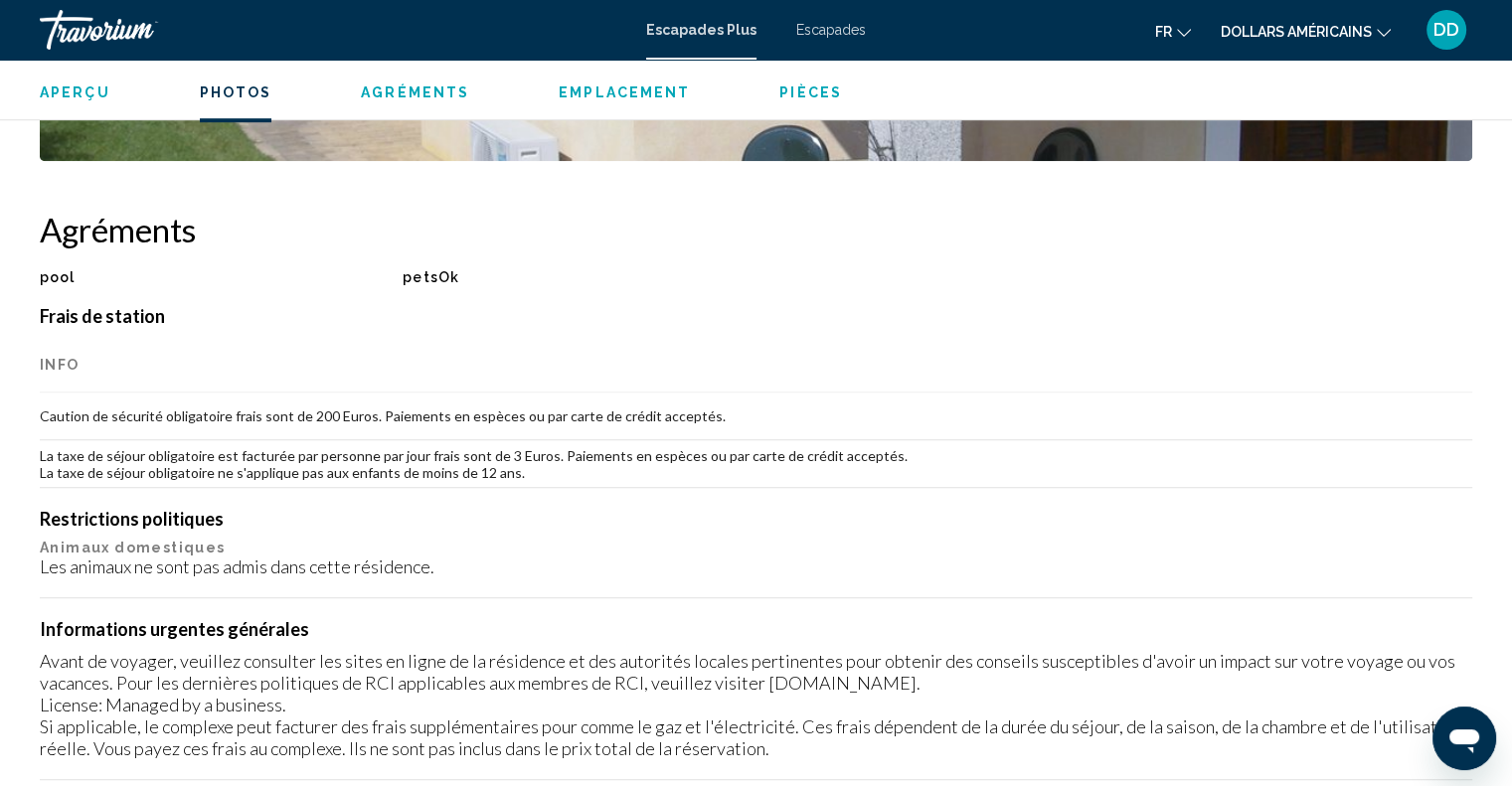 scroll, scrollTop: 1344, scrollLeft: 0, axis: vertical 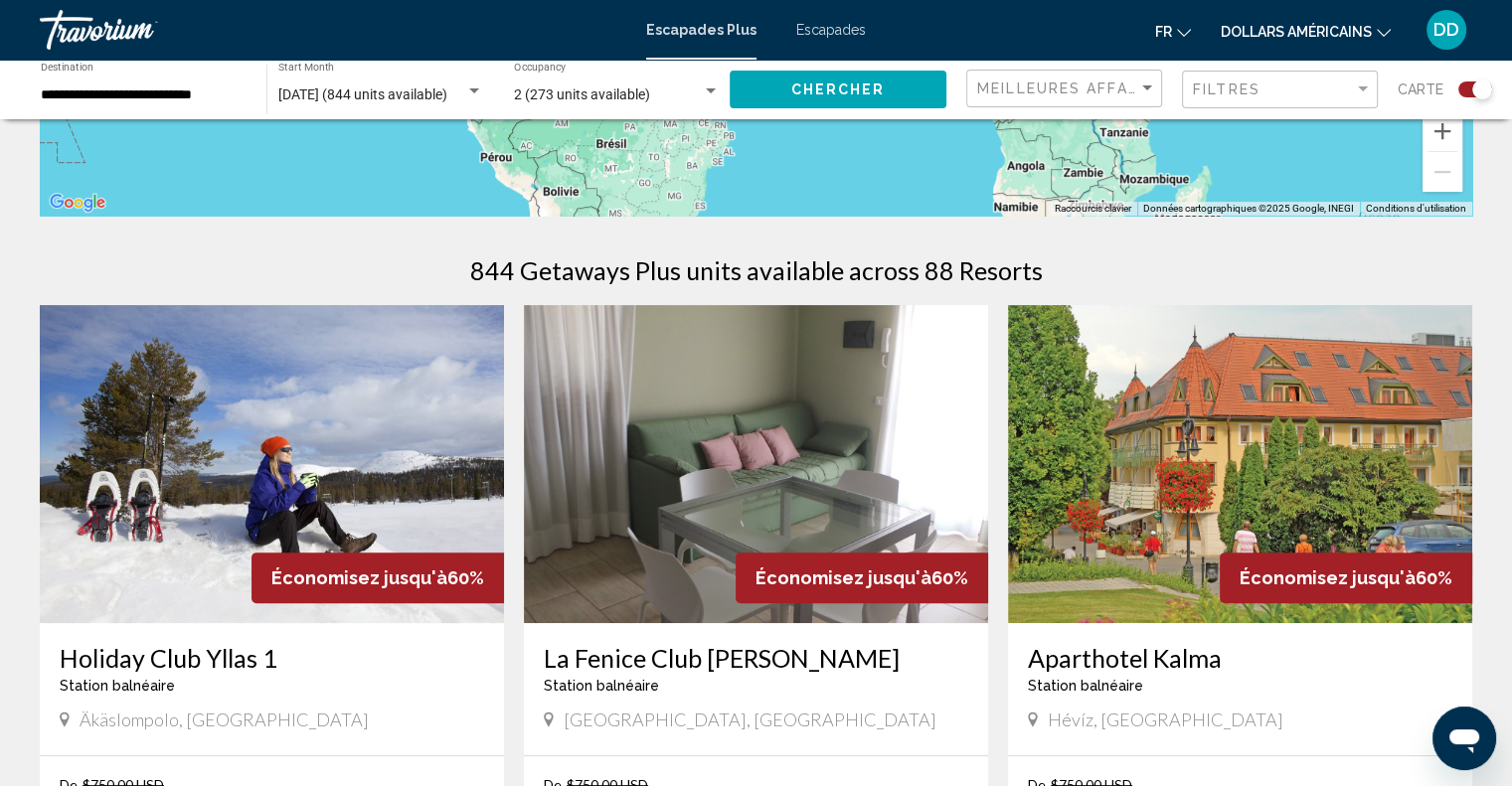 click on "dollars américains
USD ($) MXN (Mex$) CAD (Can$) GBP (£) EUR (€) AUD (A$) NZD (NZ$) CNY (CN¥)" 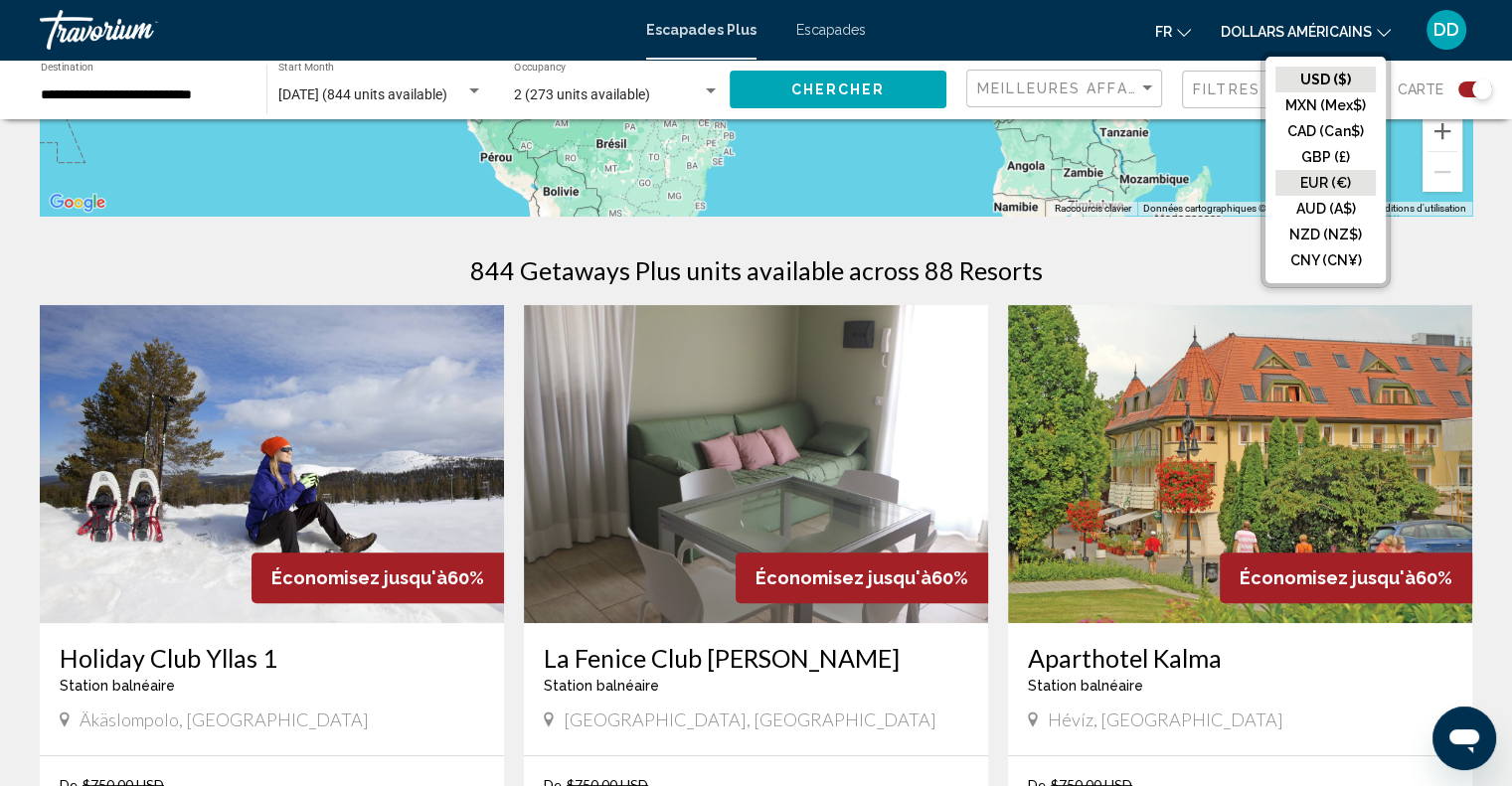 click on "EUR (€)" 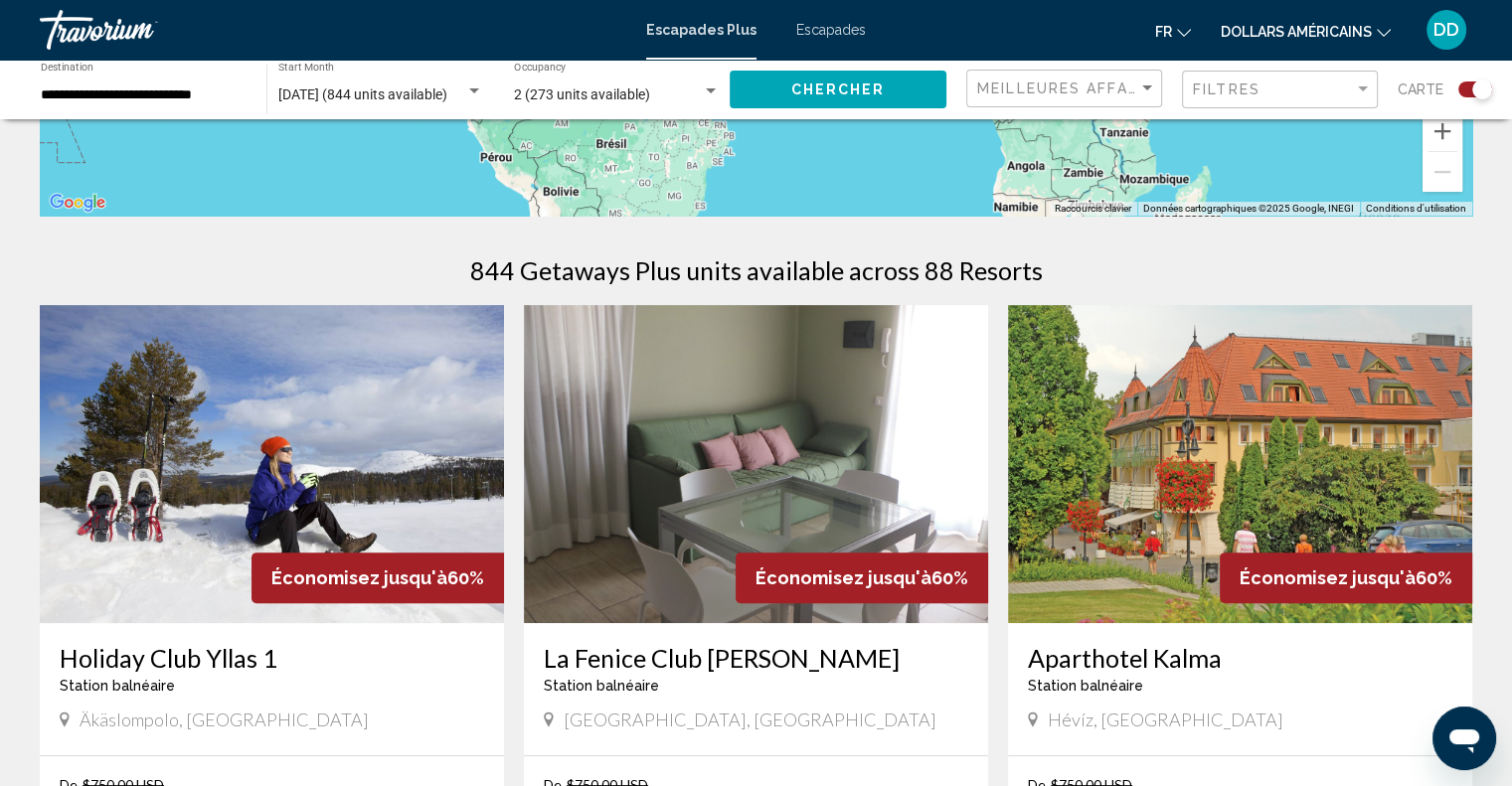 click on "Escapades" at bounding box center (831, 30) 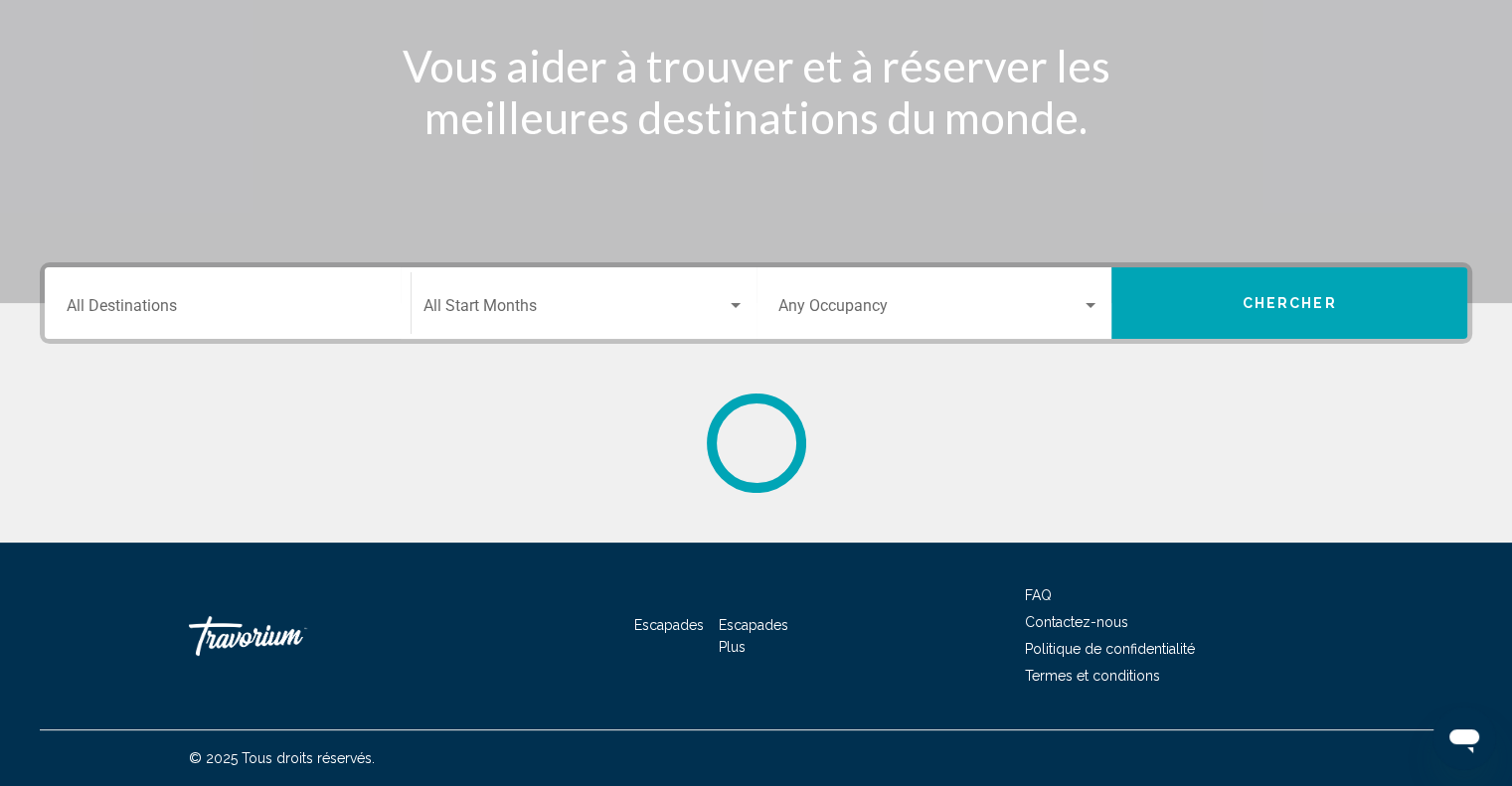 scroll, scrollTop: 0, scrollLeft: 0, axis: both 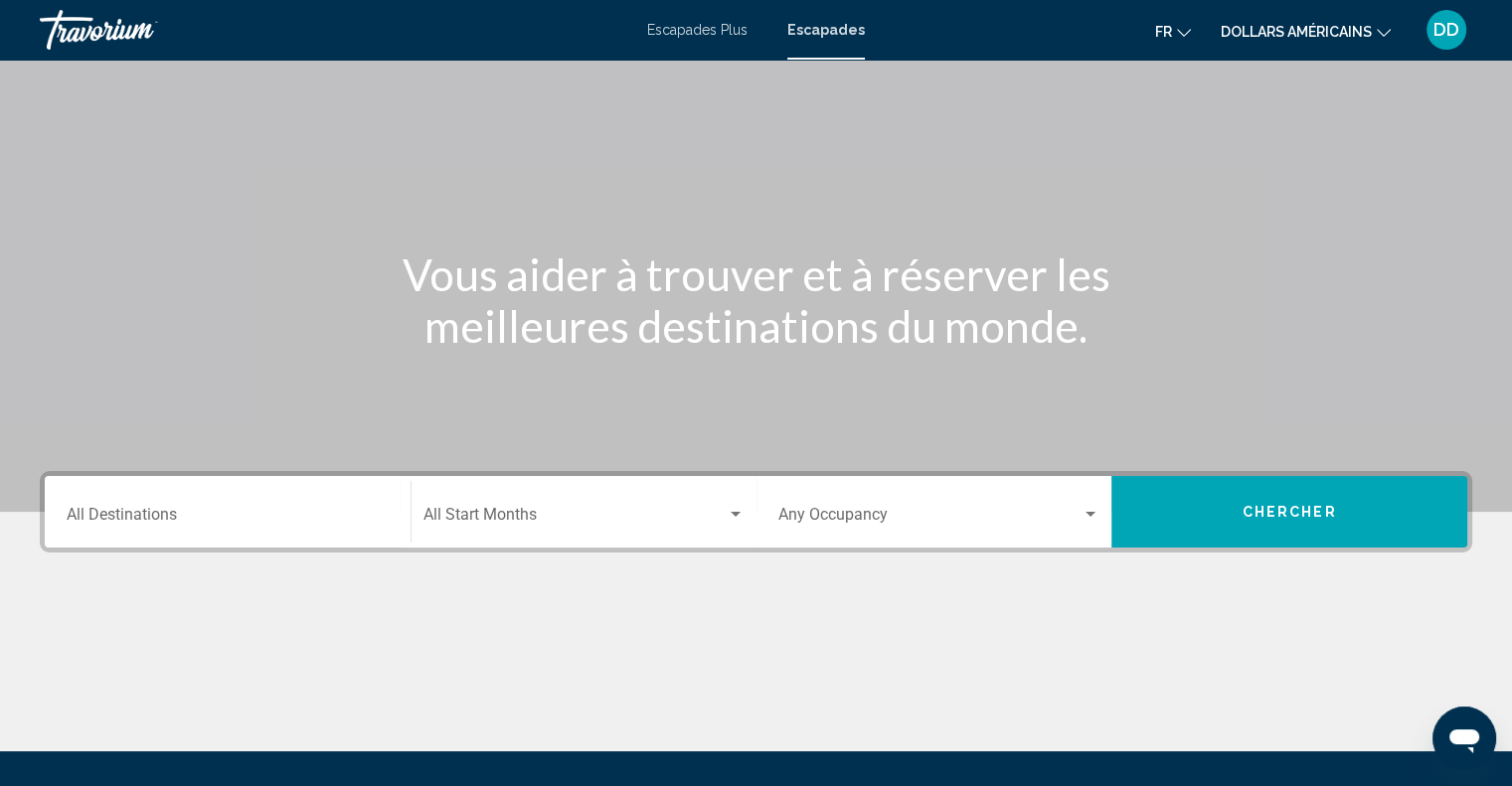 click on "Destination All Destinations" at bounding box center (228, 512) 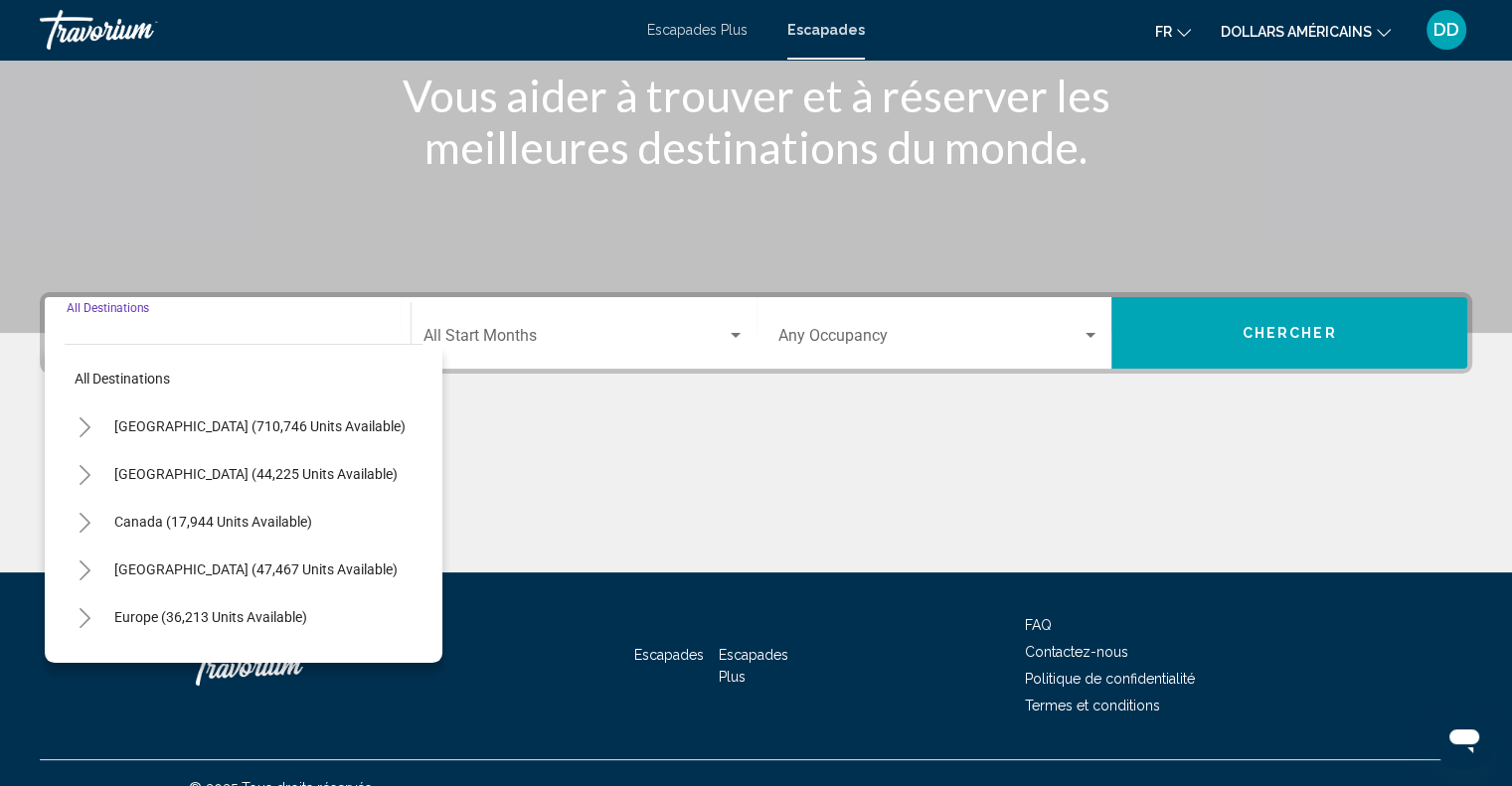 scroll, scrollTop: 292, scrollLeft: 0, axis: vertical 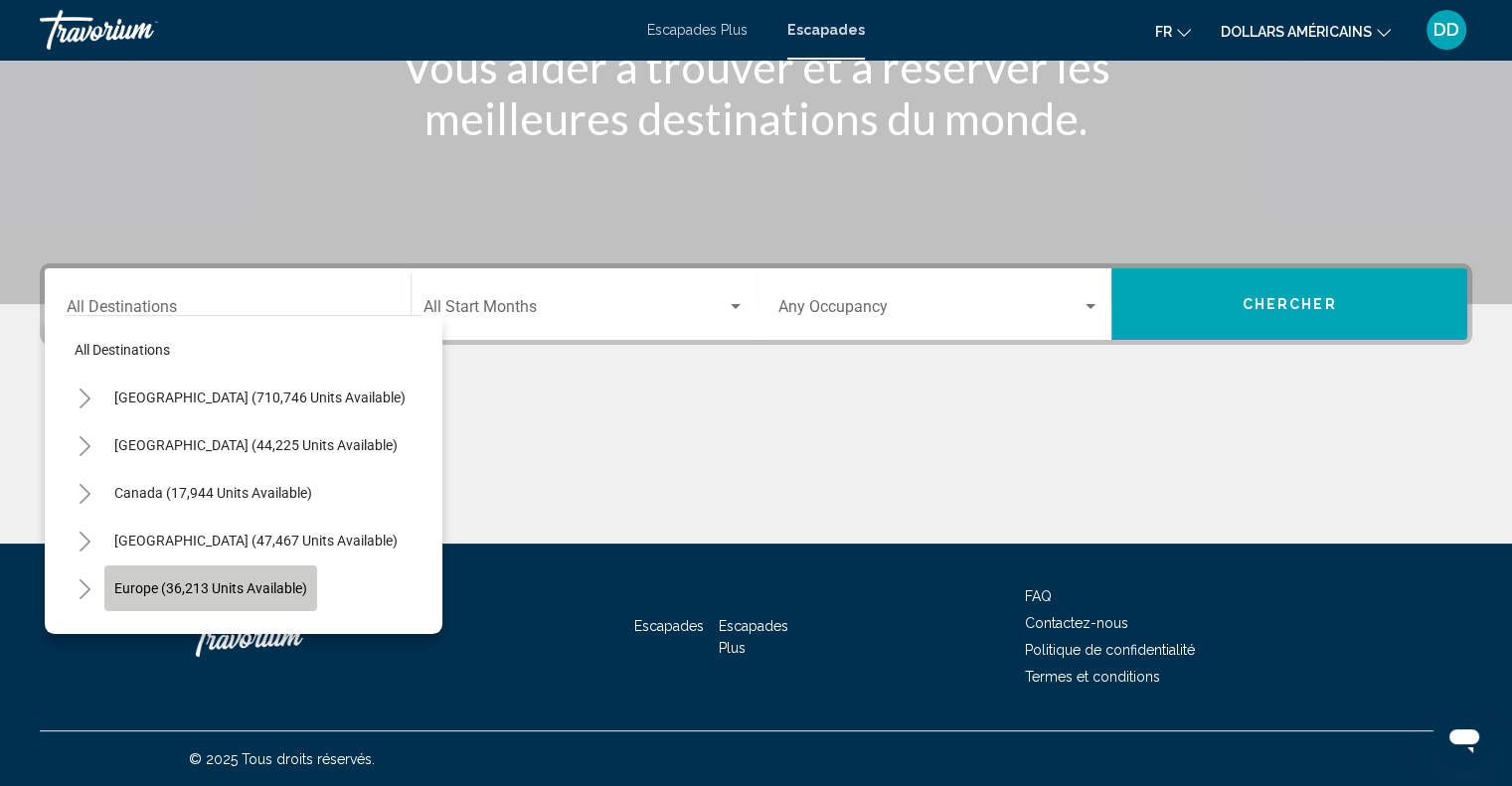 click on "Europe (36,213 units available)" 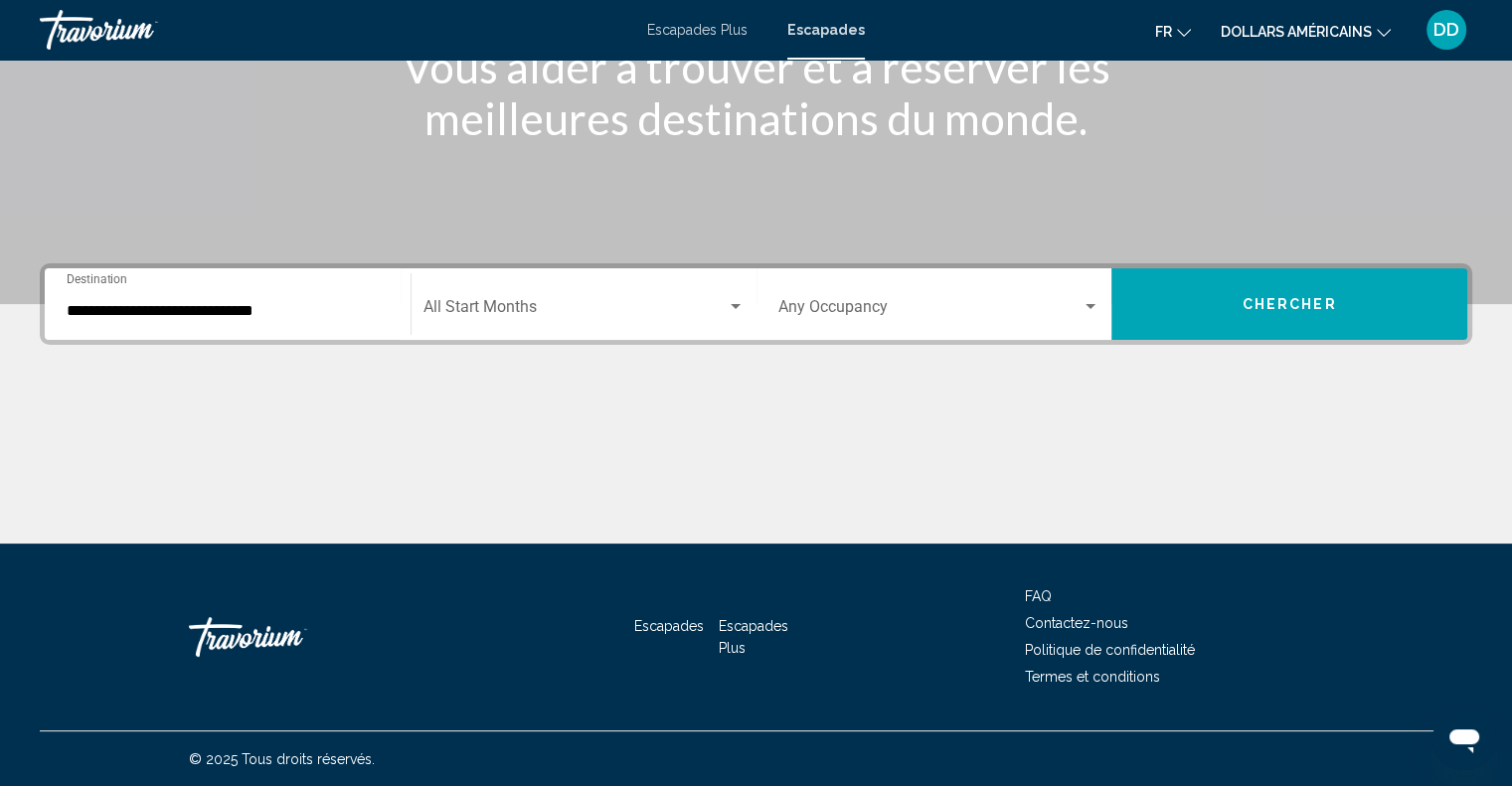 click on "Start Month All Start Months" 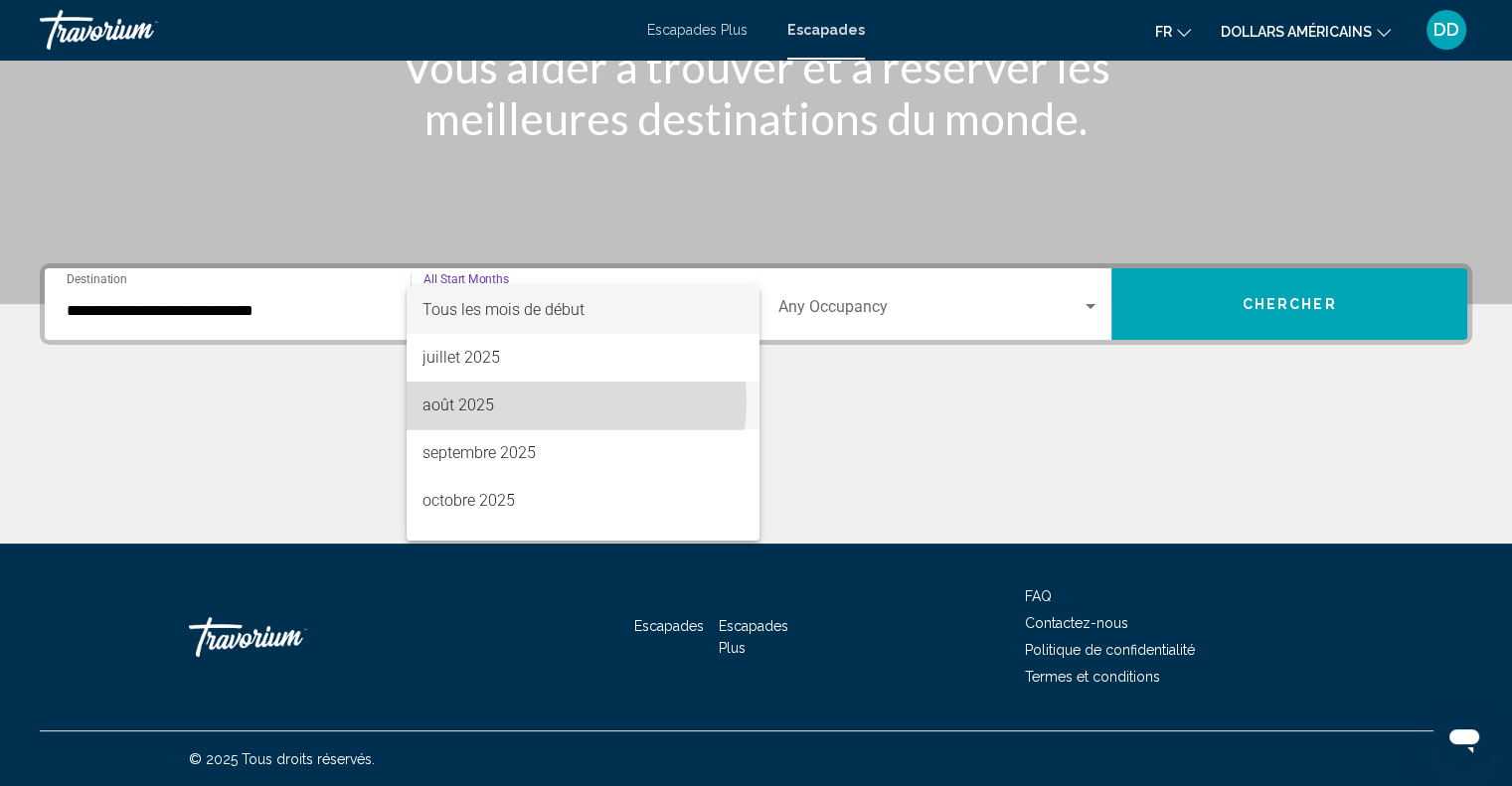 click on "août 2025" at bounding box center (583, 405) 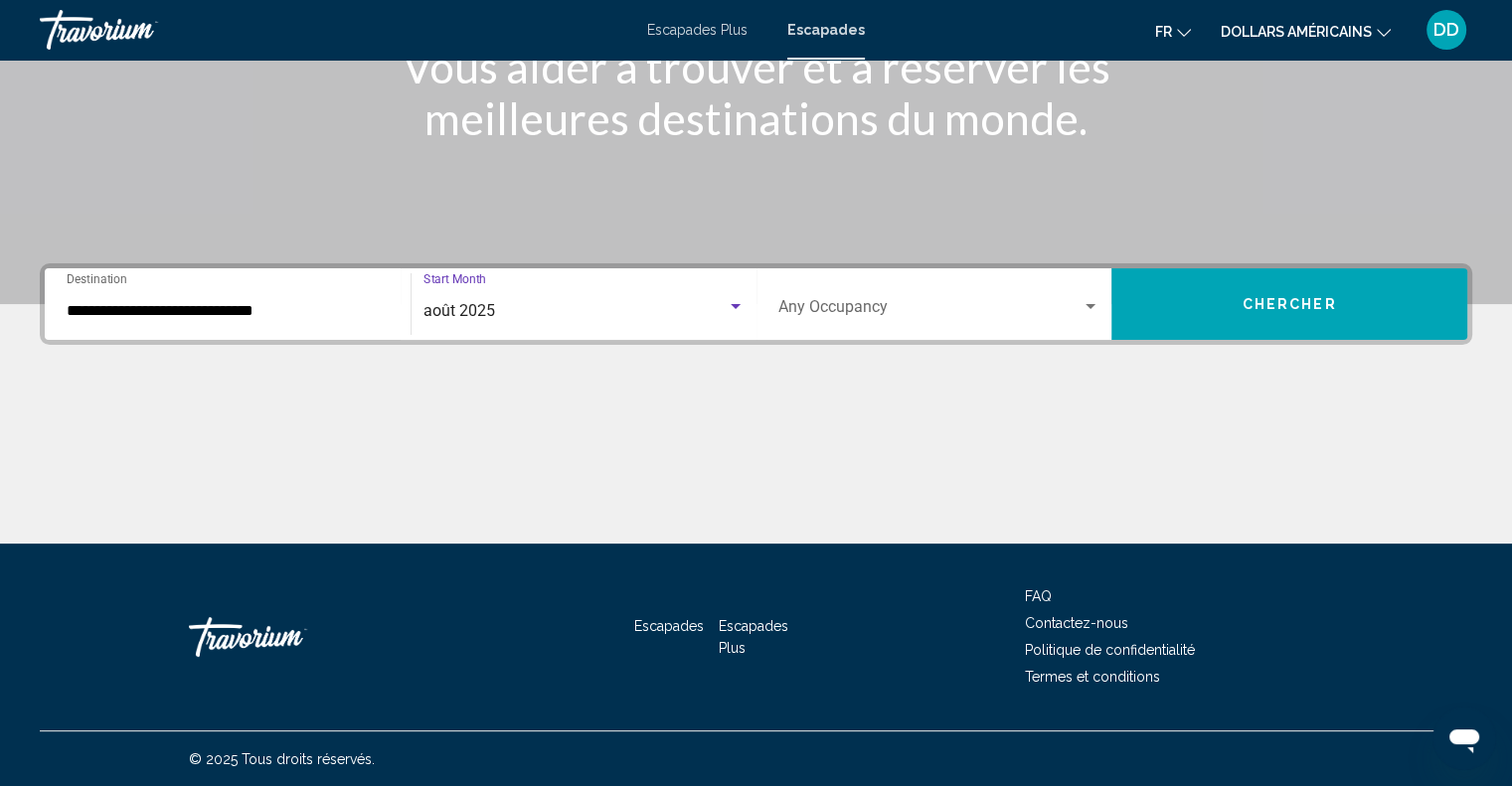 click on "Occupancy Any Occupancy" at bounding box center (939, 304) 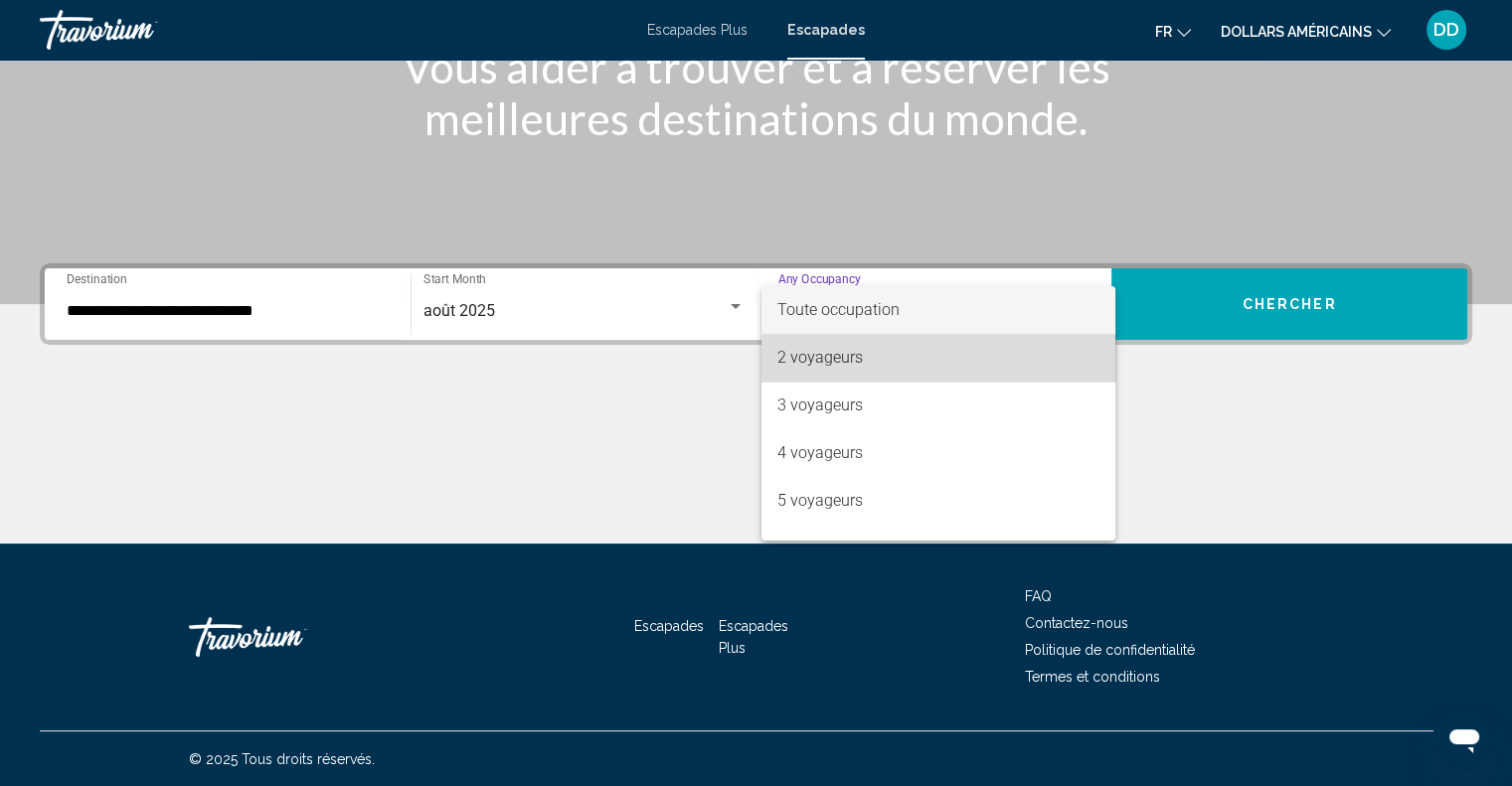 click on "2 voyageurs" at bounding box center (938, 358) 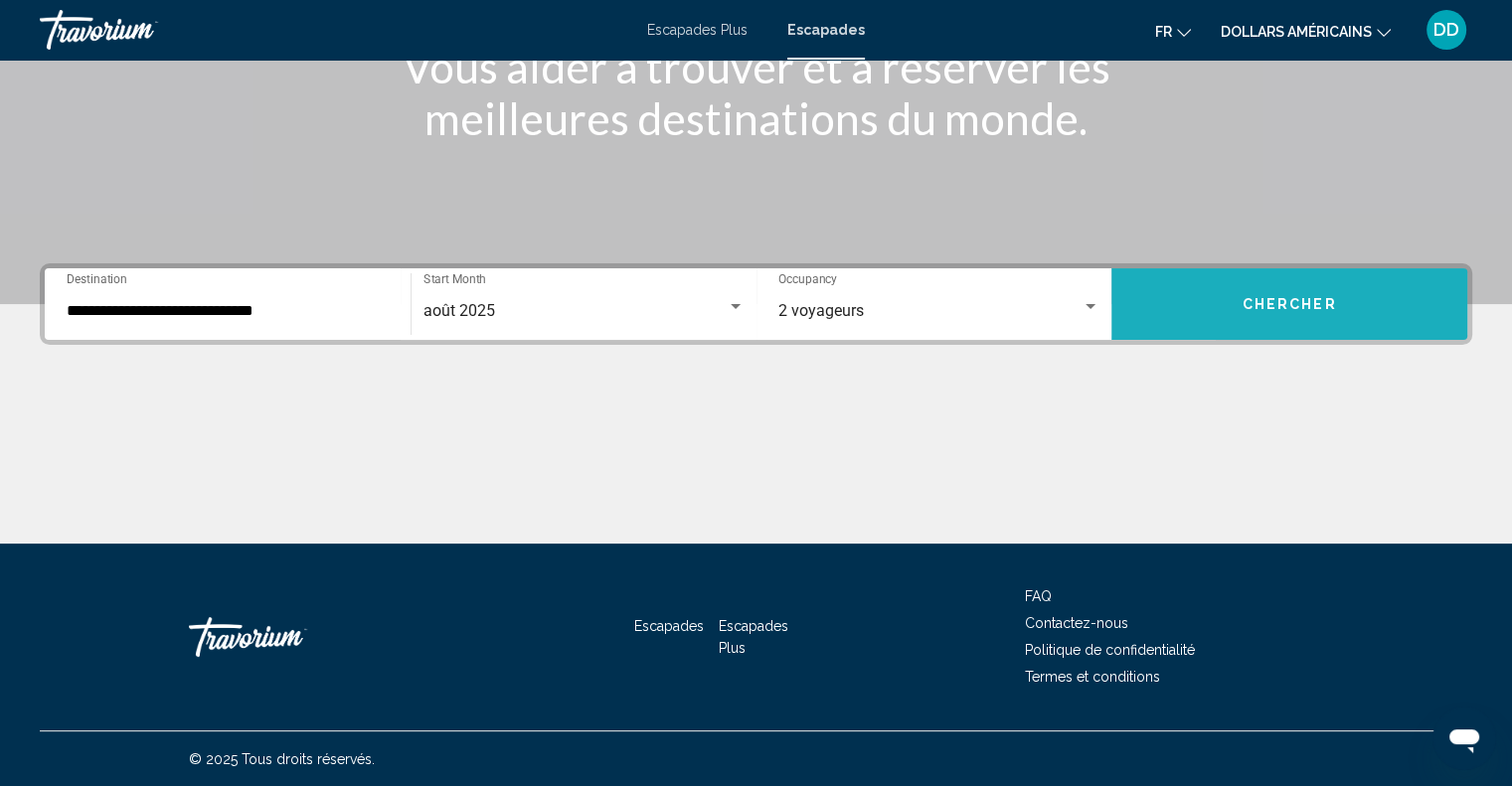 click on "Chercher" at bounding box center [1289, 304] 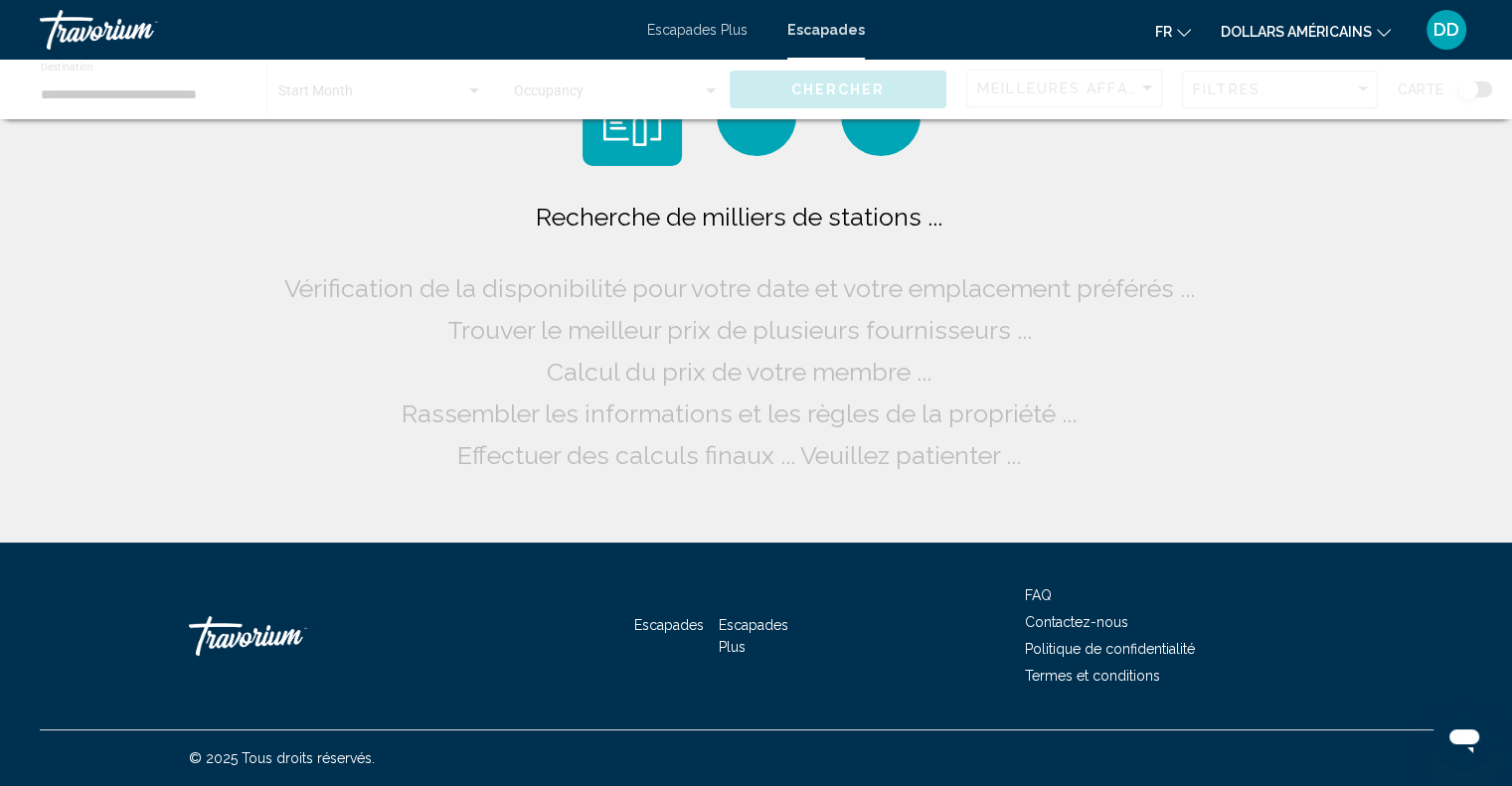 scroll, scrollTop: 0, scrollLeft: 0, axis: both 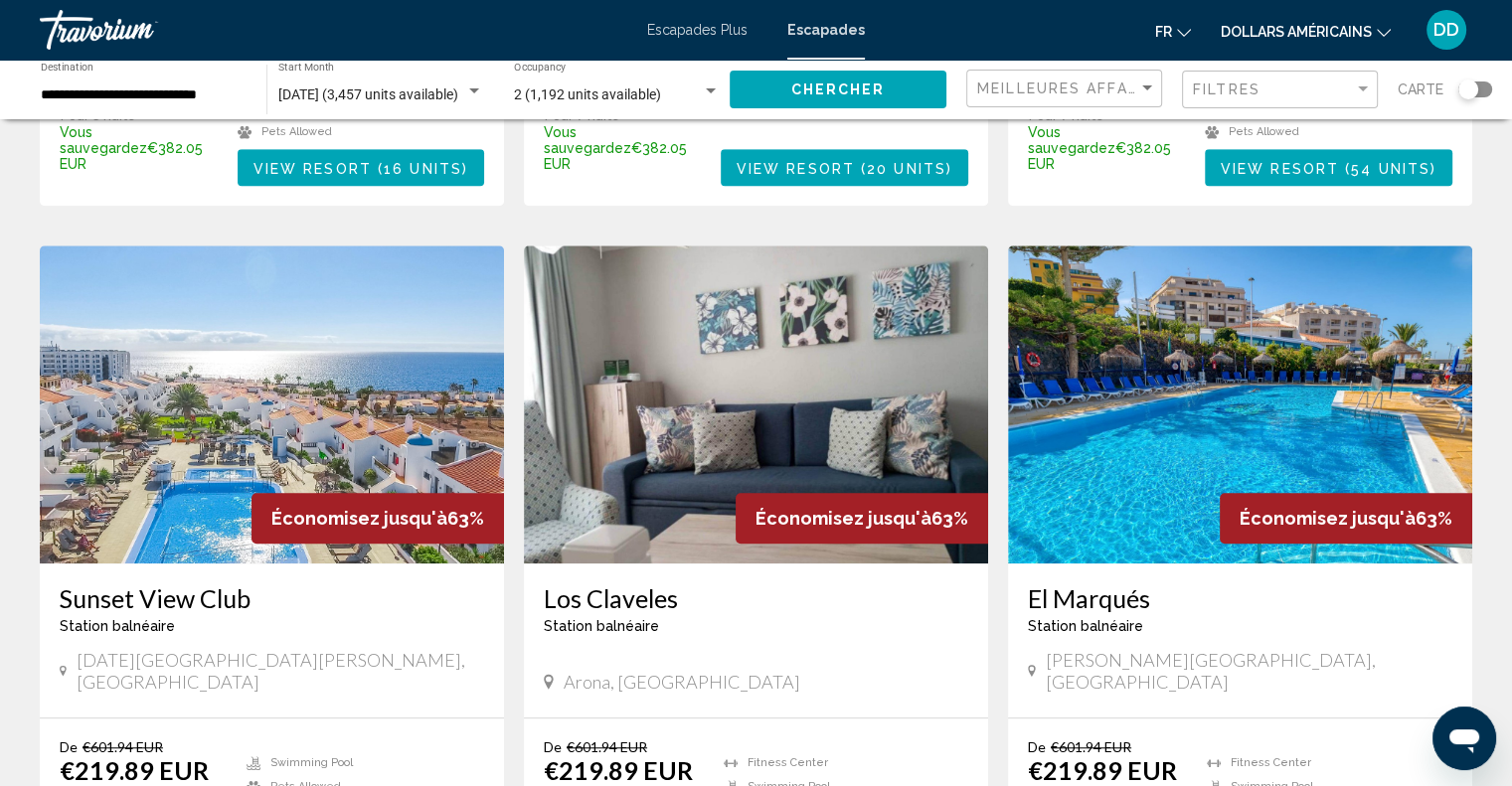 click on "9 units" at bounding box center [427, 847] 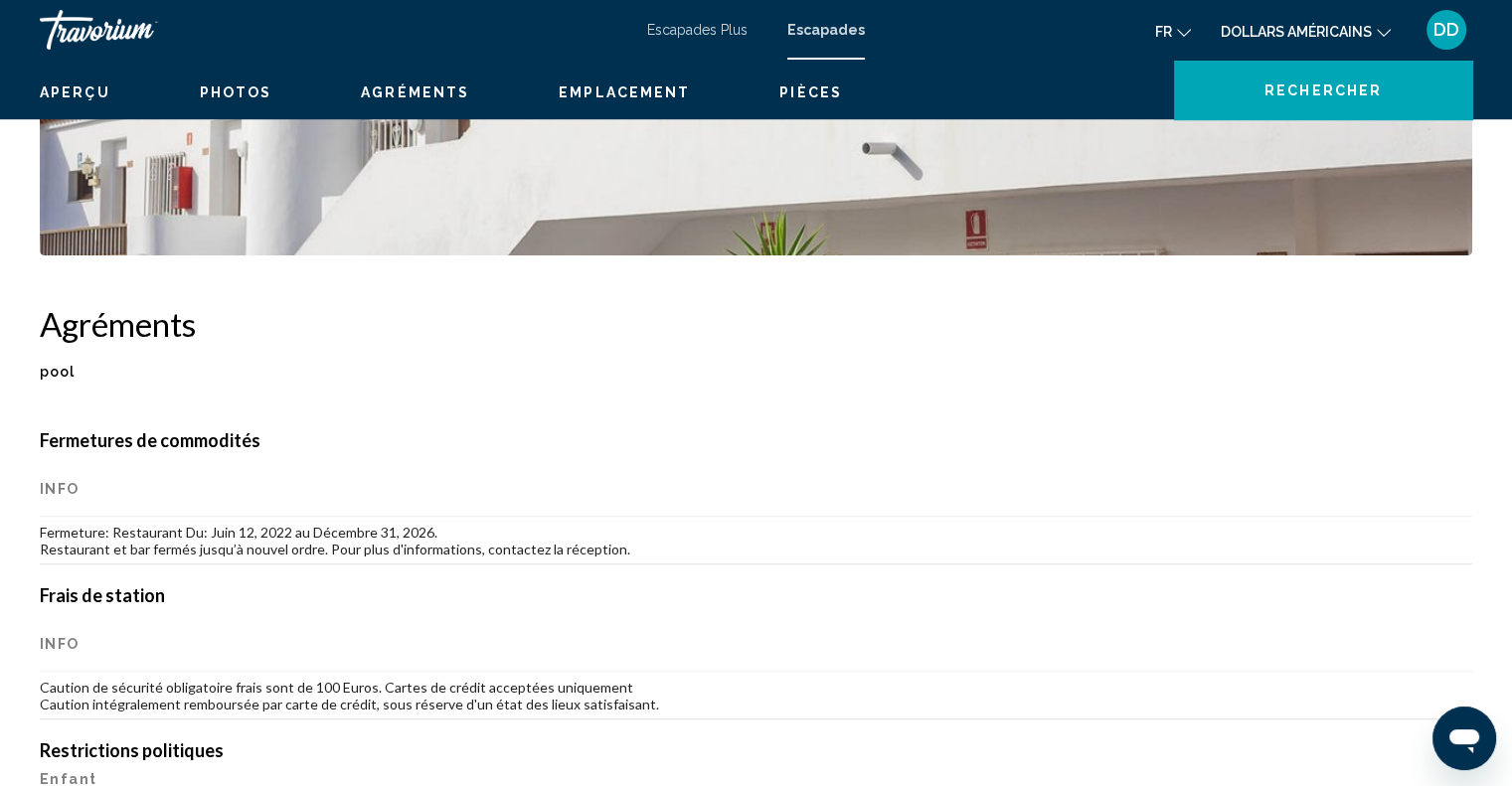 scroll, scrollTop: 0, scrollLeft: 0, axis: both 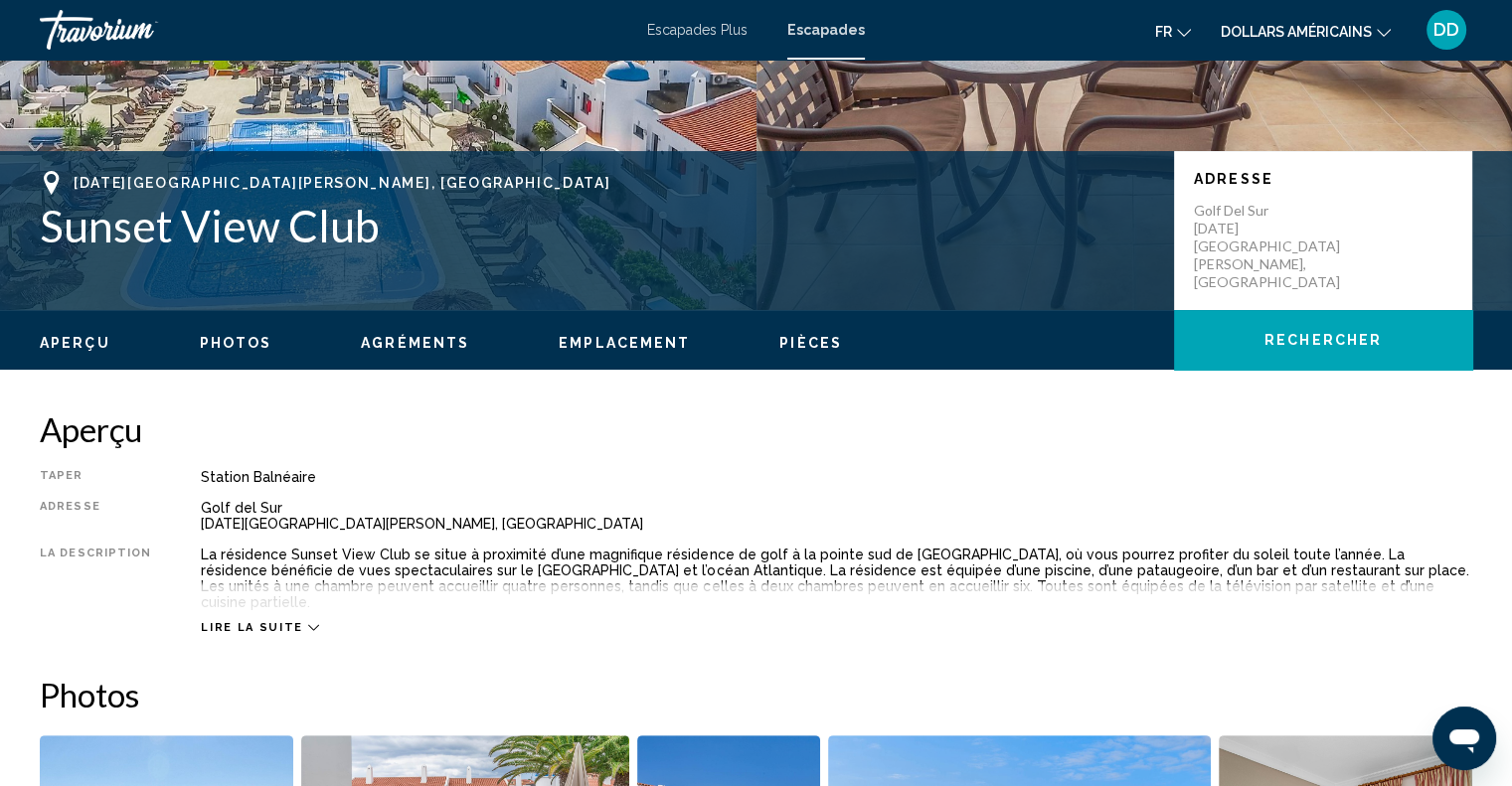 click on "Lire la suite" at bounding box center [252, 627] 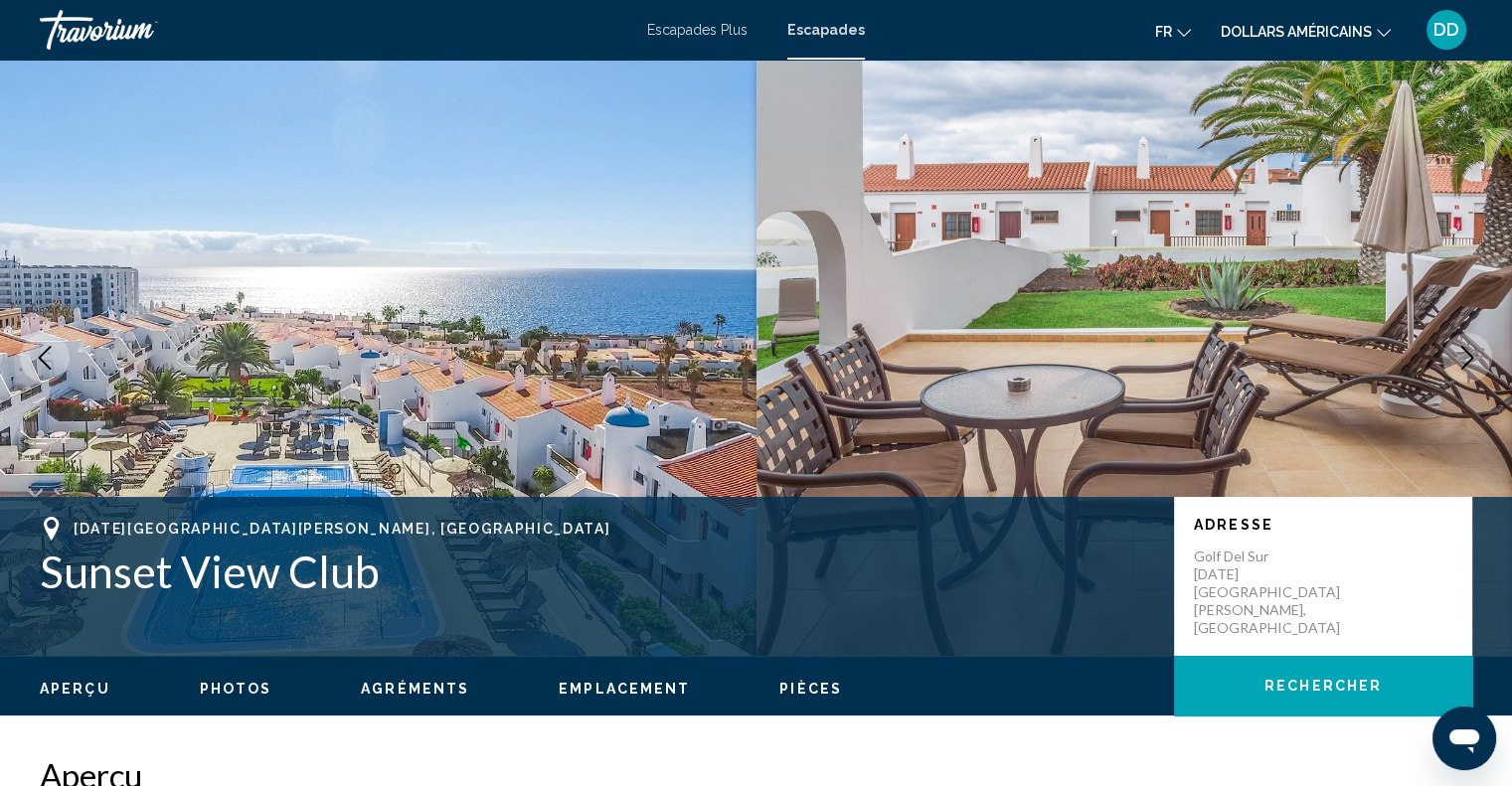 scroll, scrollTop: 0, scrollLeft: 0, axis: both 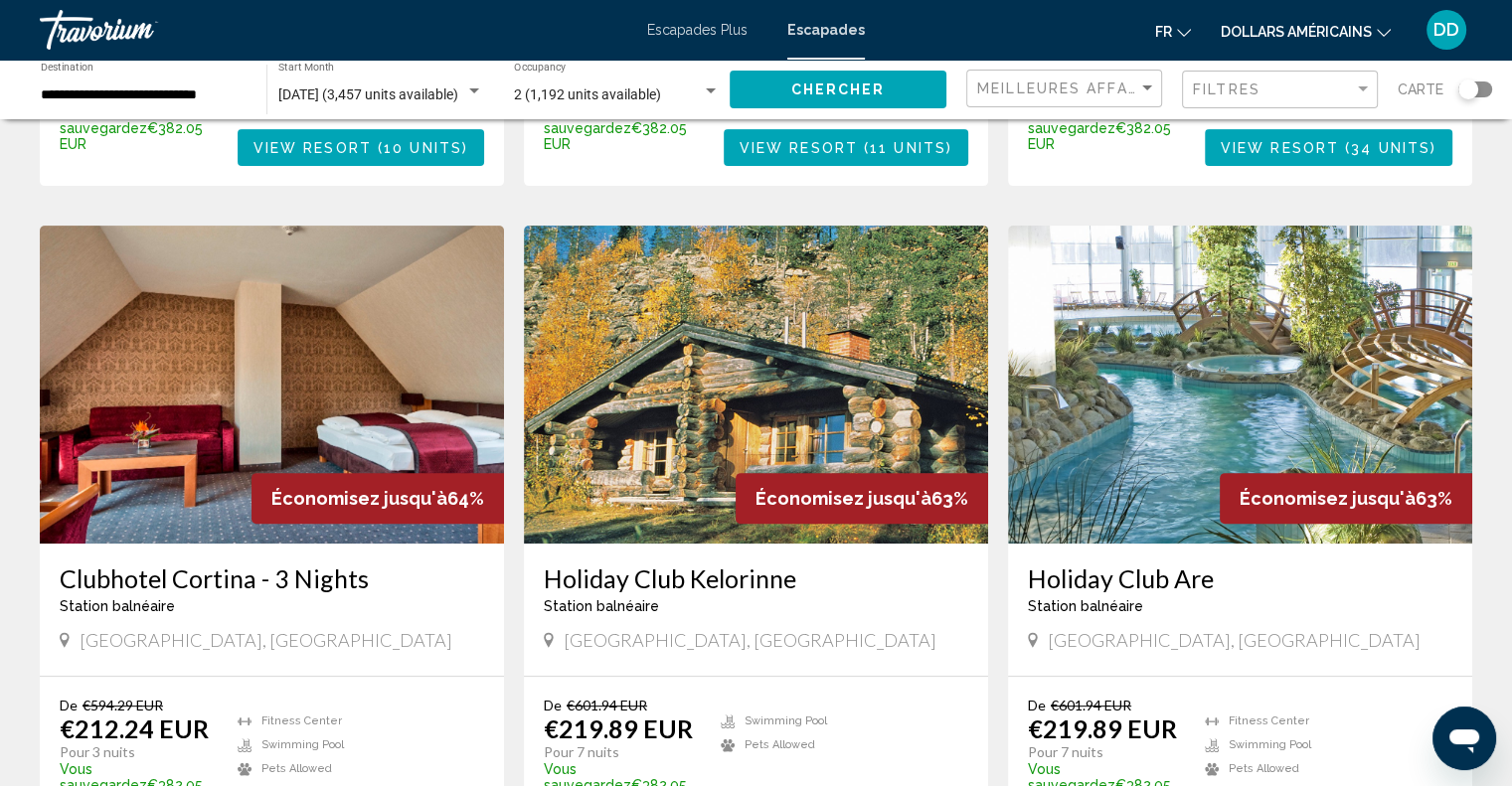 click at bounding box center (1240, 385) 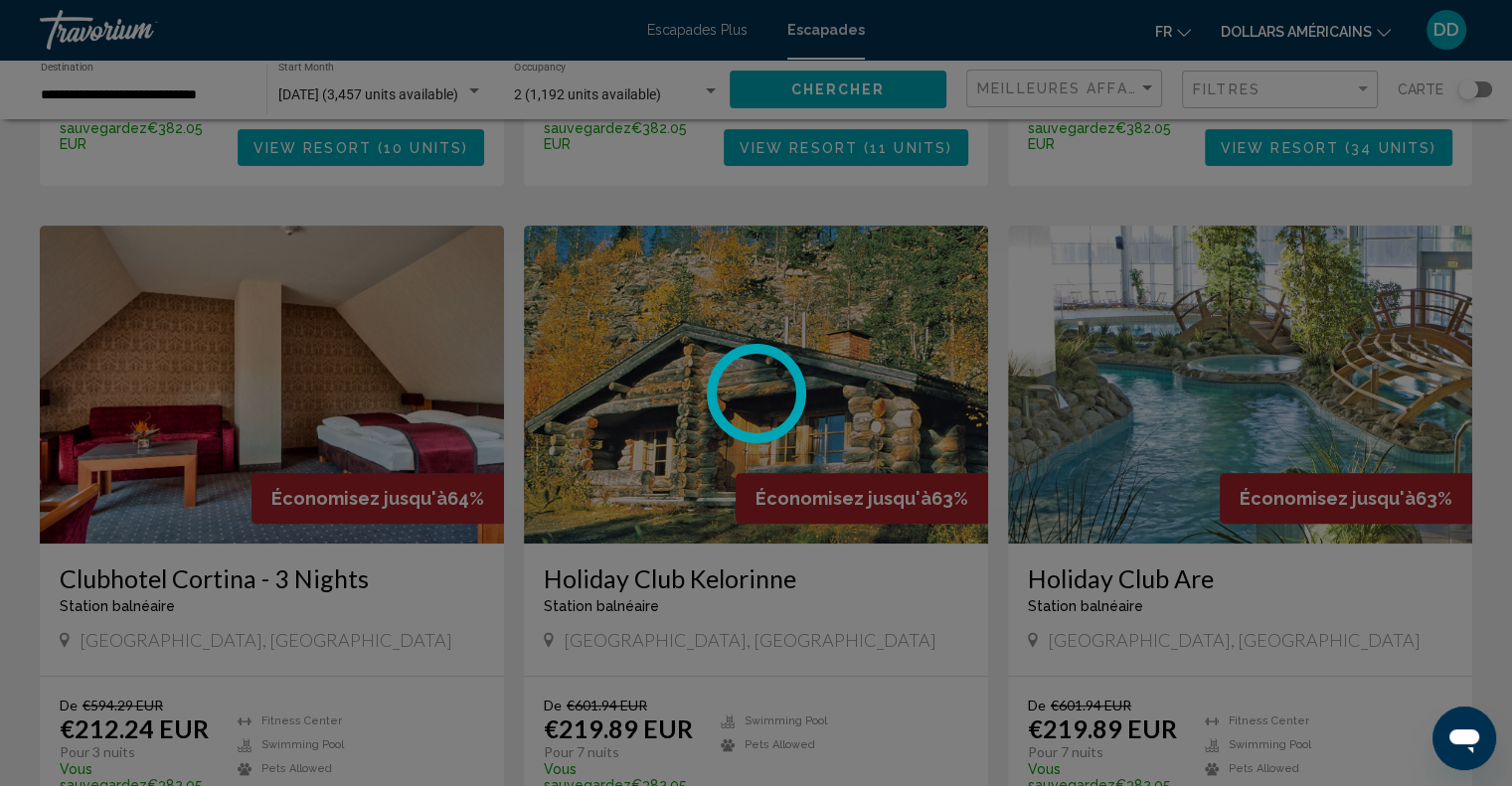 scroll, scrollTop: 0, scrollLeft: 0, axis: both 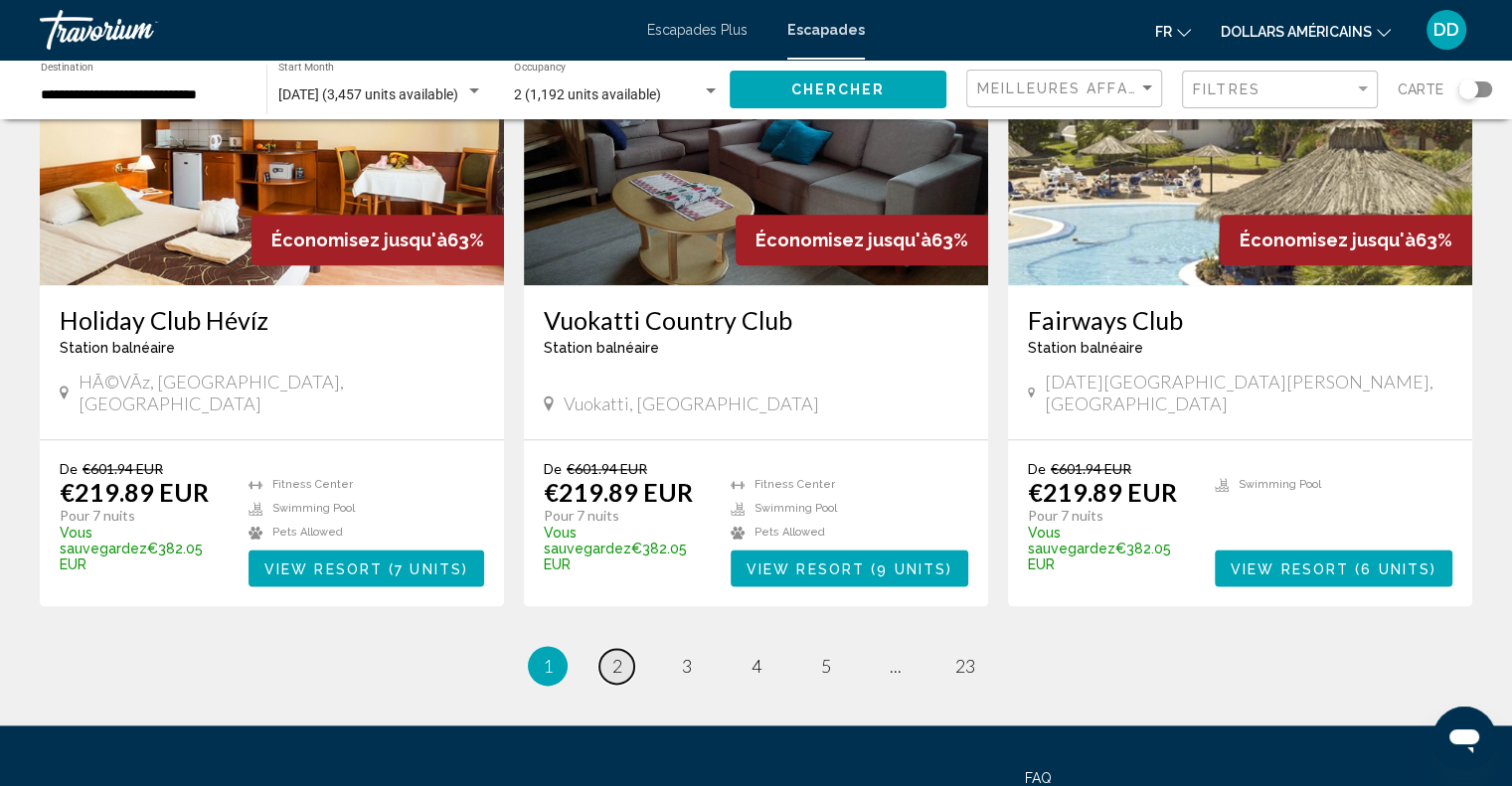 click on "2" at bounding box center (617, 666) 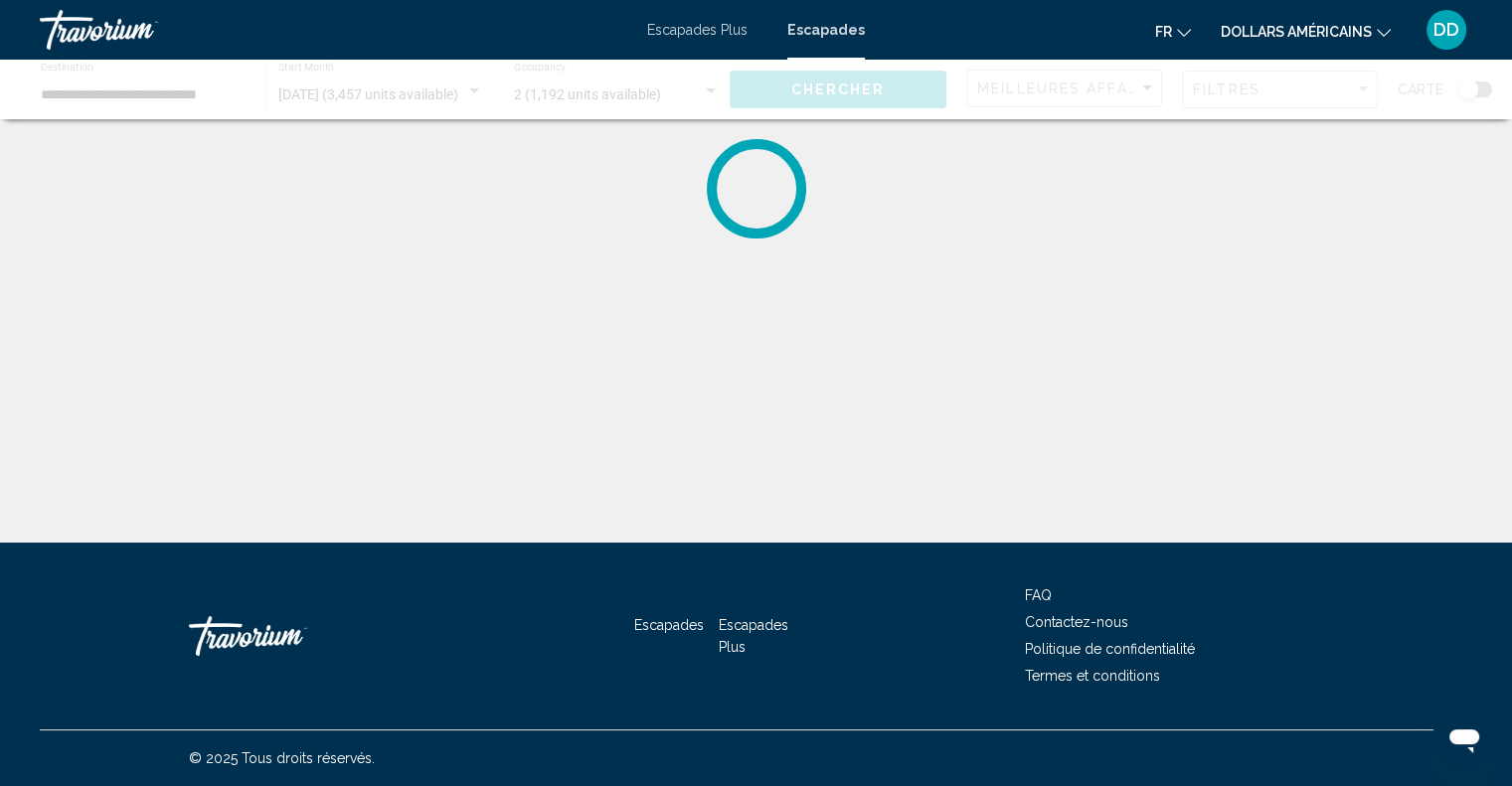 scroll, scrollTop: 0, scrollLeft: 0, axis: both 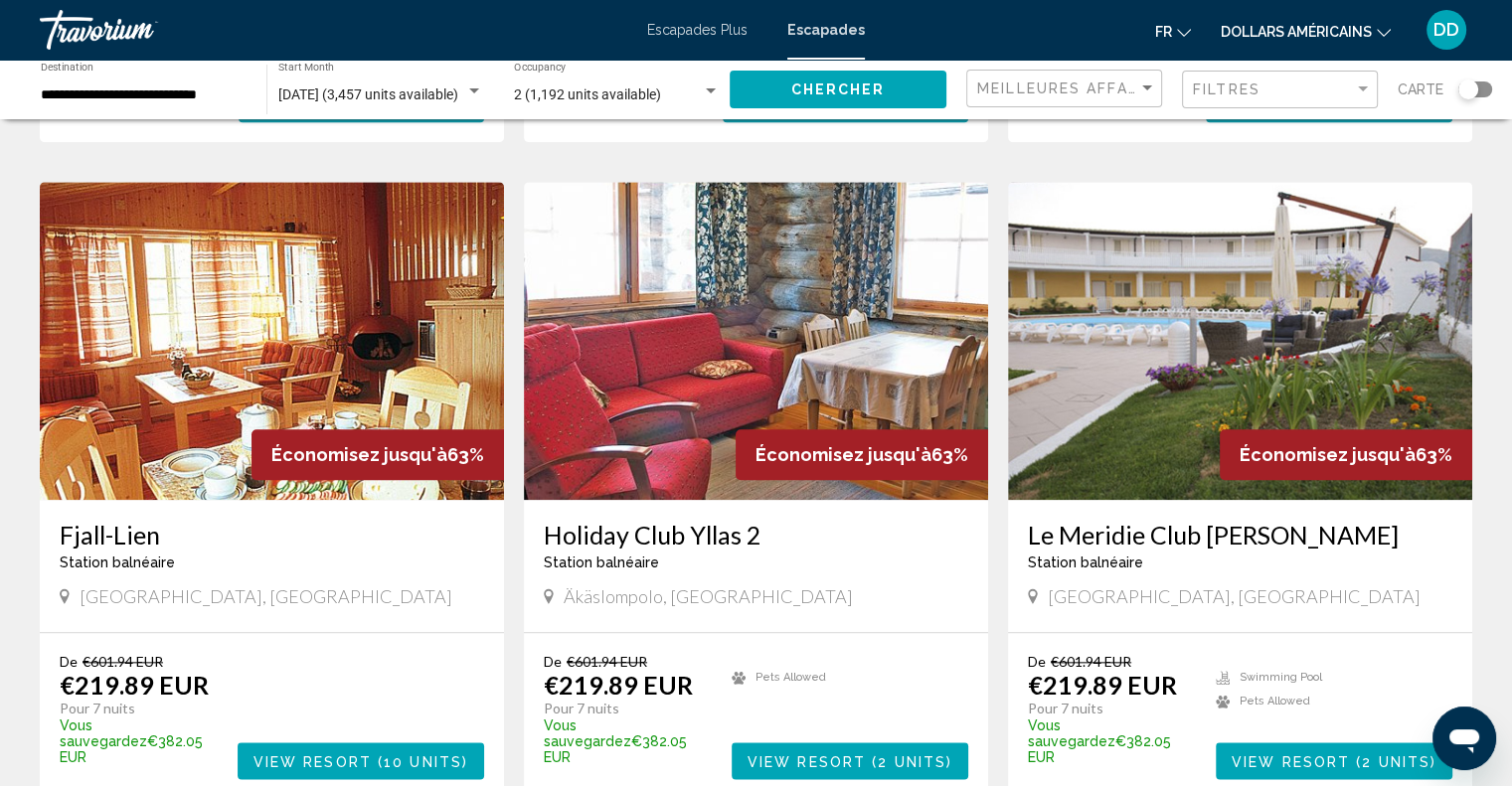 click on "page  3" at bounding box center (686, 859) 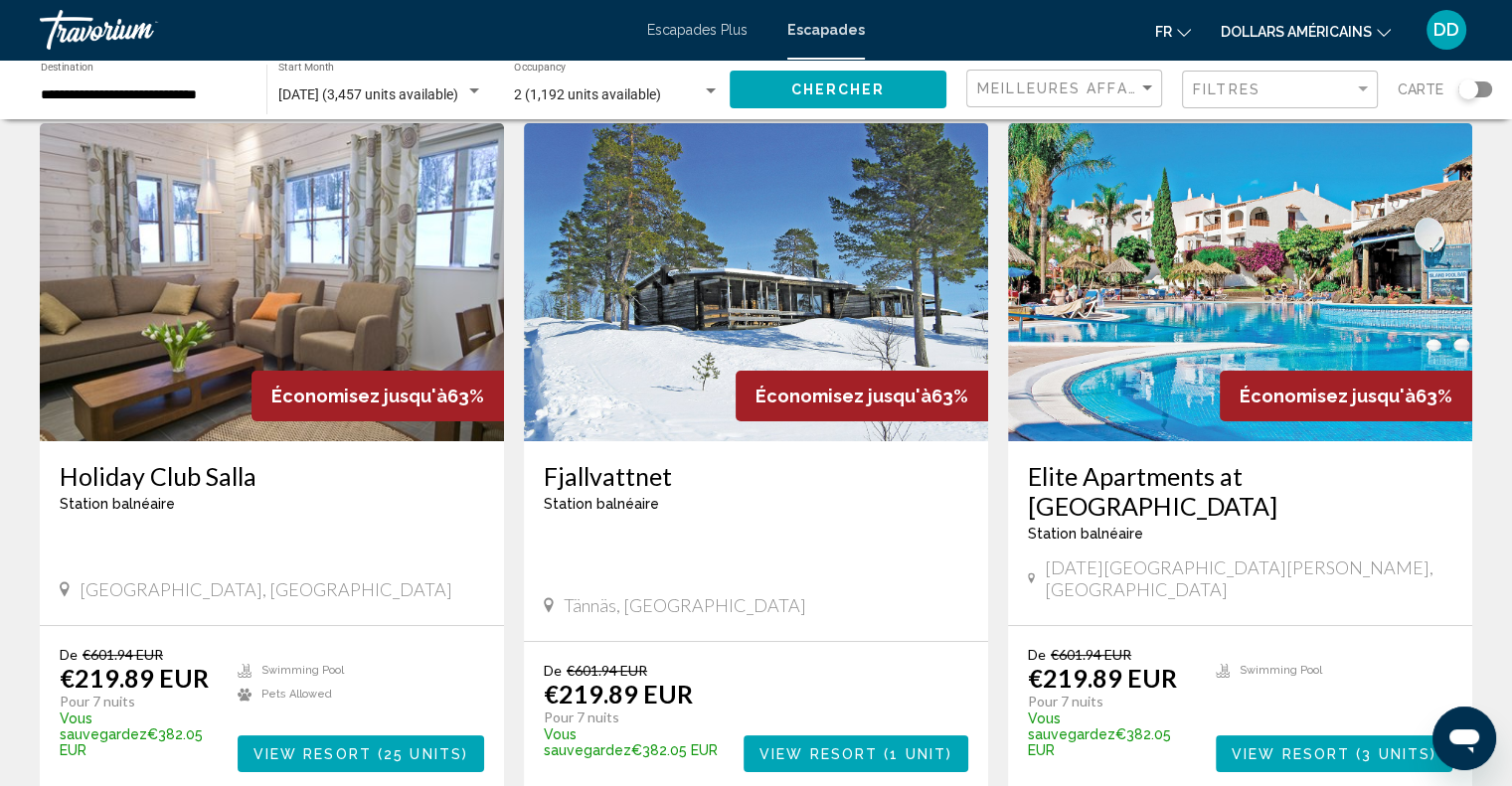 scroll, scrollTop: 95, scrollLeft: 0, axis: vertical 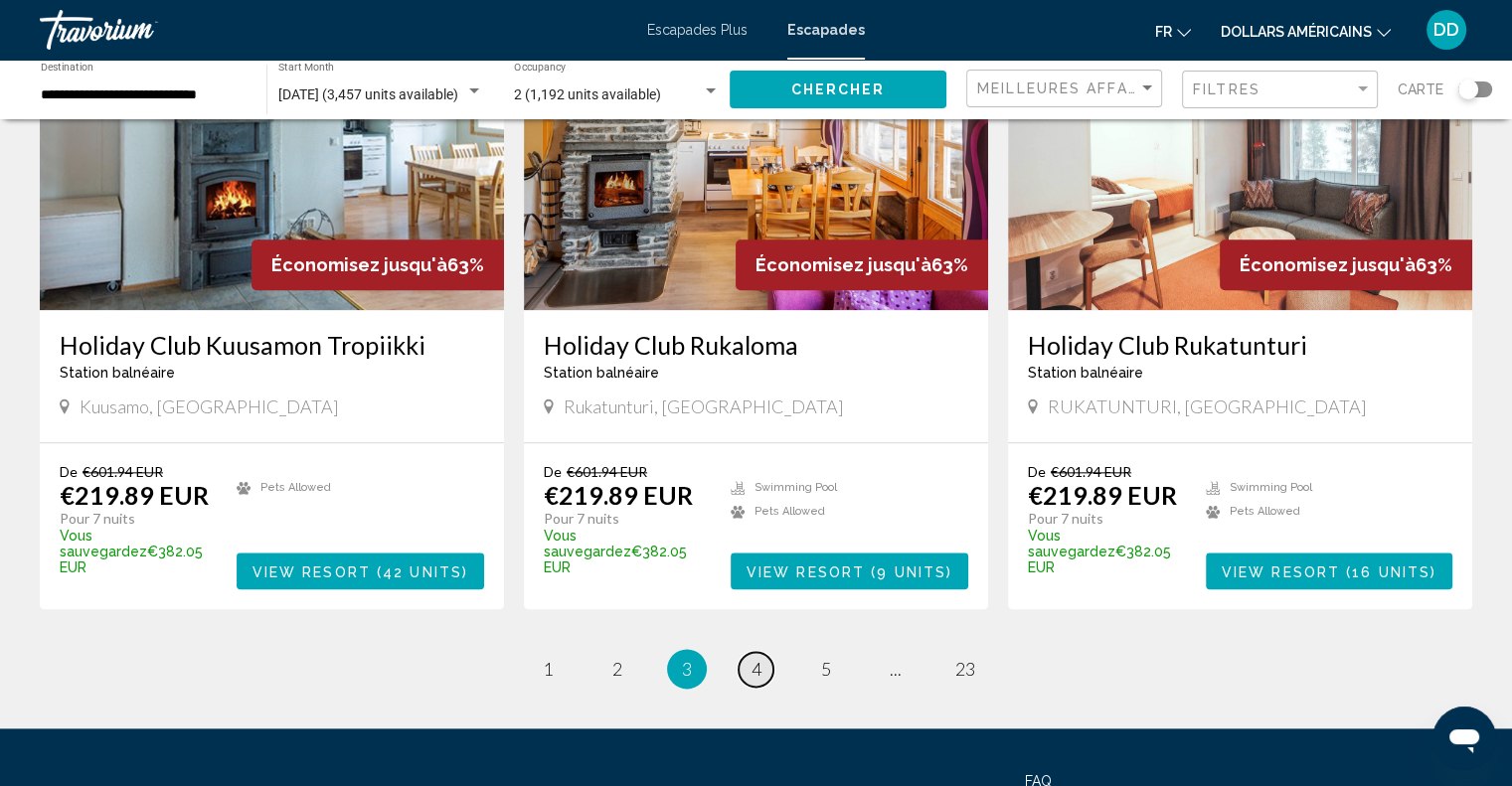 click on "4" at bounding box center (756, 669) 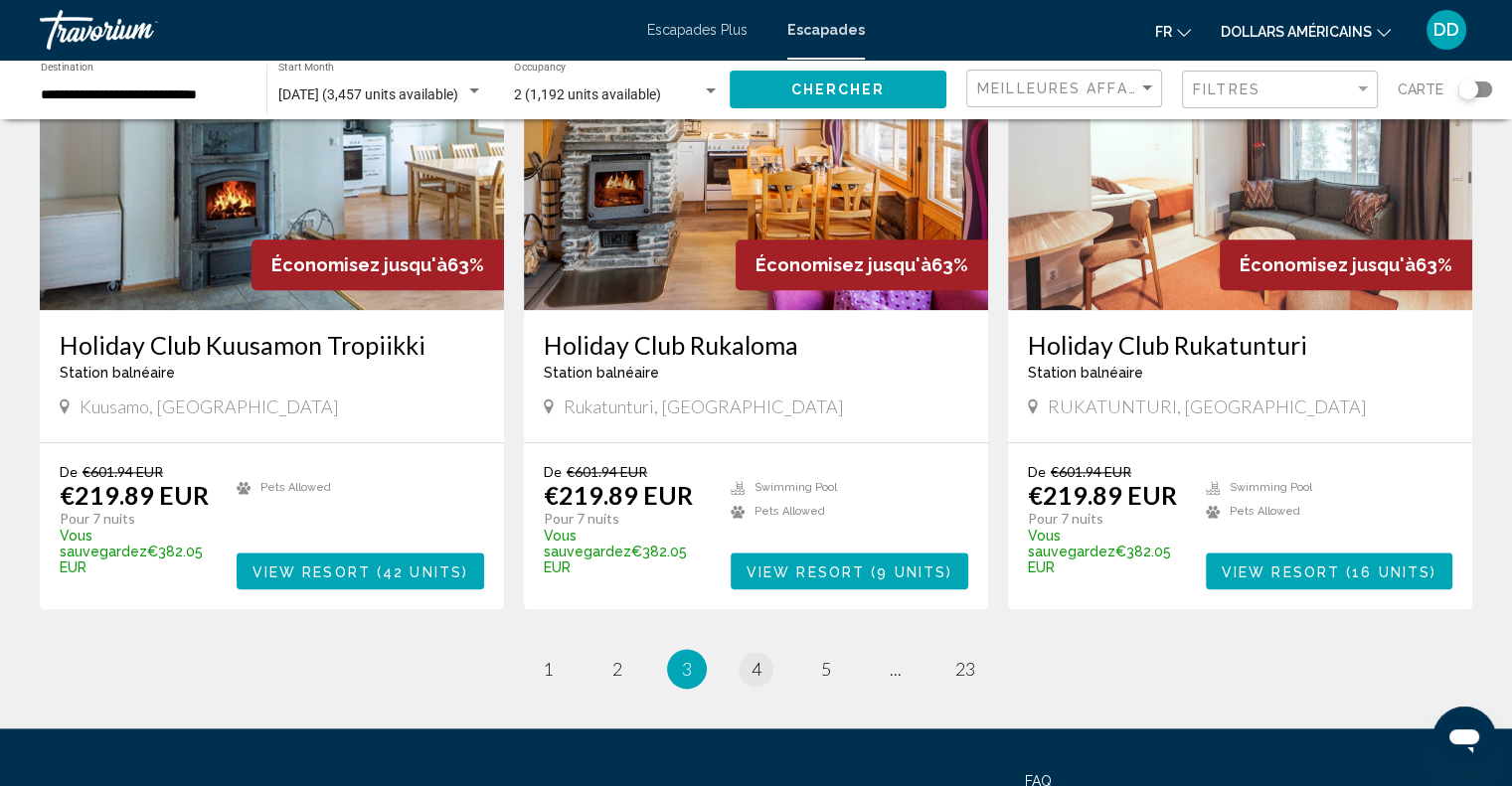 scroll, scrollTop: 0, scrollLeft: 0, axis: both 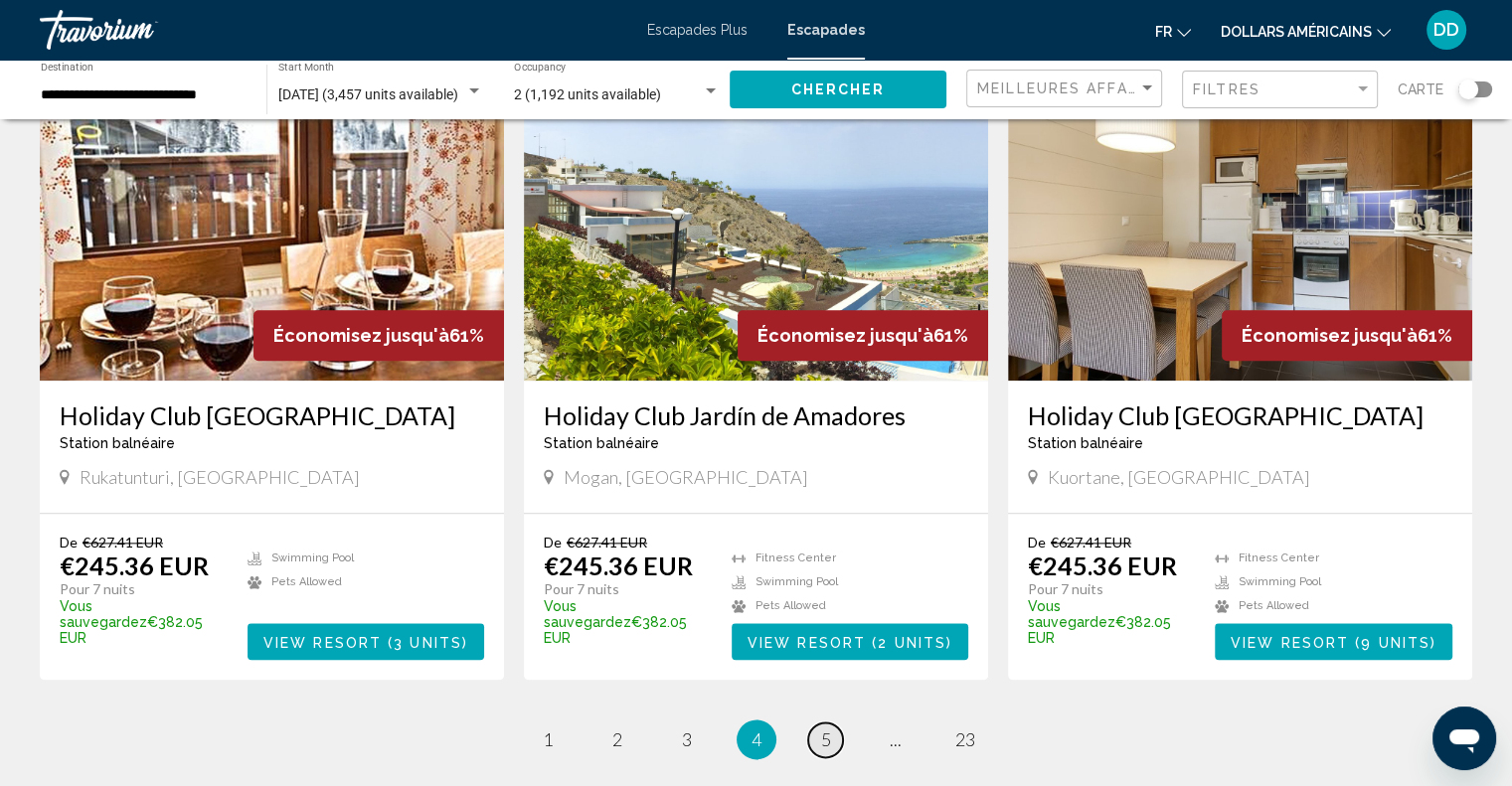 click on "5" at bounding box center (826, 739) 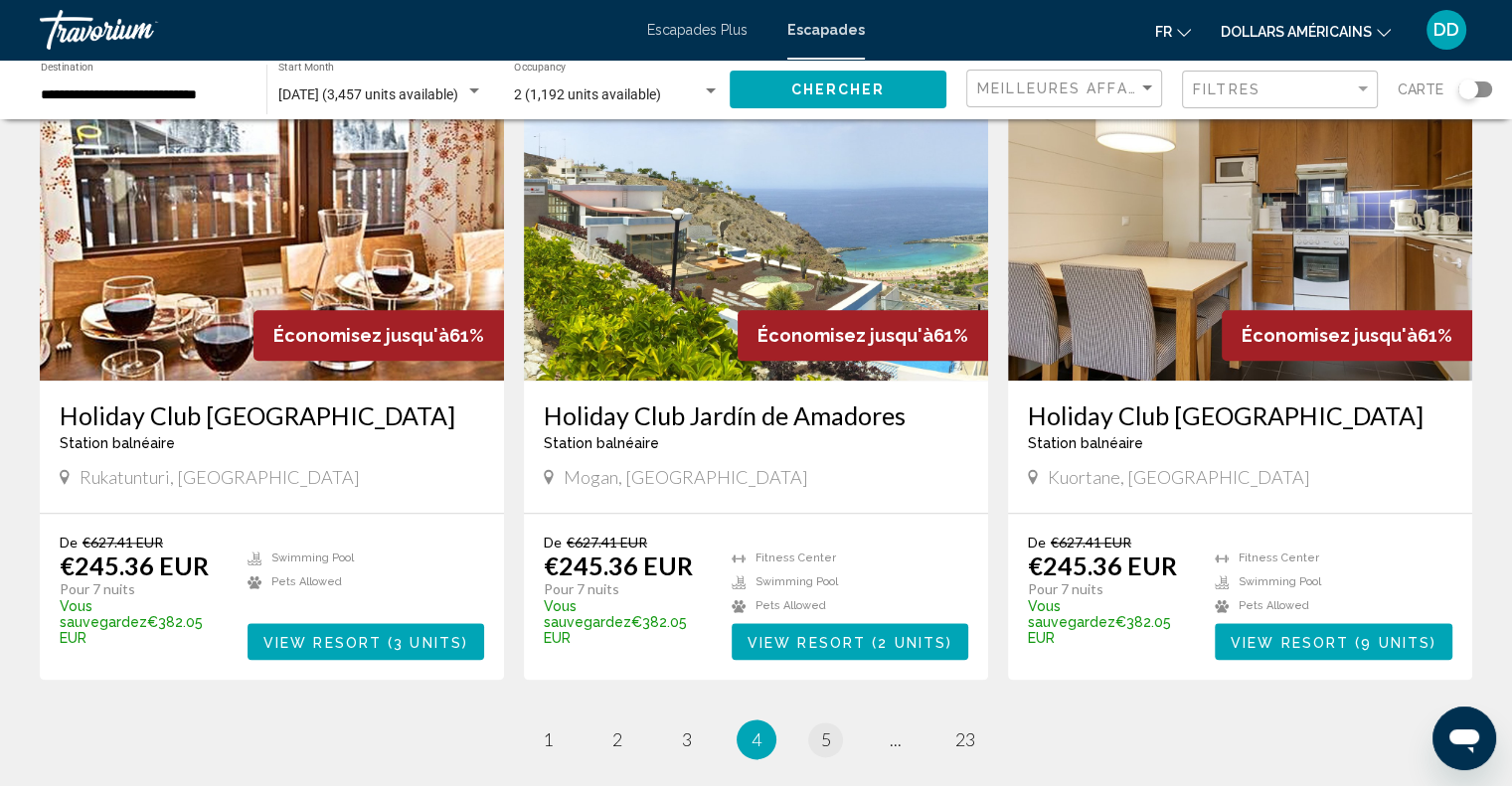 scroll, scrollTop: 0, scrollLeft: 0, axis: both 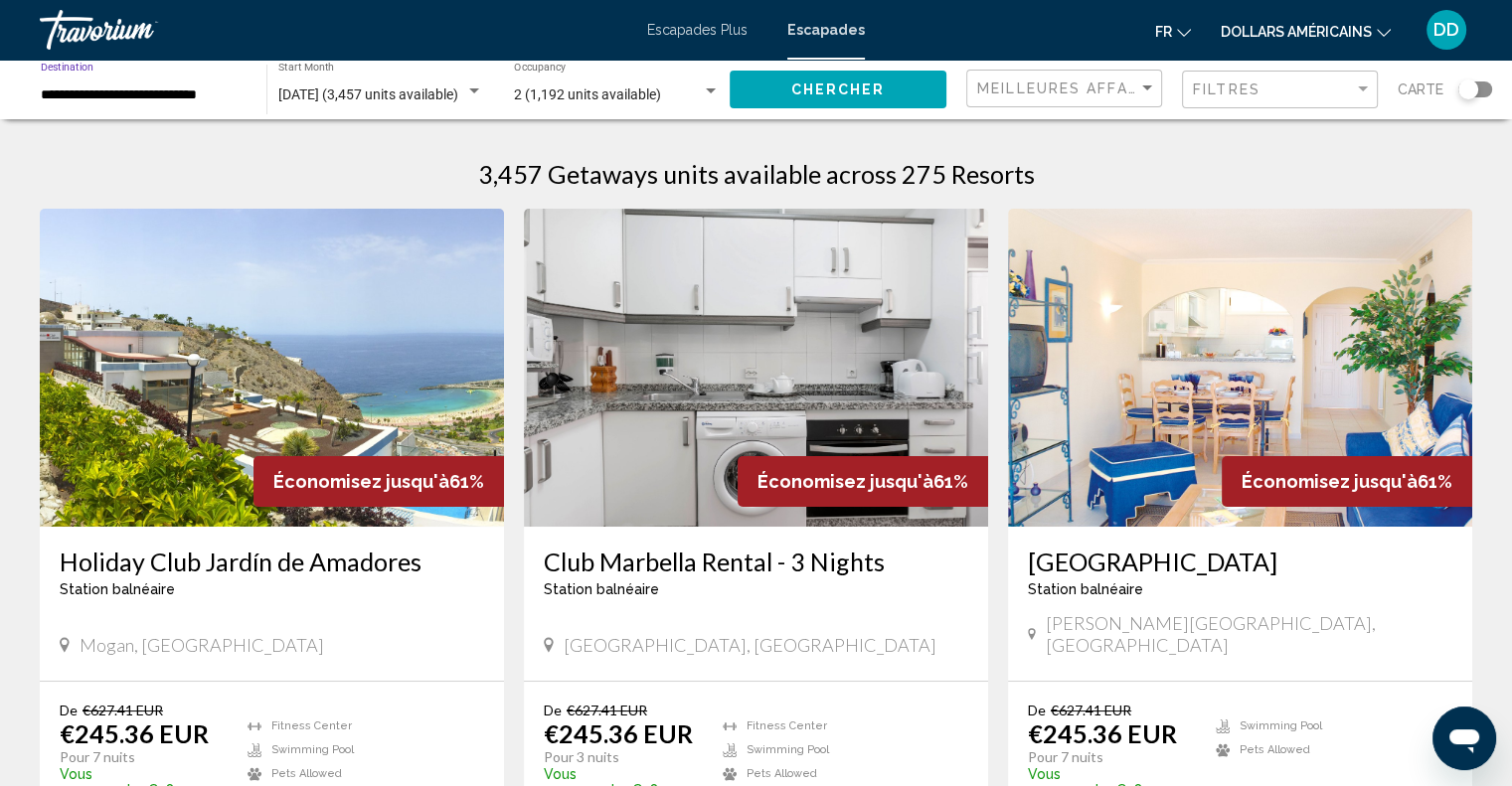 click on "**********" at bounding box center [143, 95] 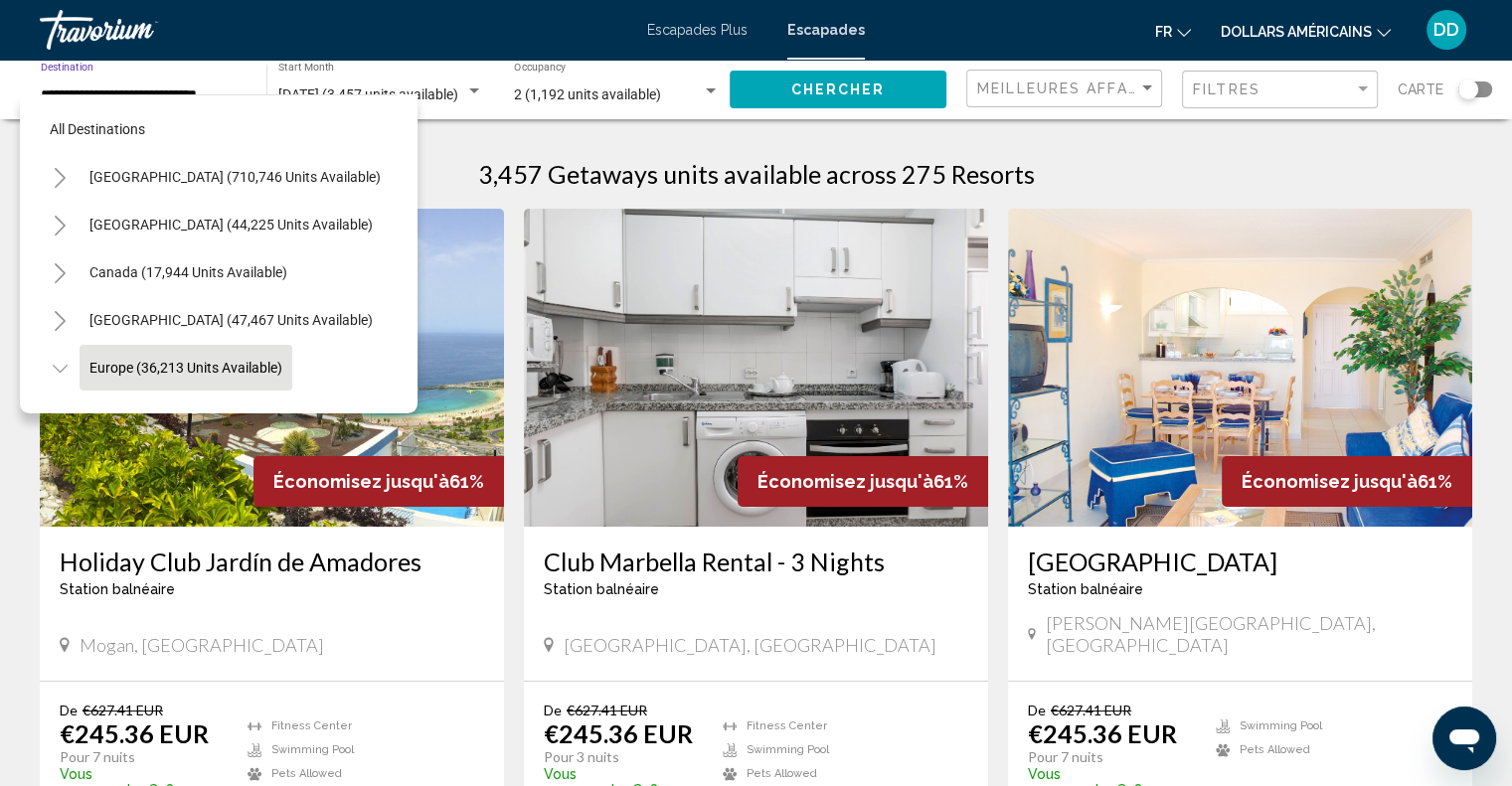 scroll, scrollTop: 125, scrollLeft: 0, axis: vertical 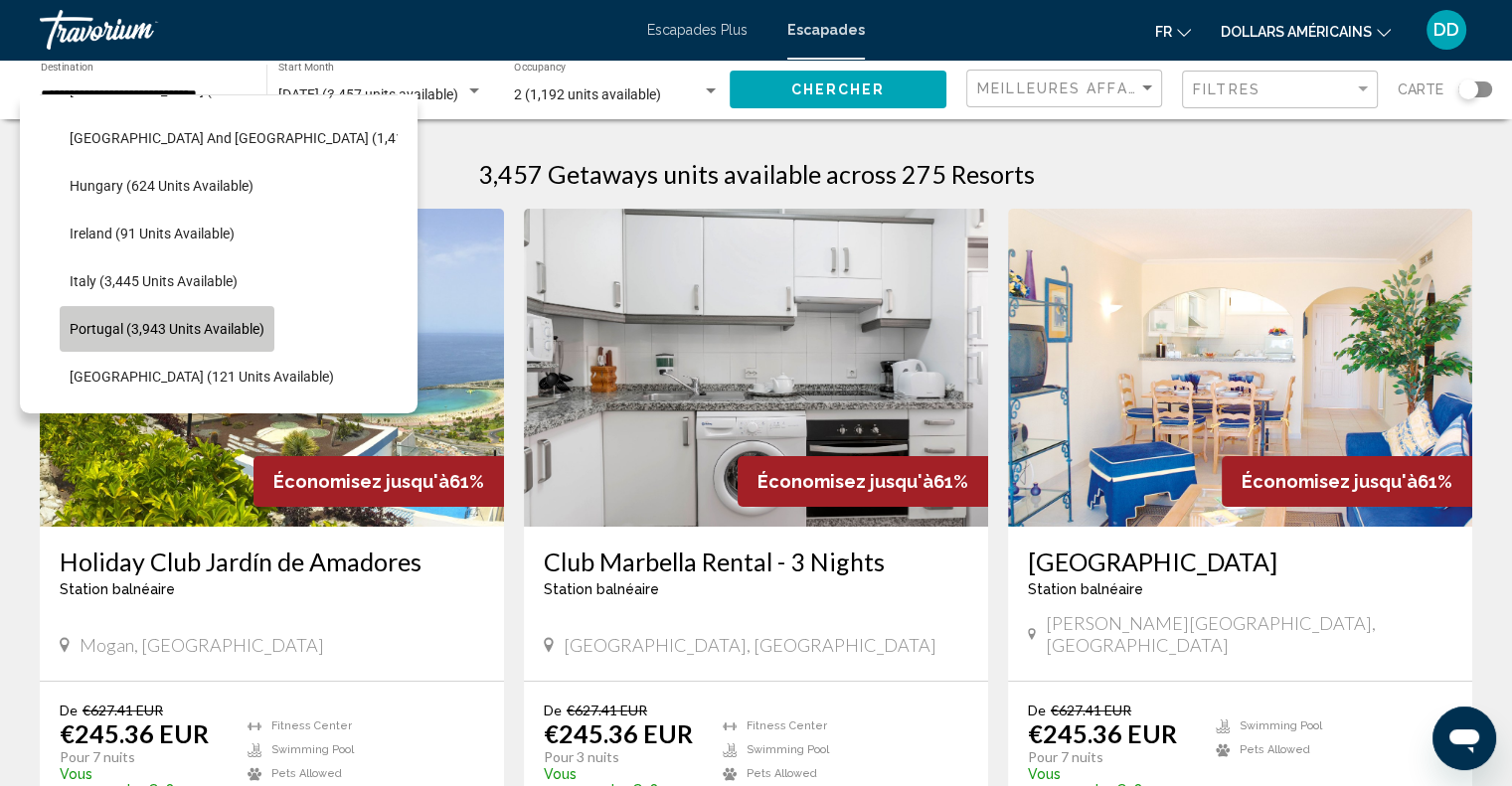 click on "Portugal (3,943 units available)" 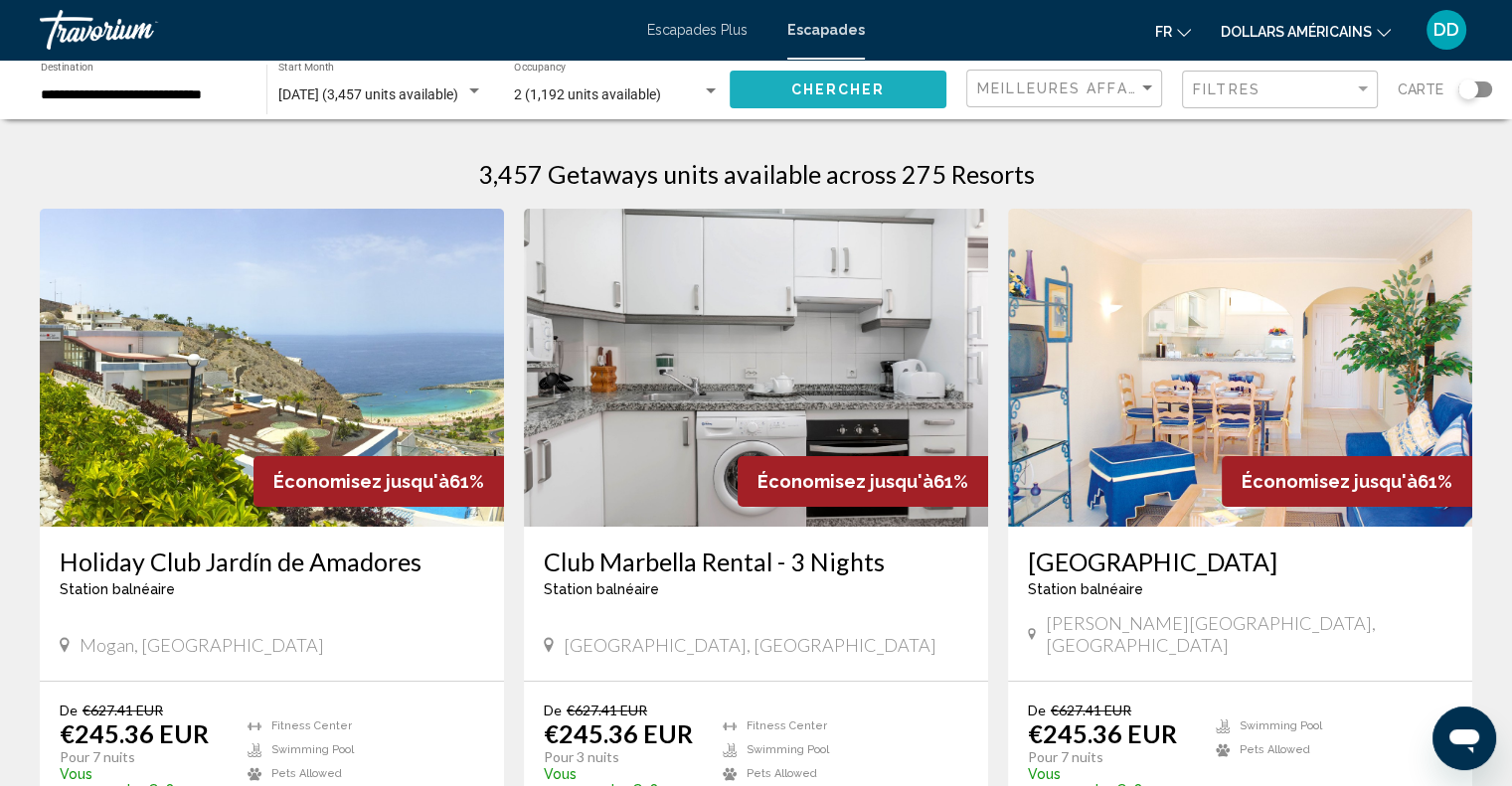 click on "Chercher" 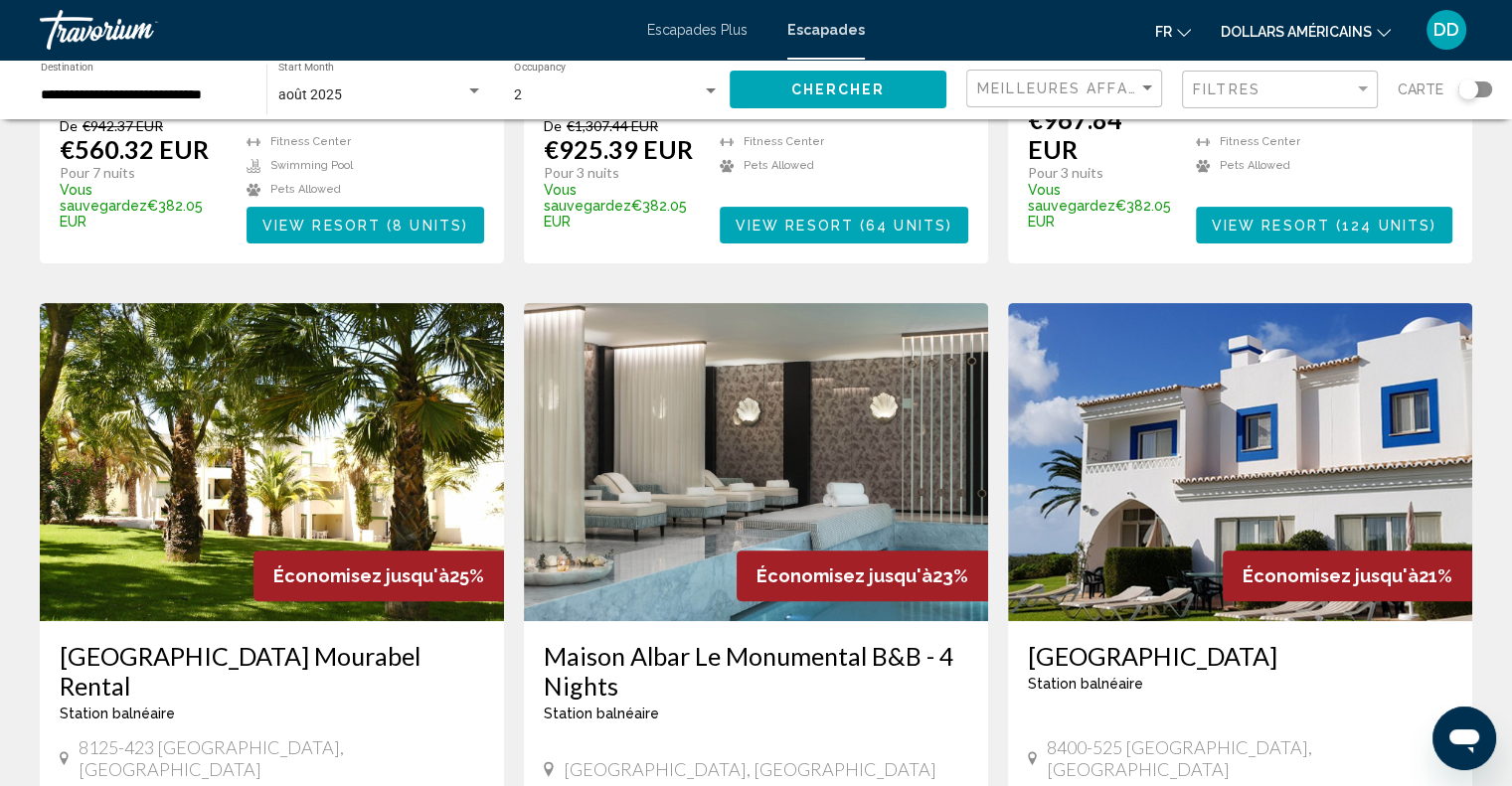 scroll, scrollTop: 641, scrollLeft: 0, axis: vertical 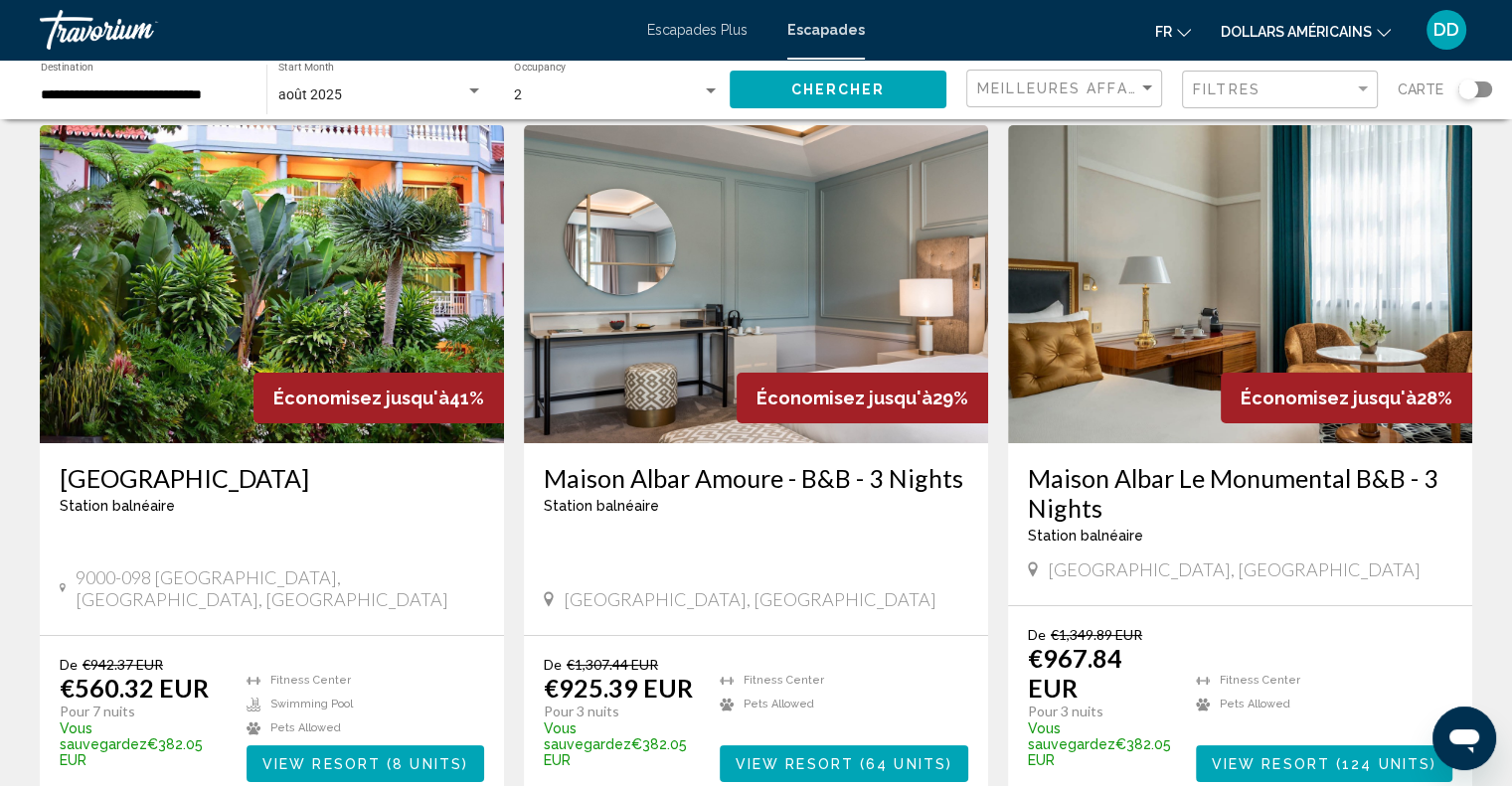 click at bounding box center [271, 284] 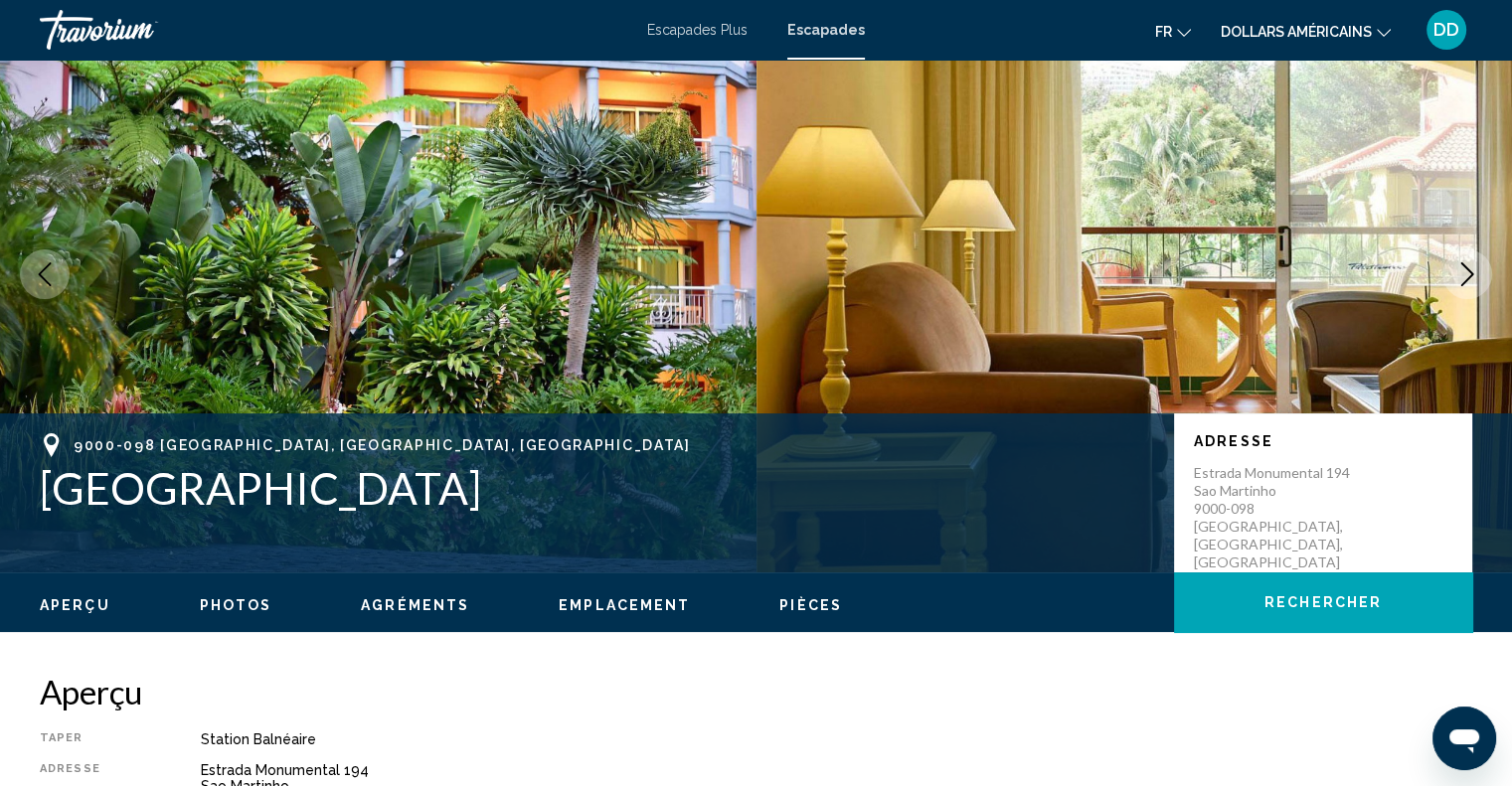 scroll, scrollTop: 0, scrollLeft: 0, axis: both 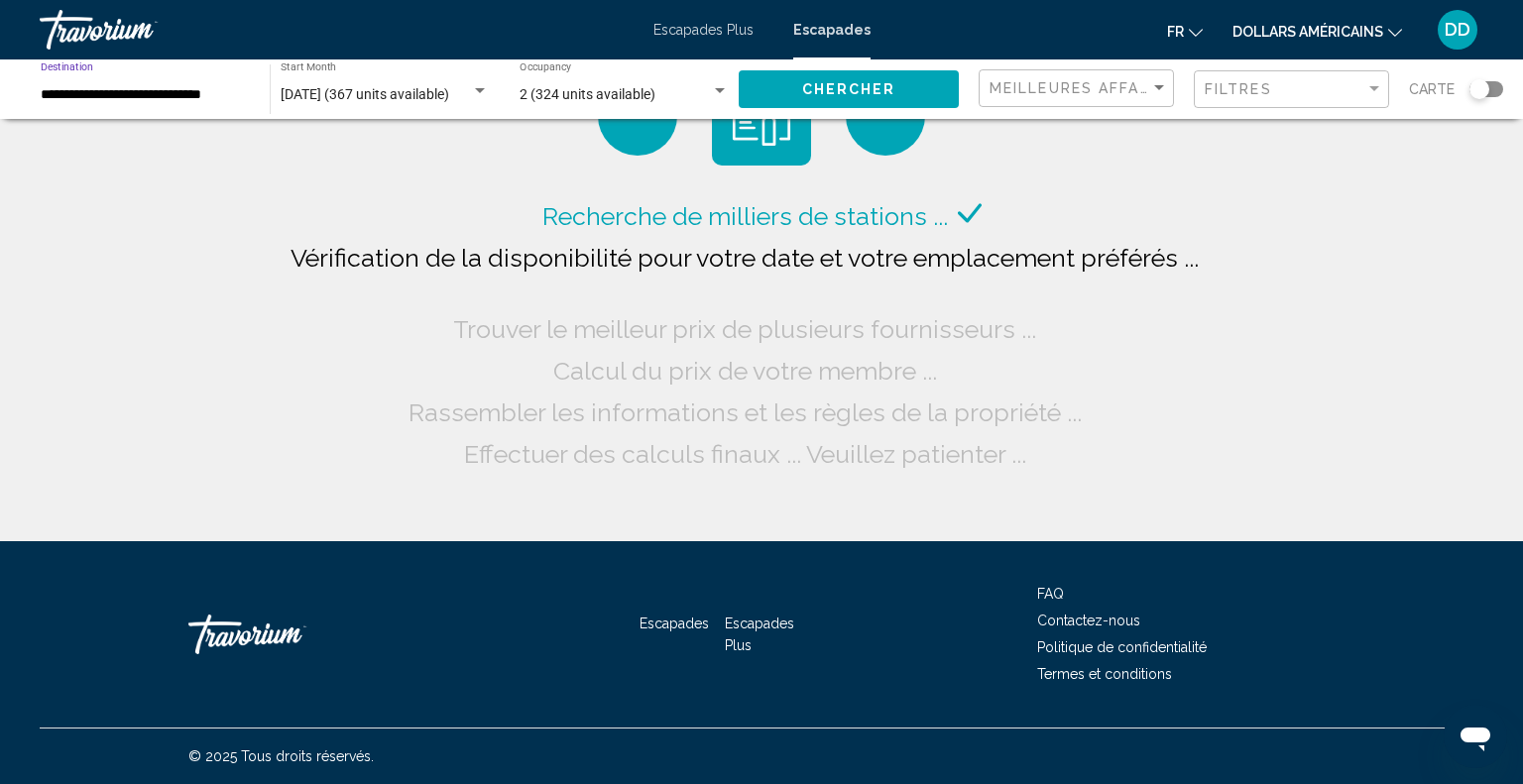click on "**********" at bounding box center [145, 95] 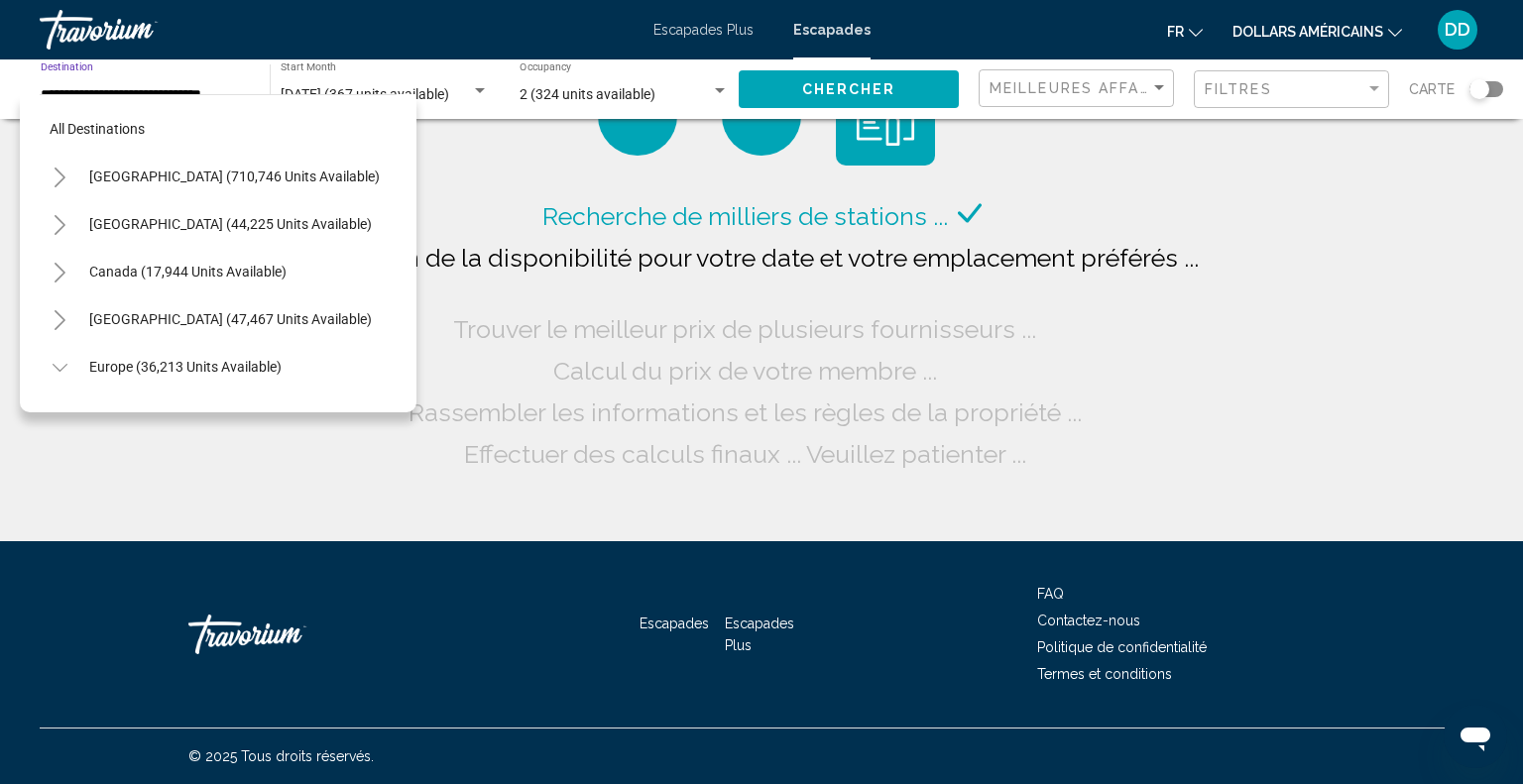scroll, scrollTop: 743, scrollLeft: 0, axis: vertical 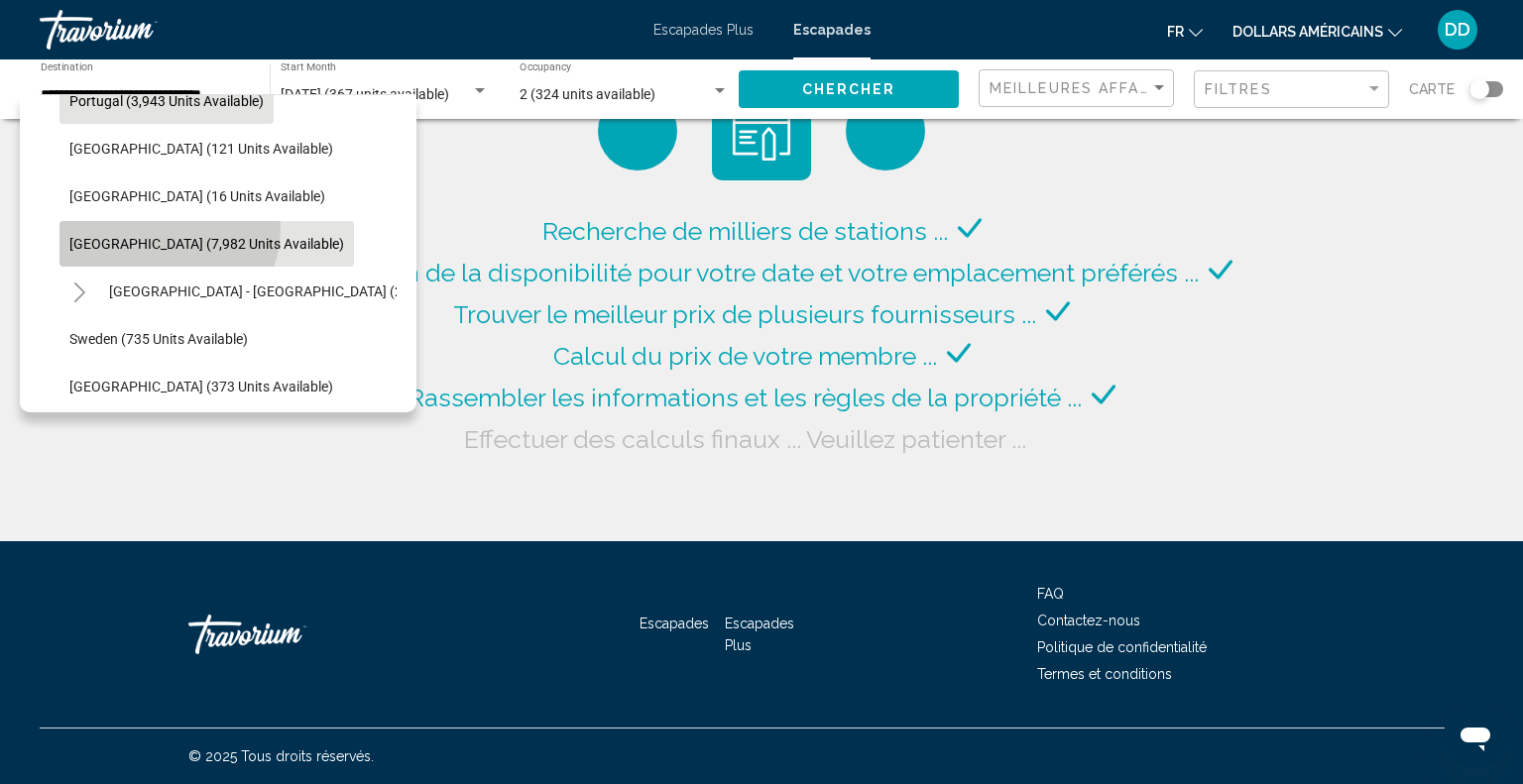 click on "[GEOGRAPHIC_DATA] (7,982 units available)" 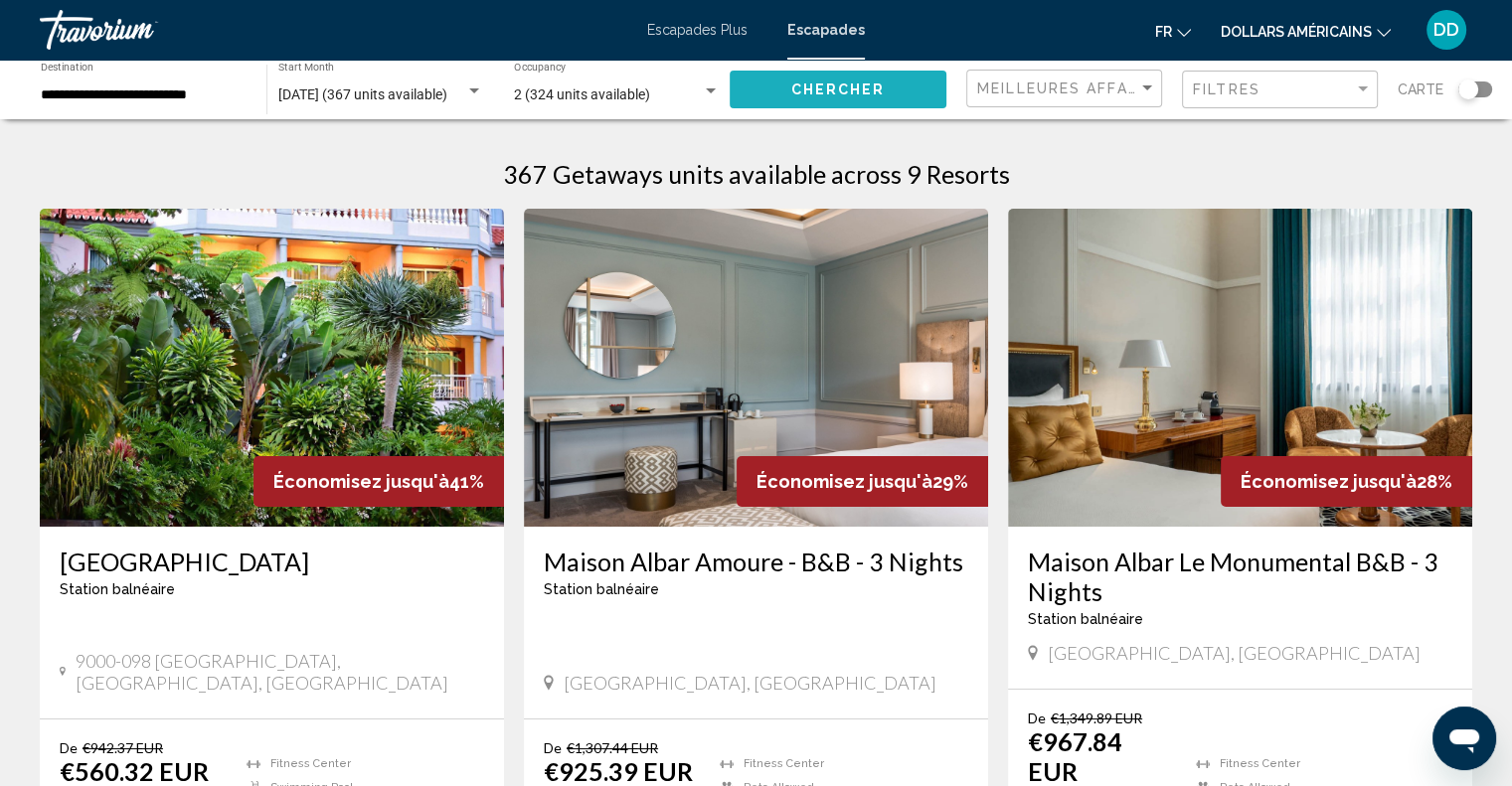 click on "Chercher" 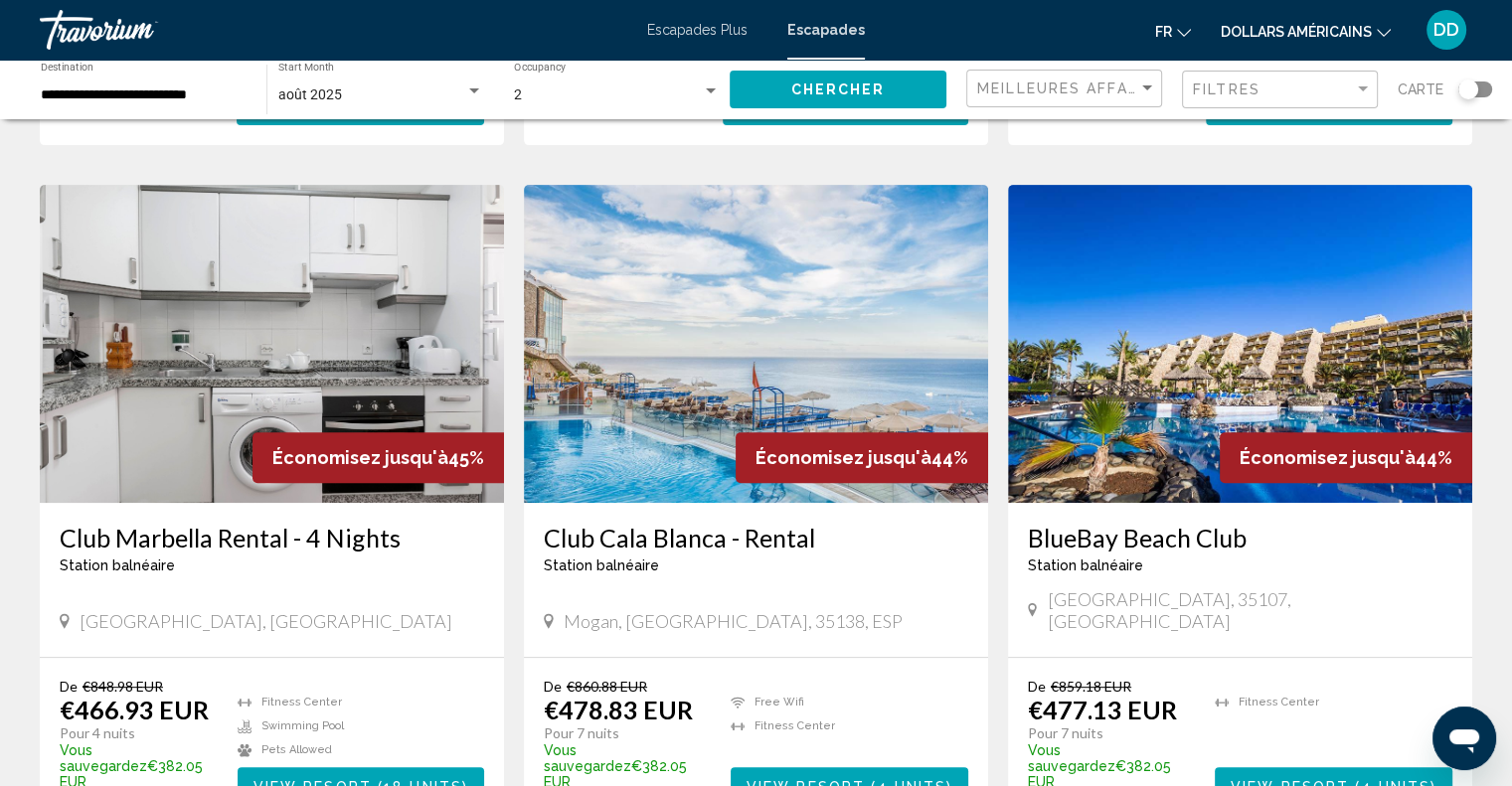 scroll, scrollTop: 788, scrollLeft: 0, axis: vertical 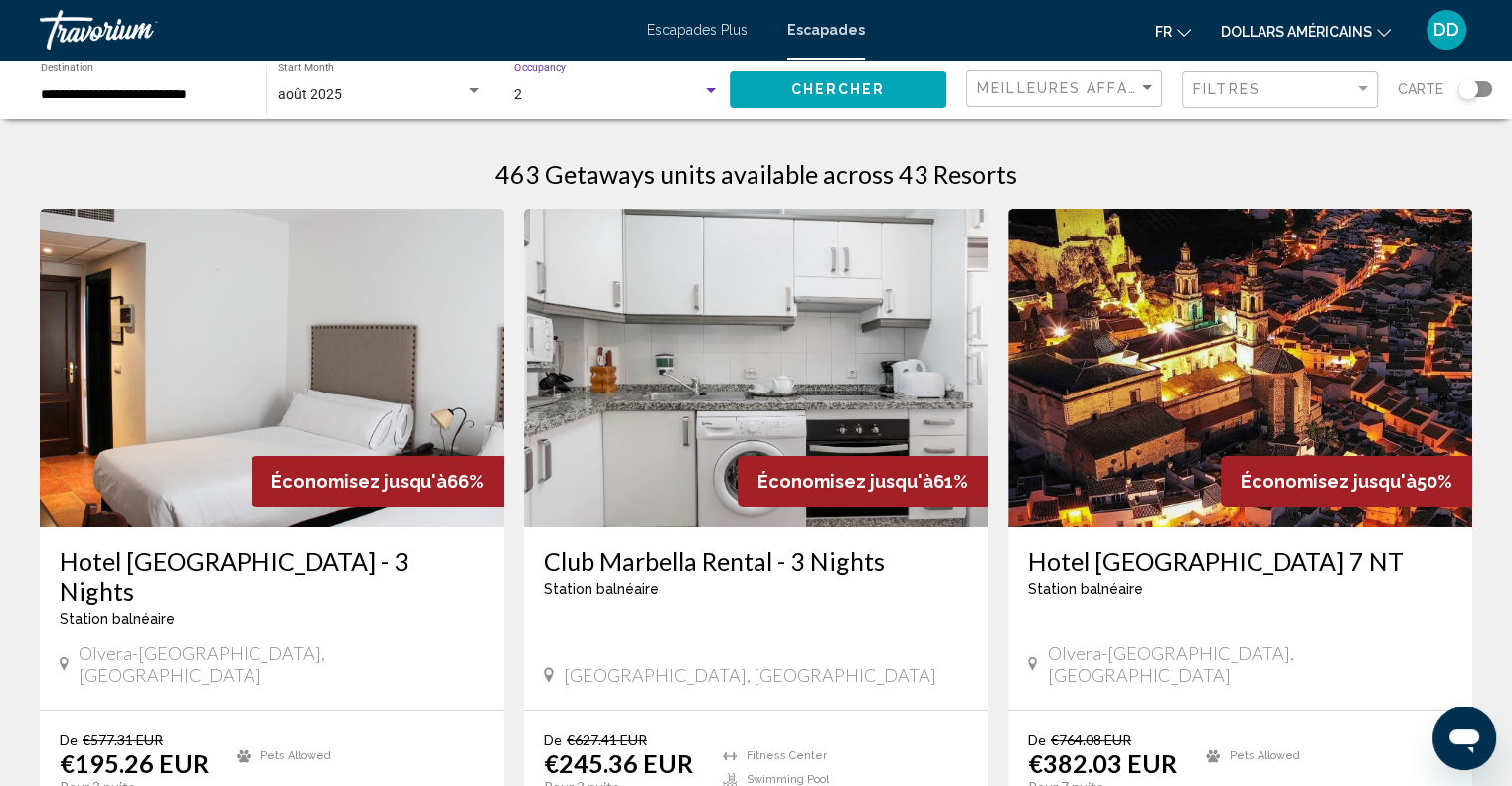 click on "2" at bounding box center (607, 95) 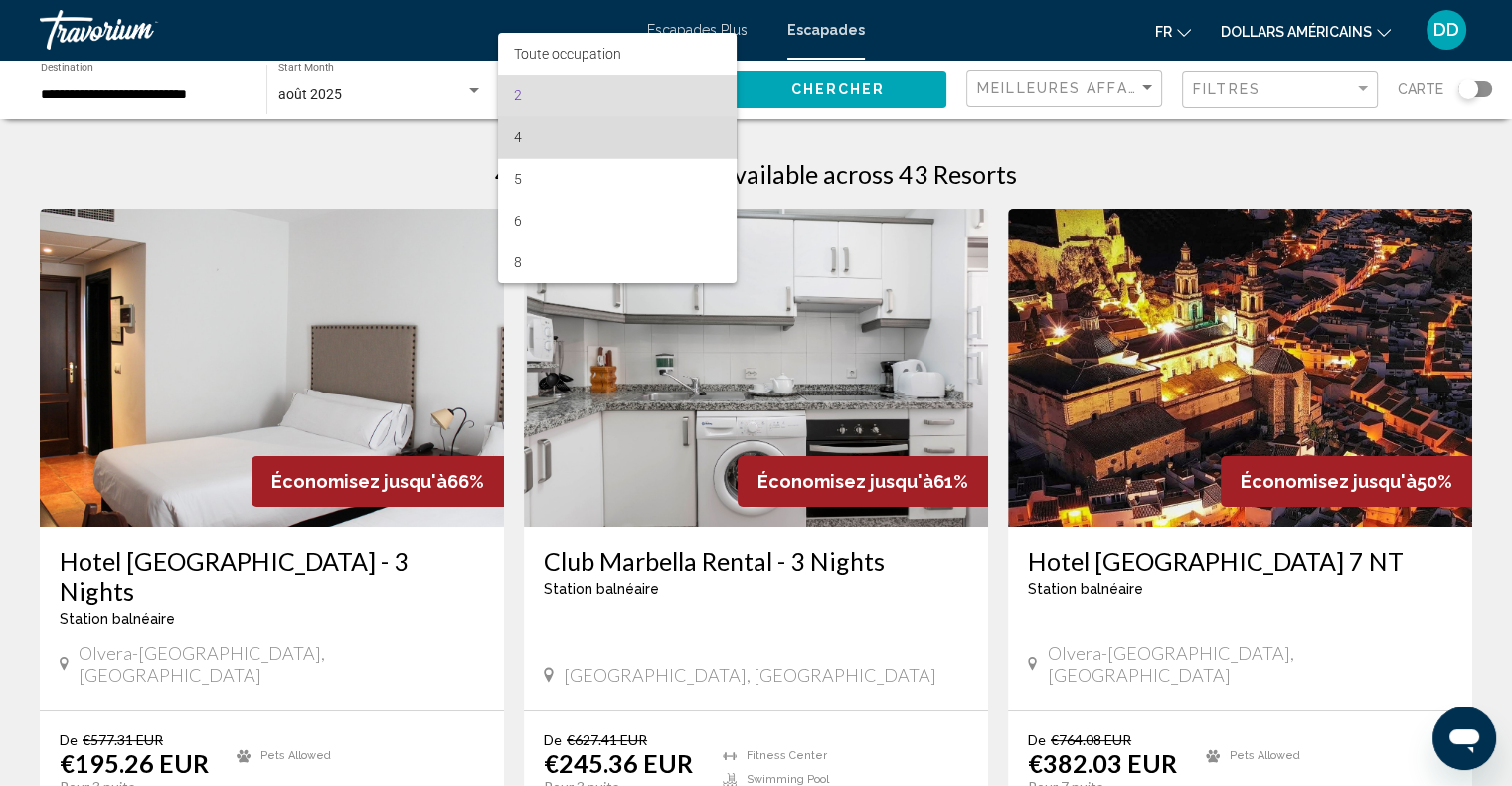 click on "4" at bounding box center (616, 137) 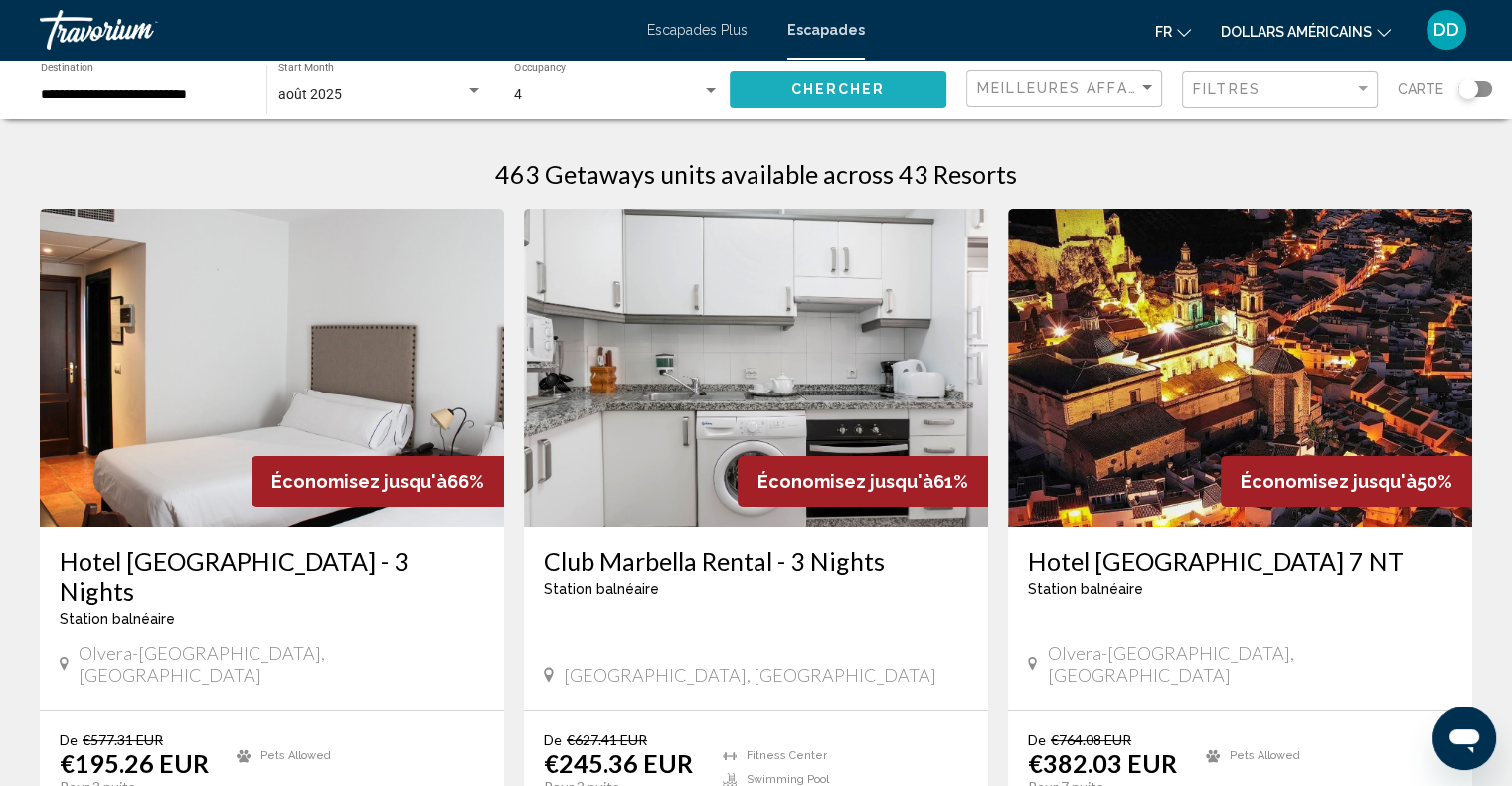 click on "Chercher" 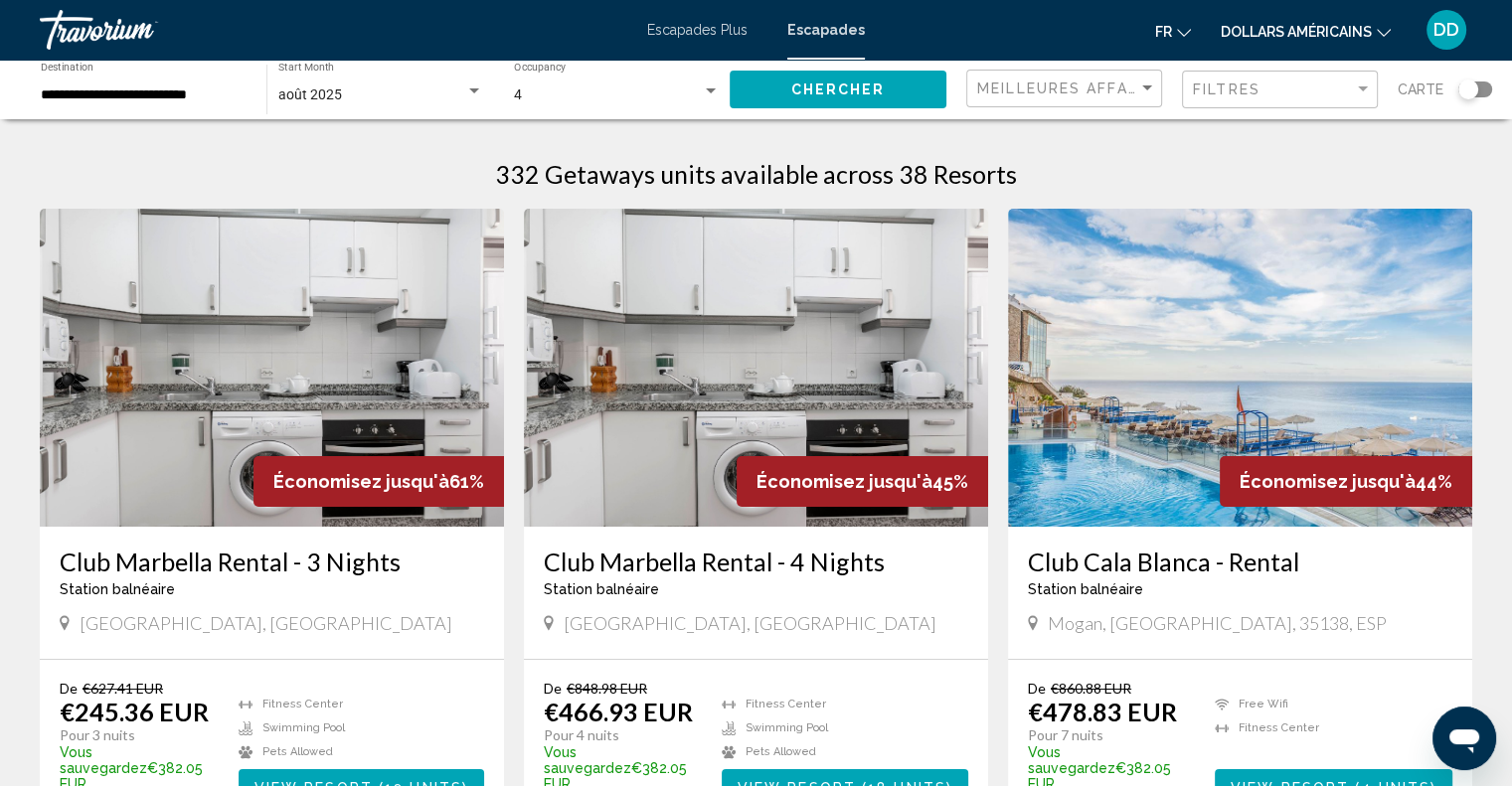 scroll, scrollTop: 688, scrollLeft: 0, axis: vertical 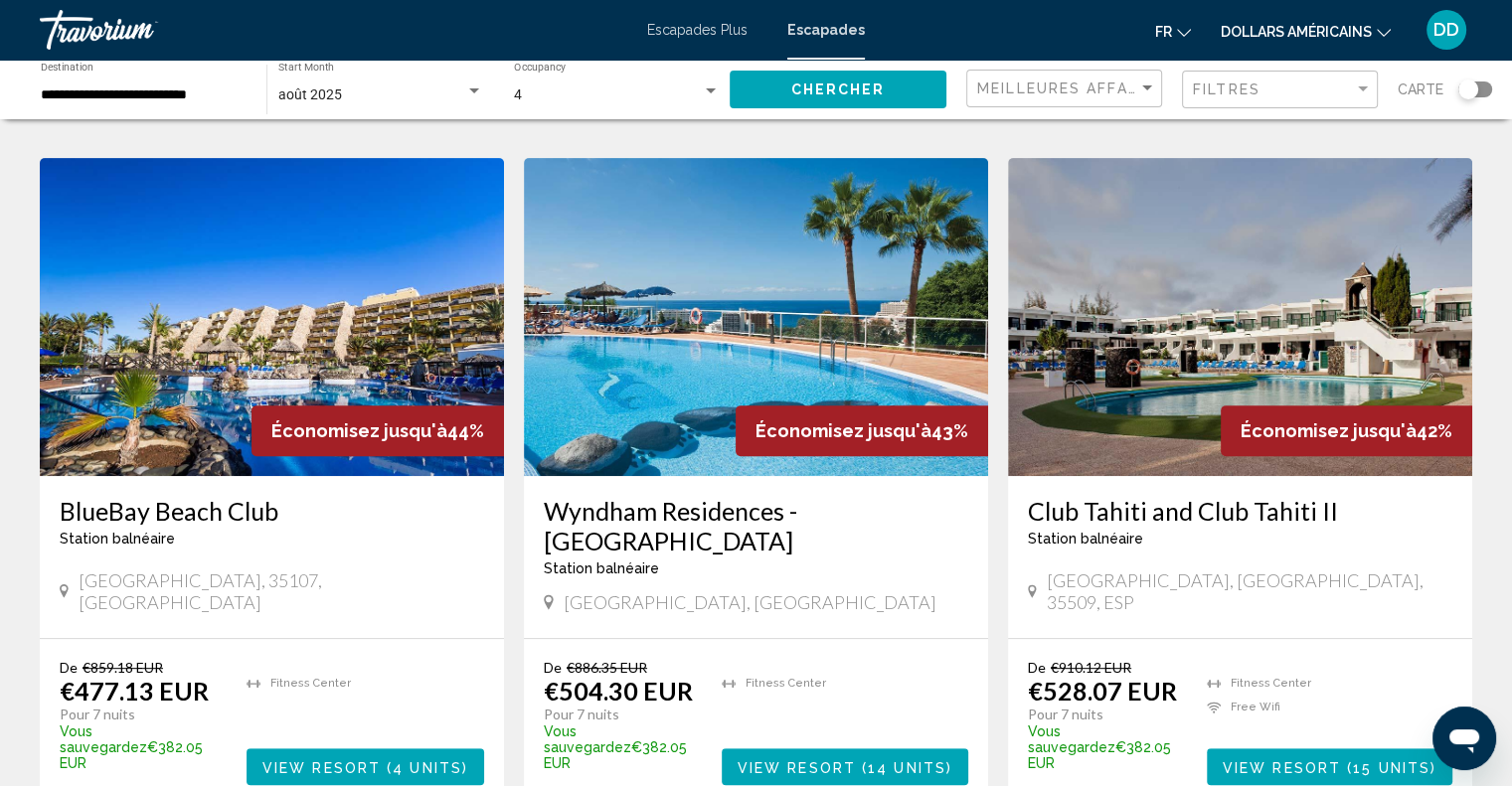 click at bounding box center (756, 317) 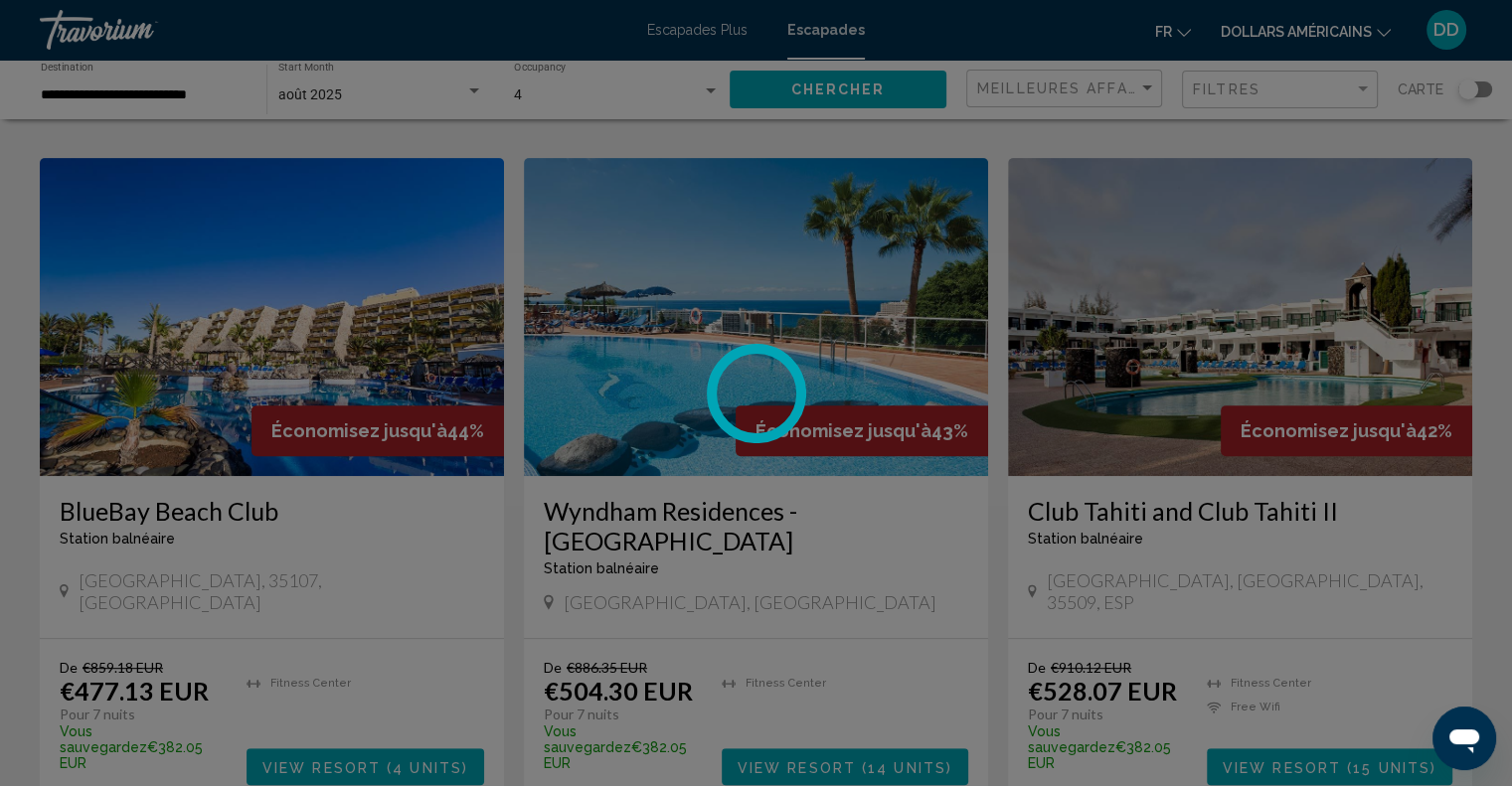 scroll, scrollTop: 0, scrollLeft: 0, axis: both 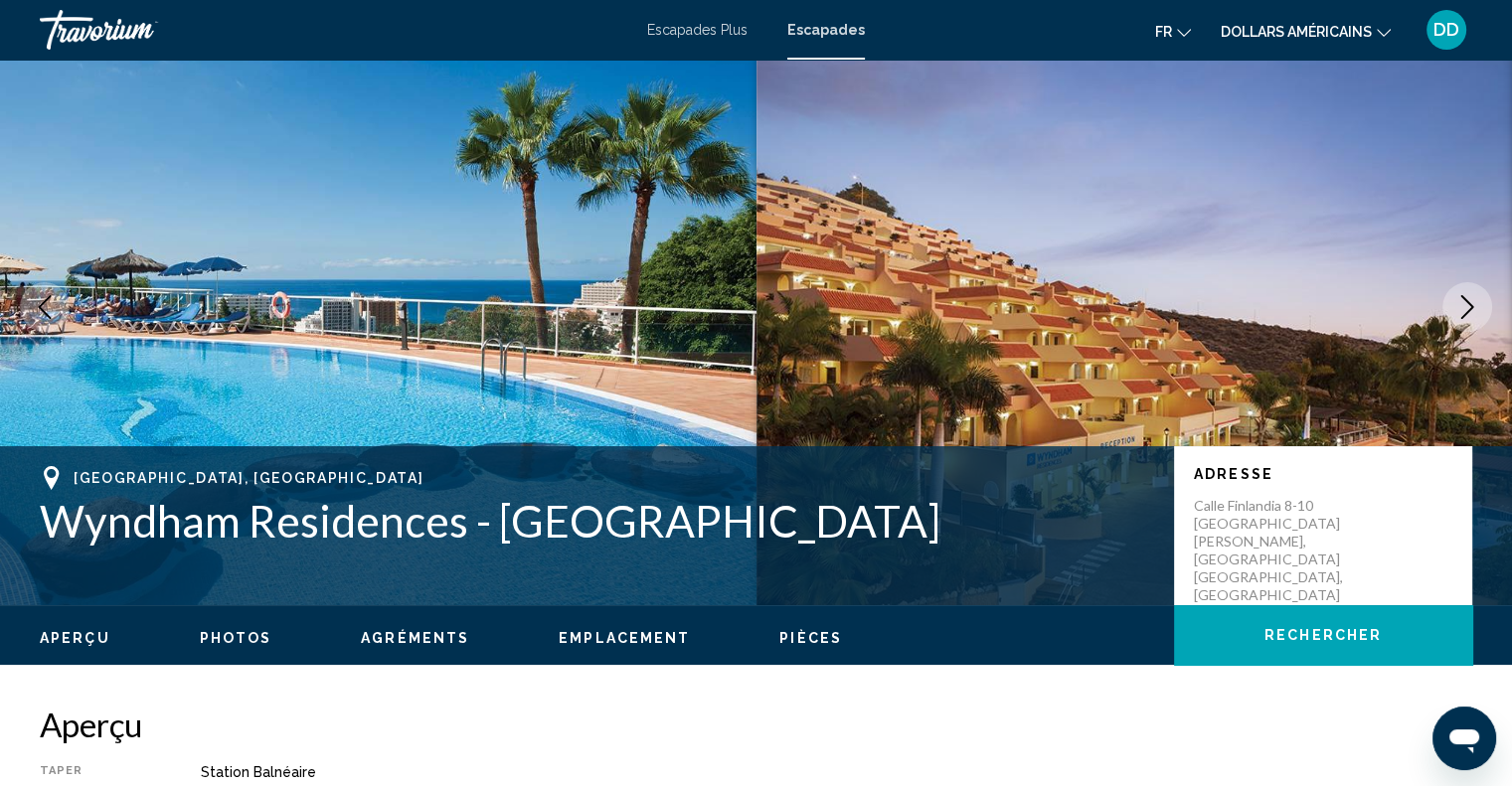 click 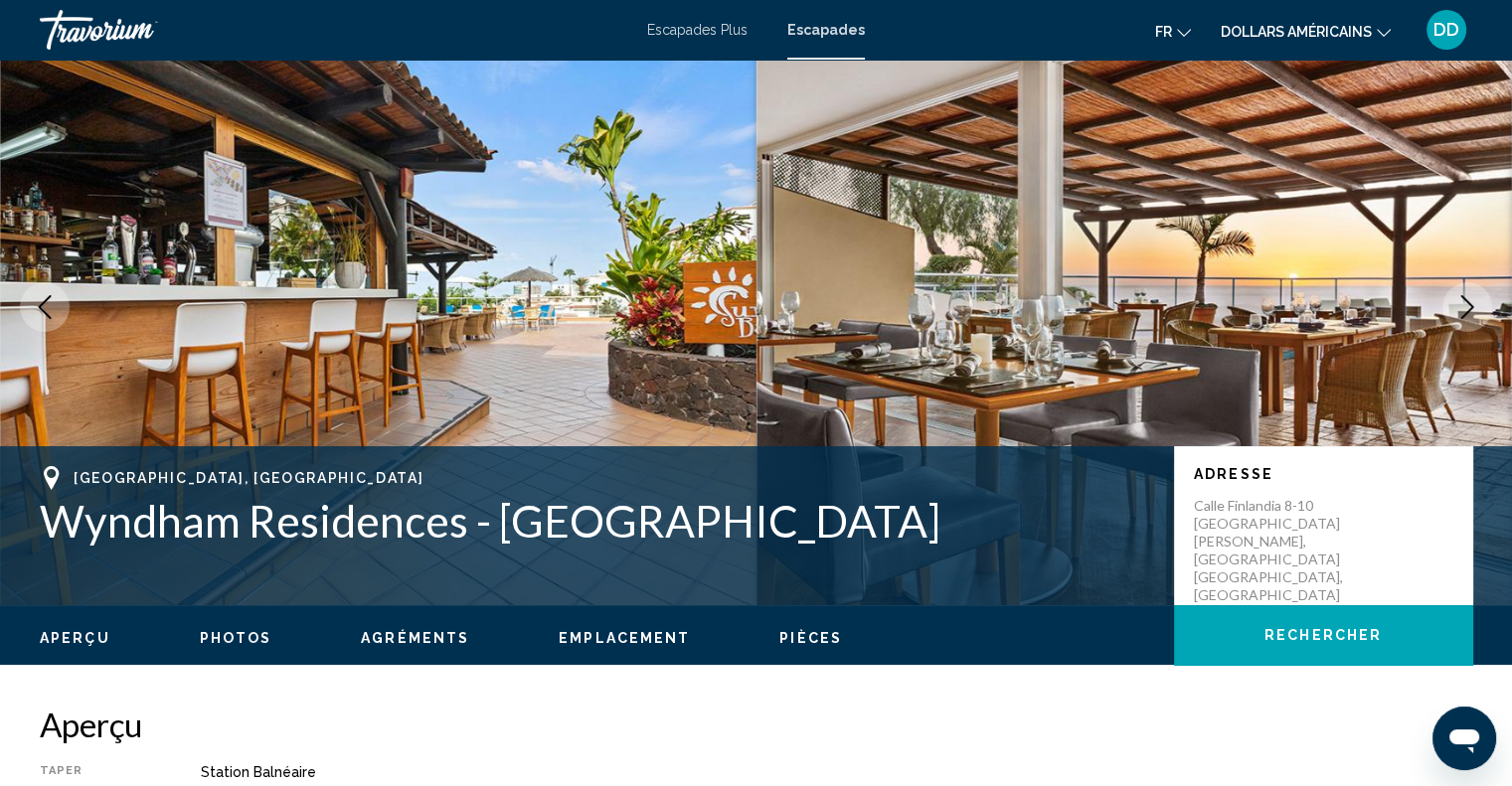 click 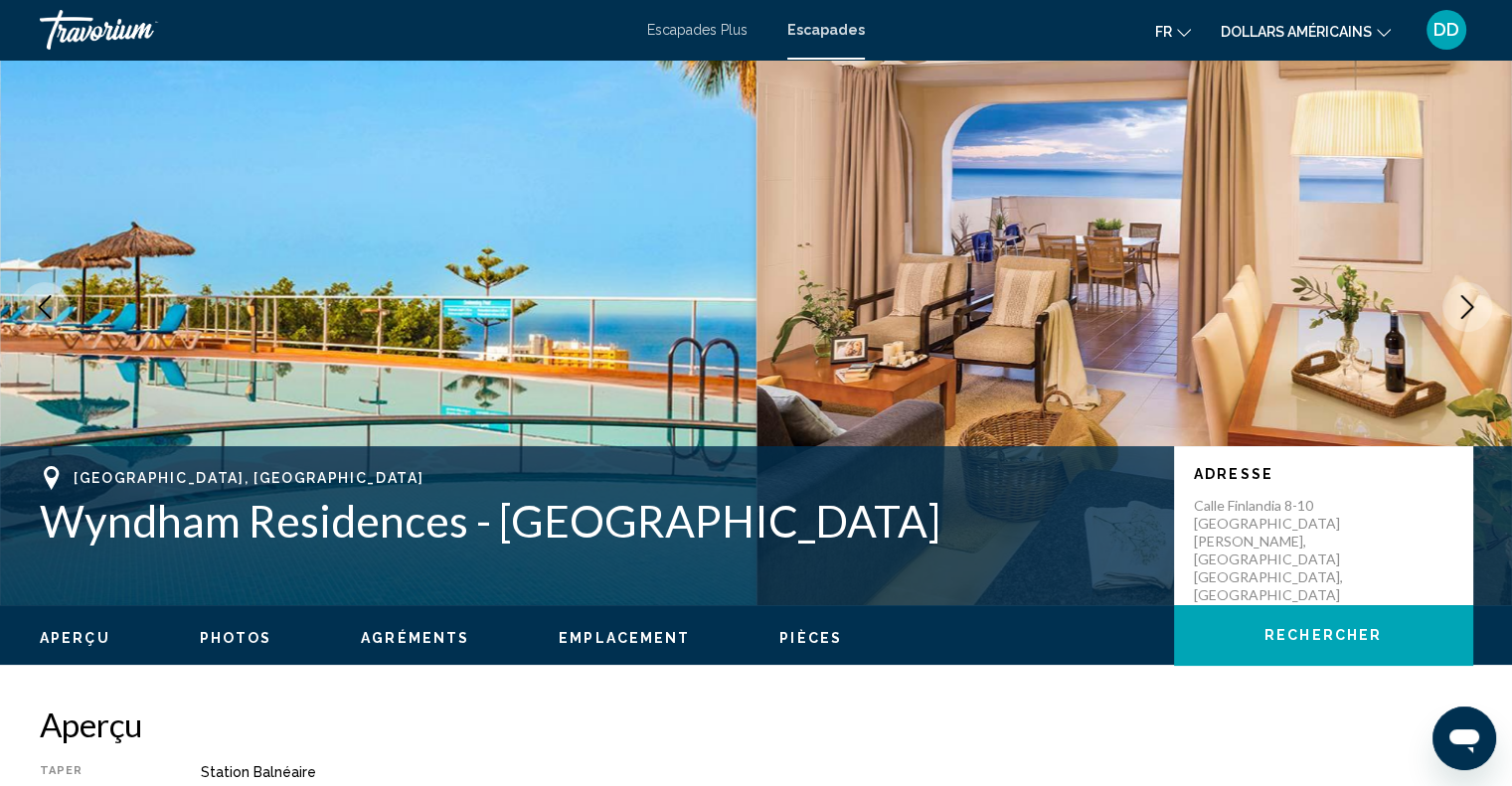 click 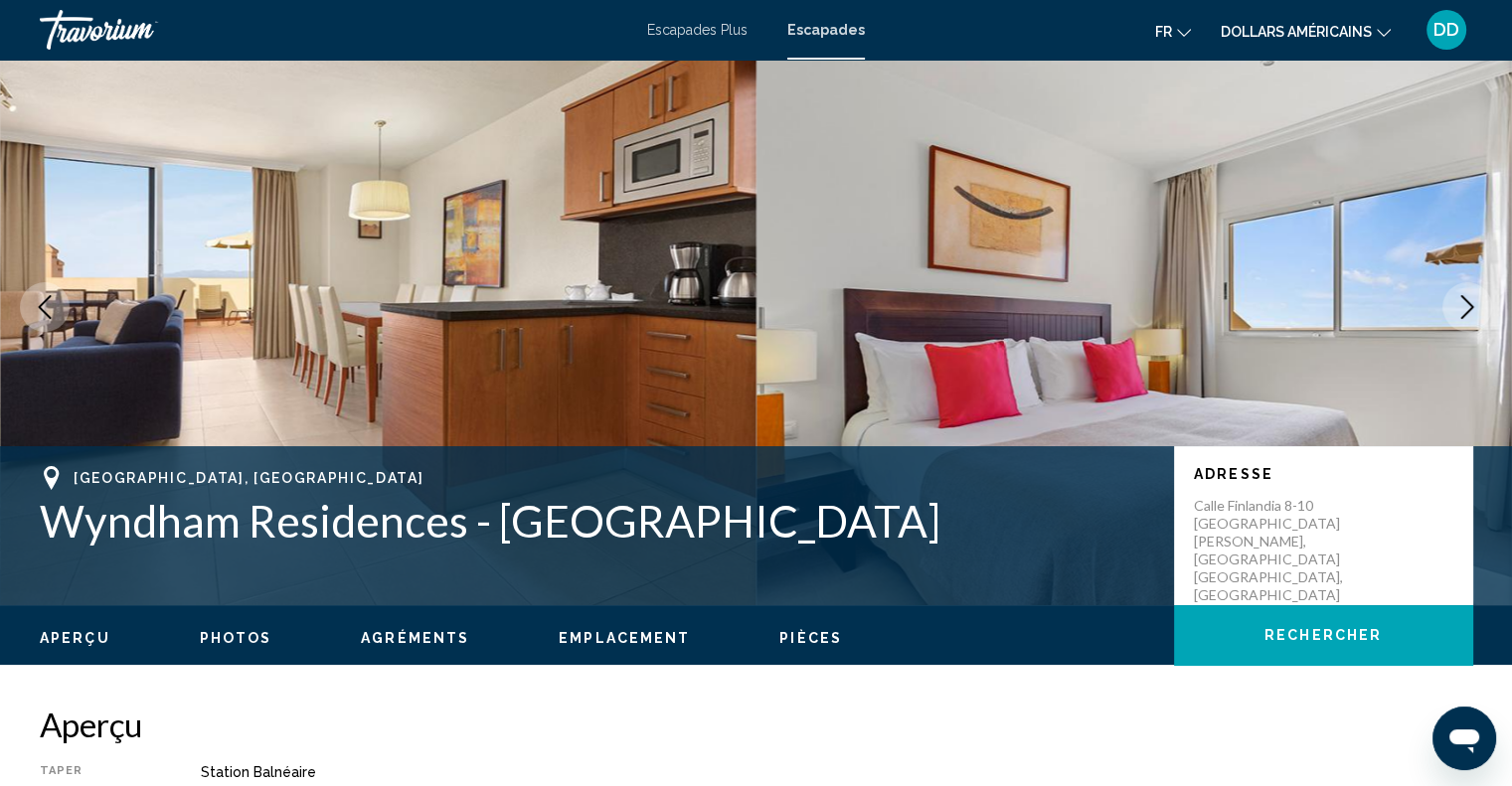 click 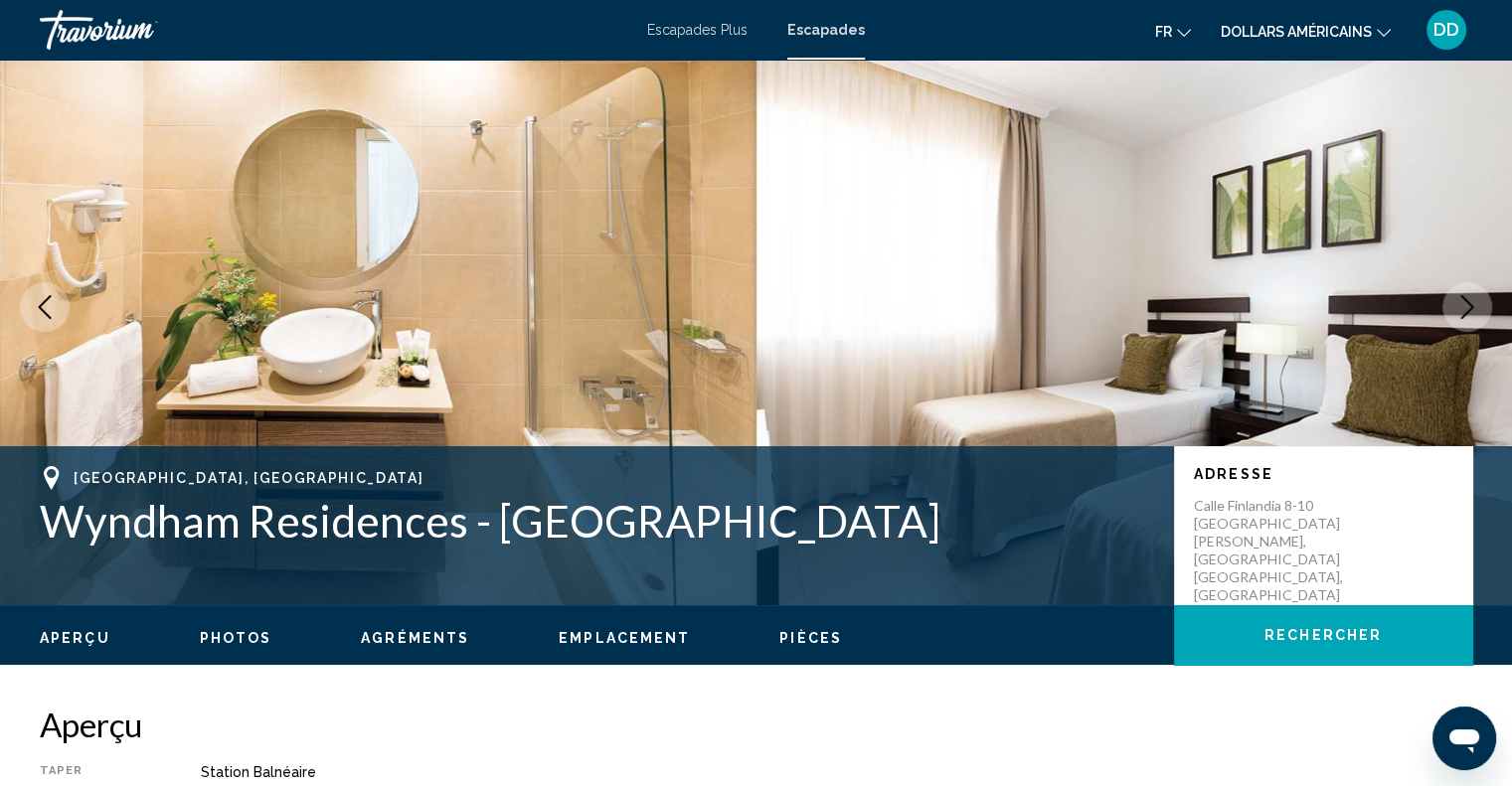 click 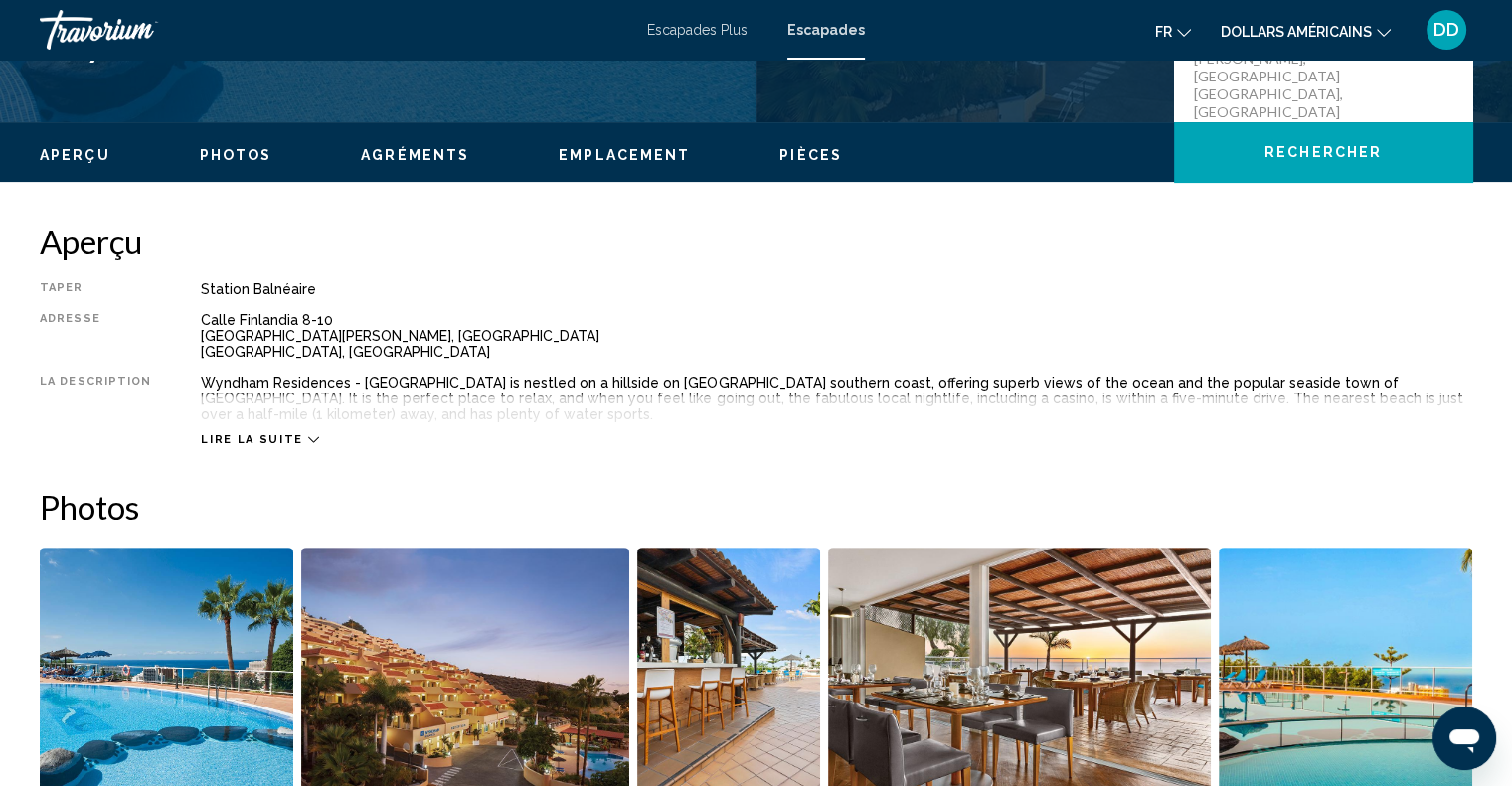 scroll, scrollTop: 541, scrollLeft: 0, axis: vertical 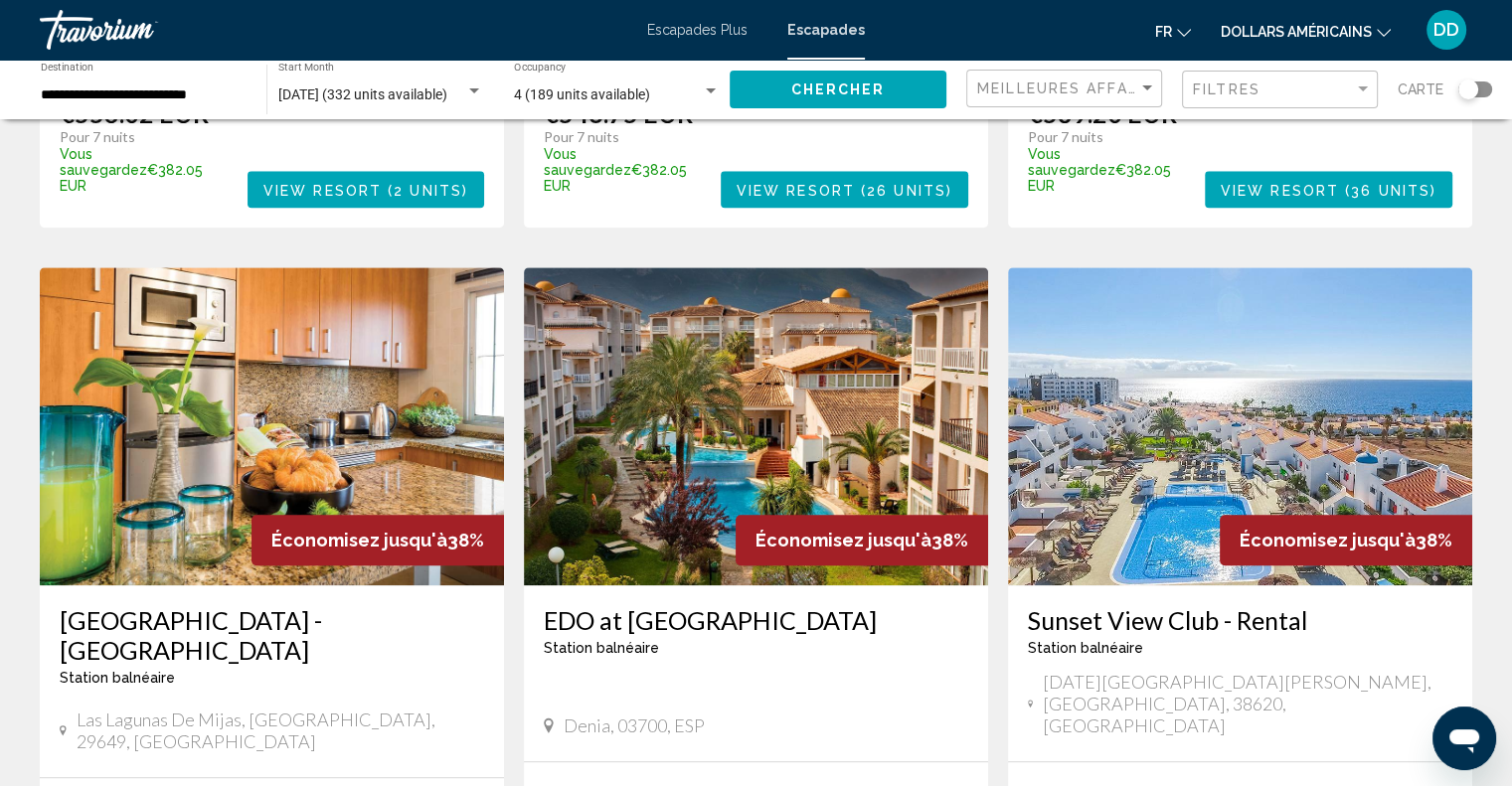 click at bounding box center [756, 426] 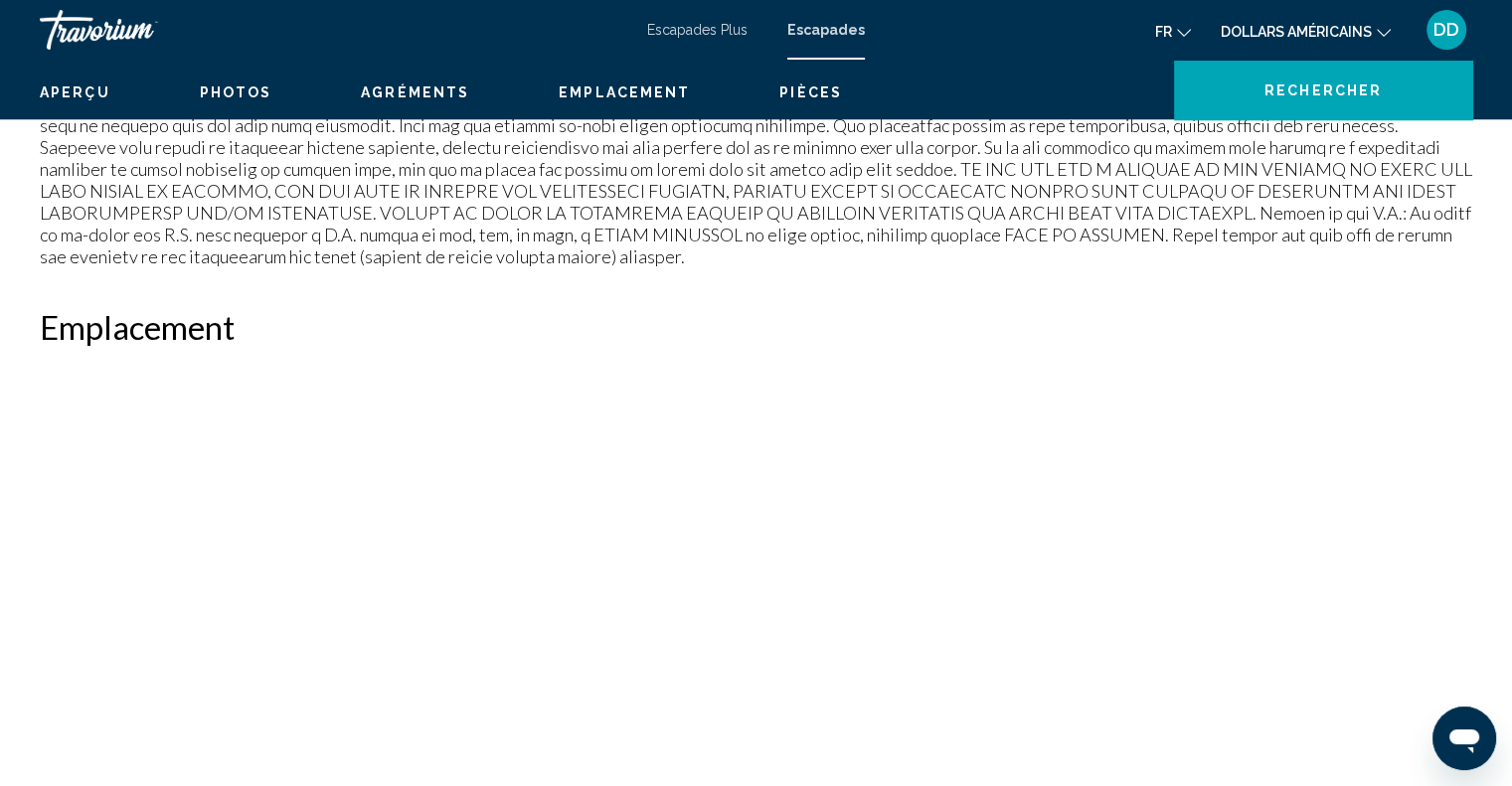 scroll, scrollTop: 0, scrollLeft: 0, axis: both 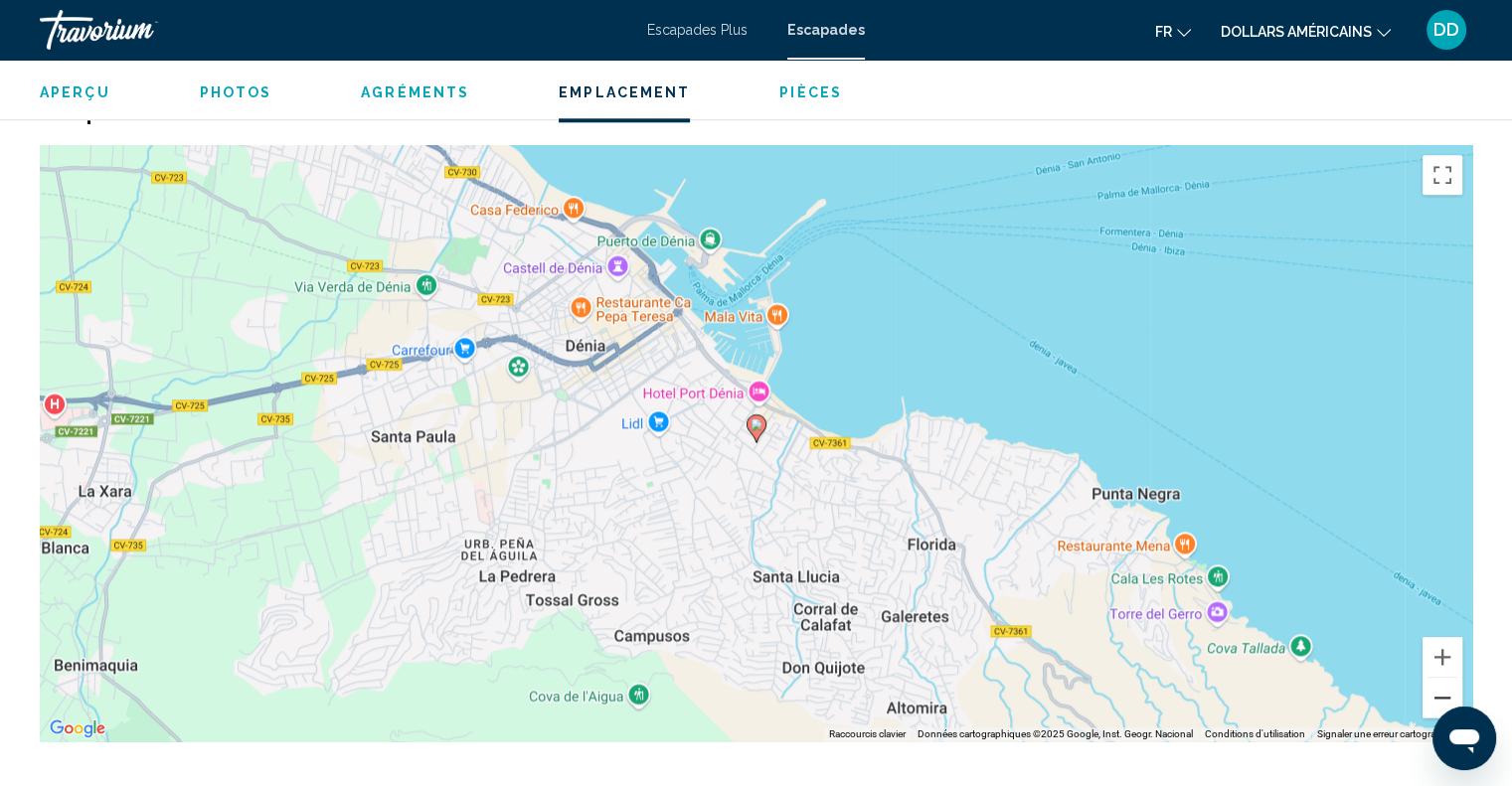 click at bounding box center (1442, 698) 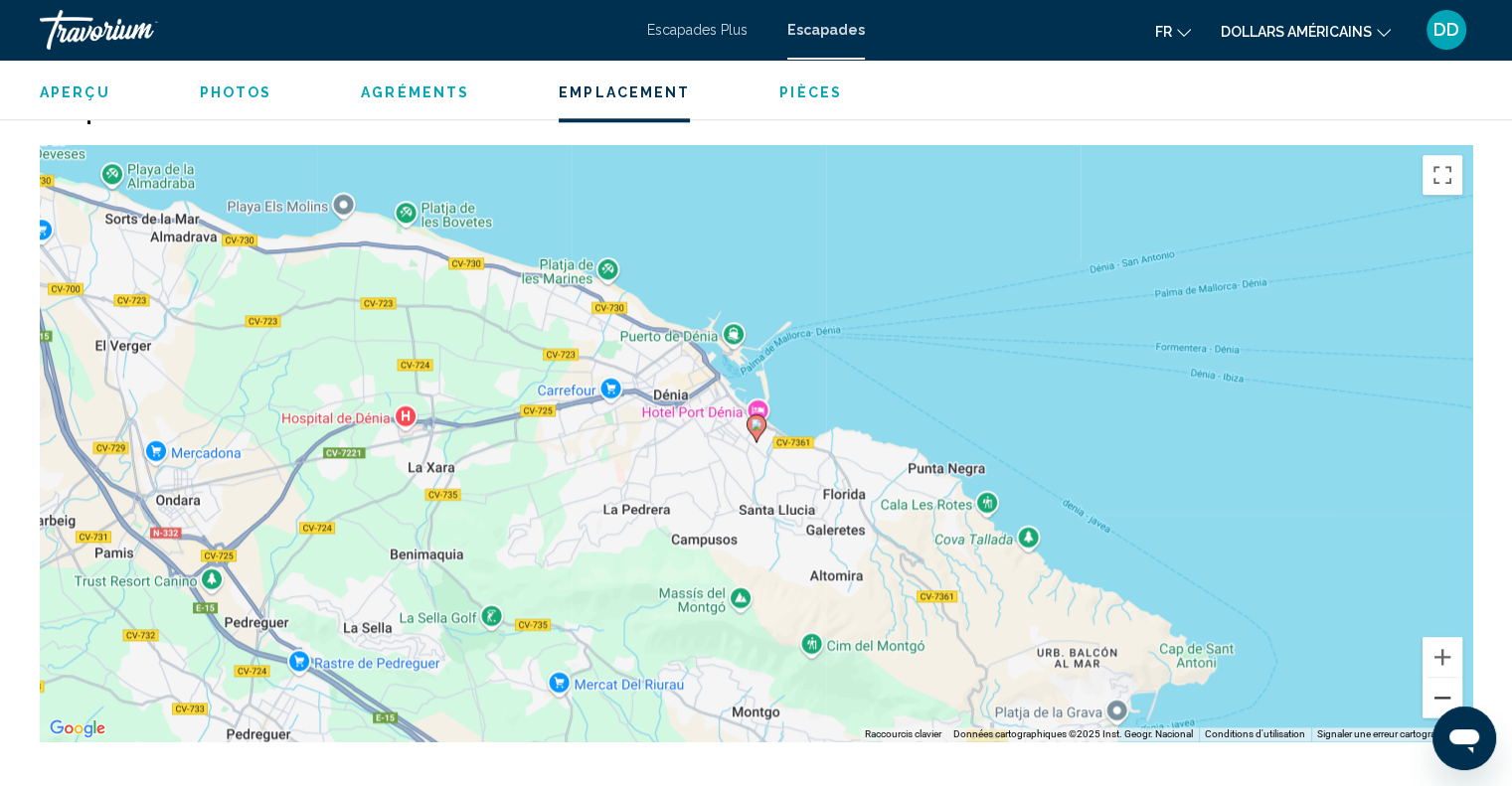 click at bounding box center [1442, 698] 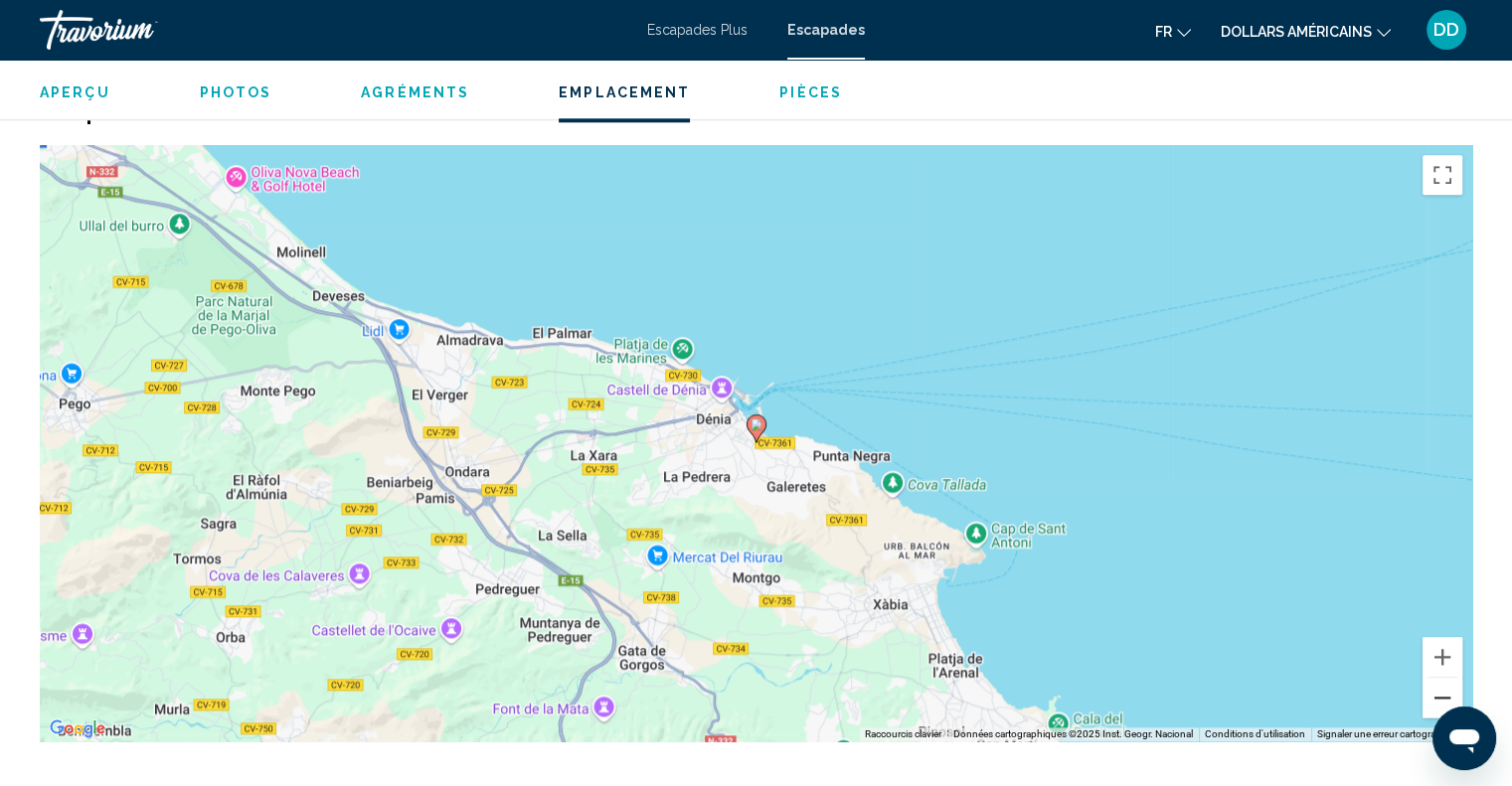 click at bounding box center [1442, 698] 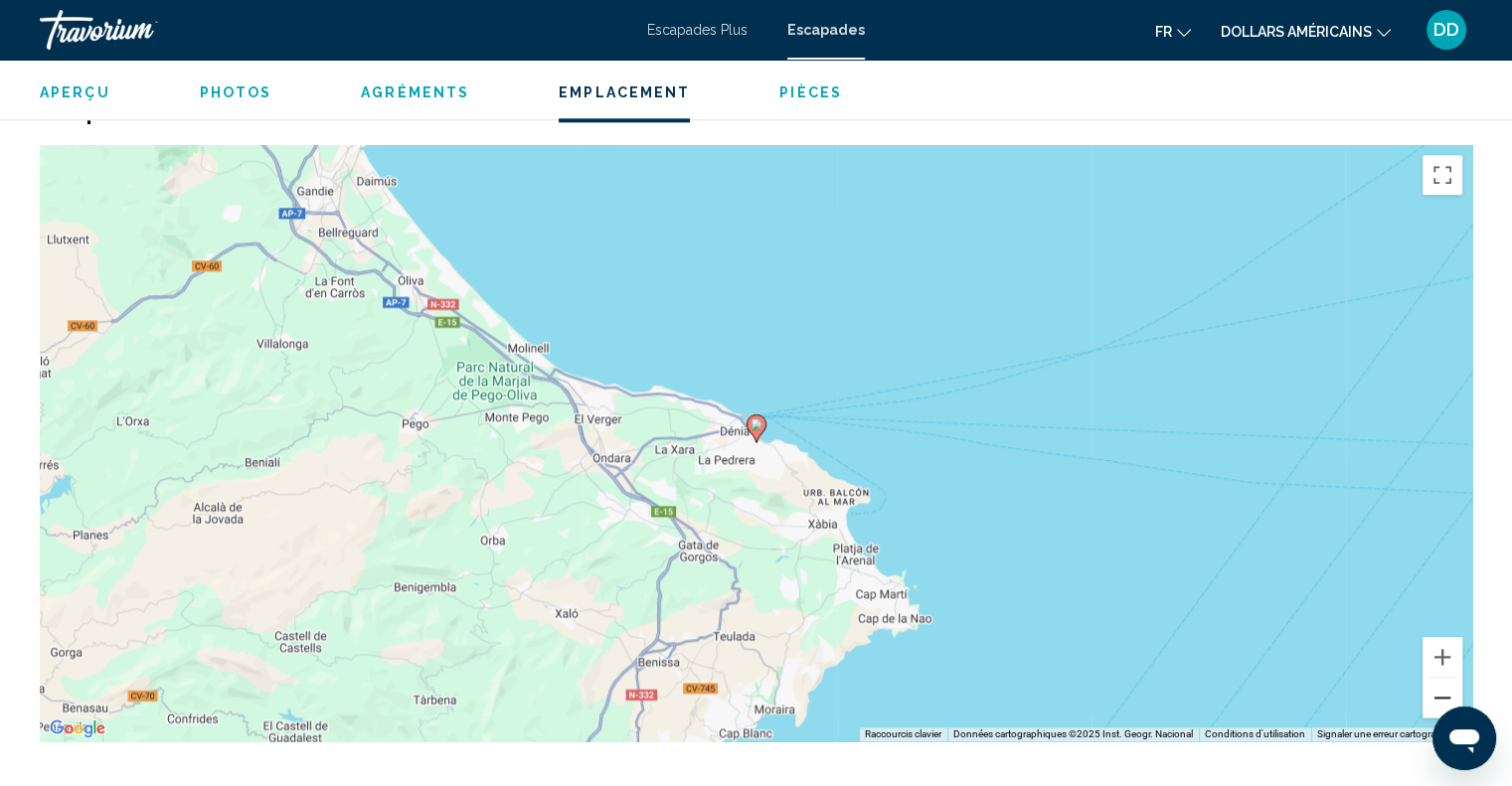 click at bounding box center (1442, 698) 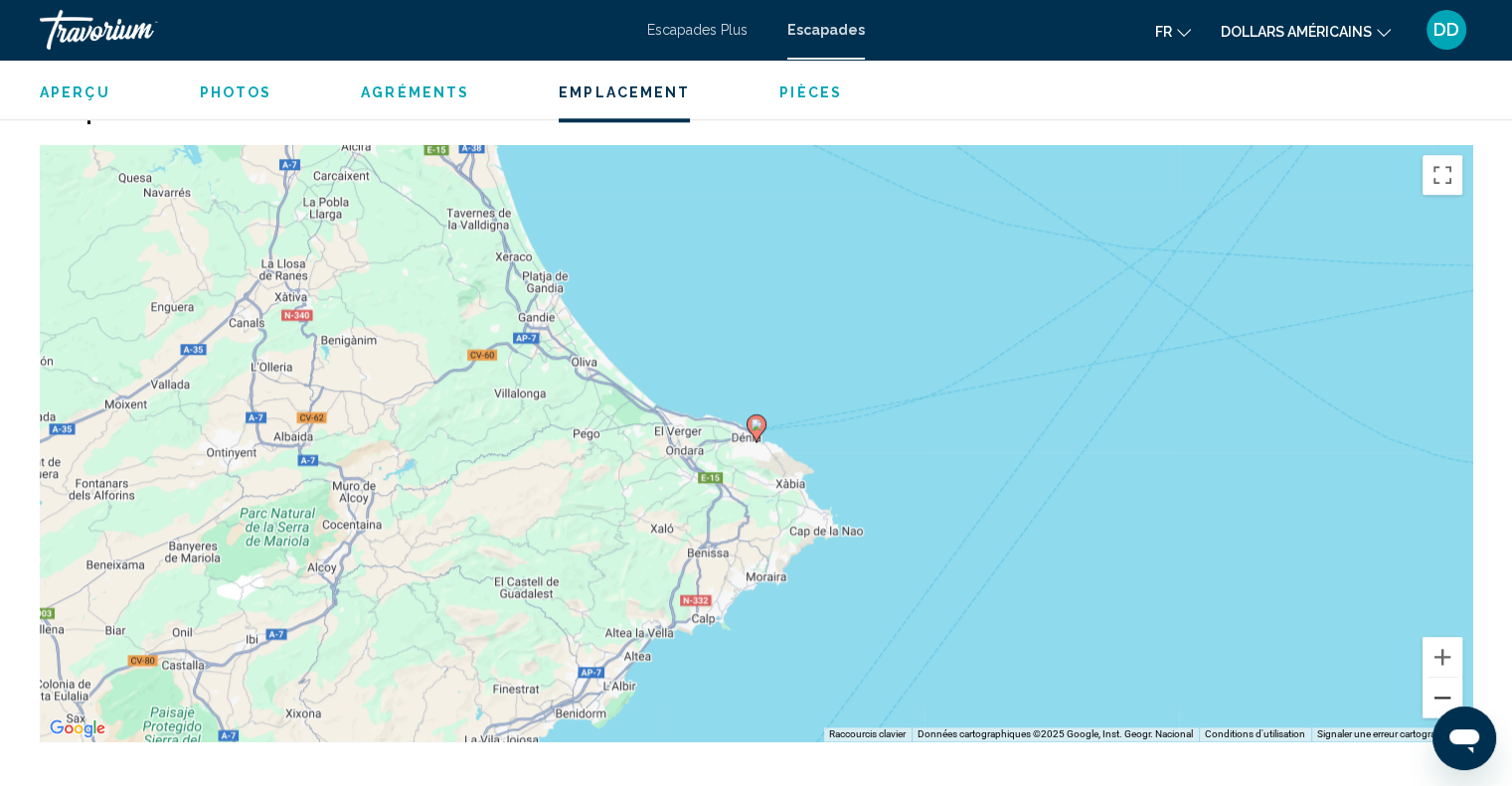 click at bounding box center [1442, 698] 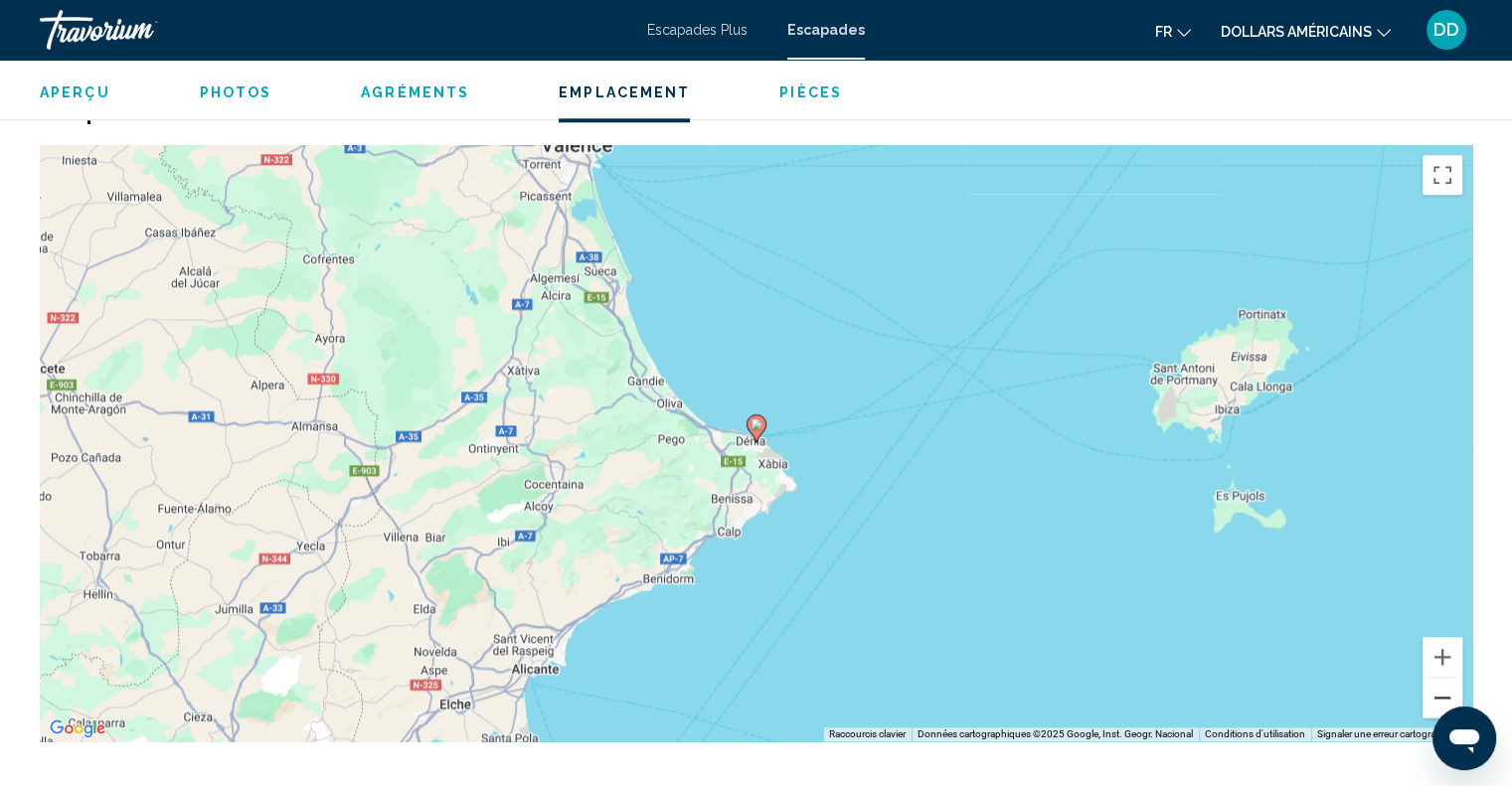 click at bounding box center (1442, 698) 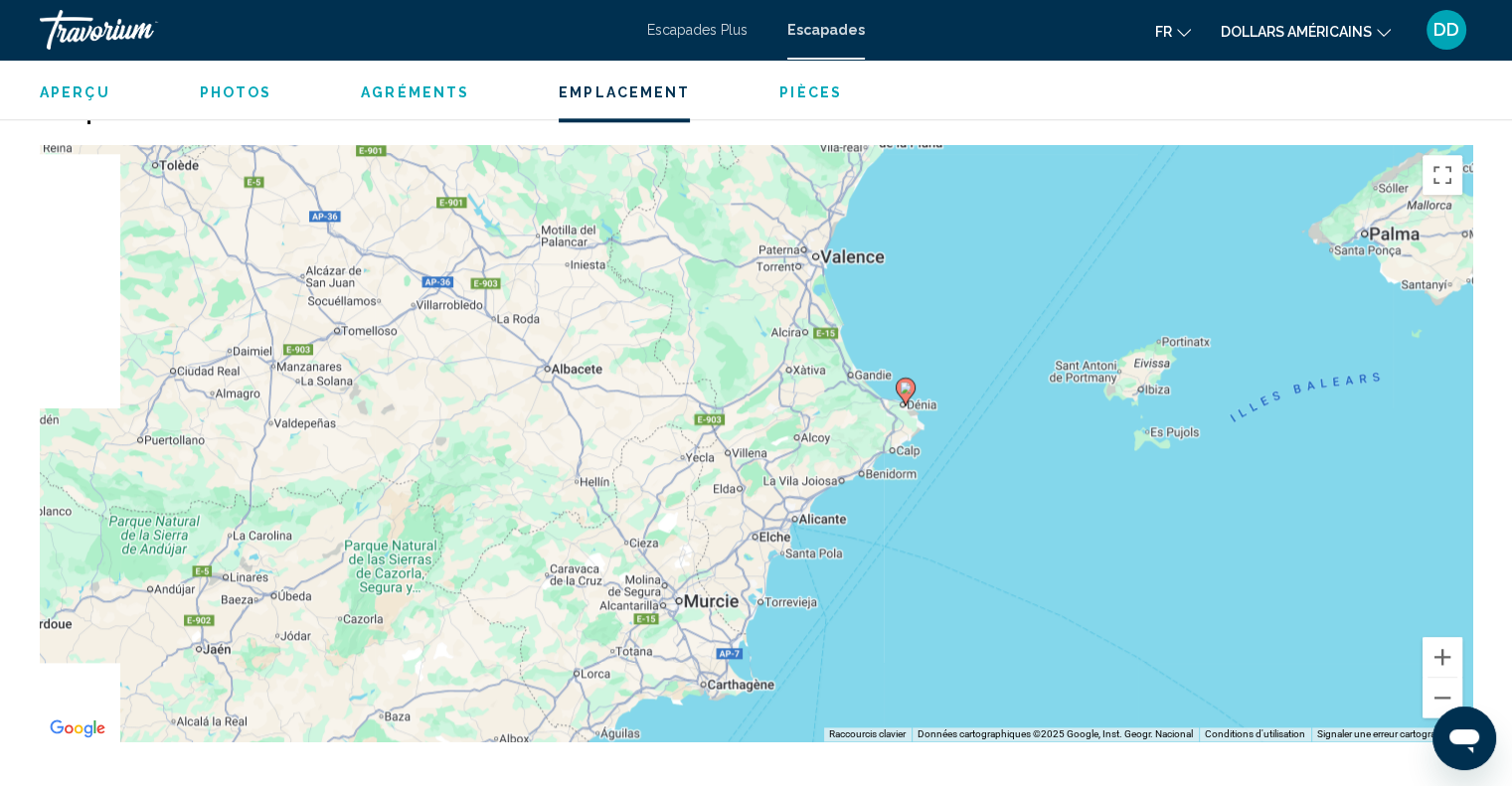 drag, startPoint x: 829, startPoint y: 420, endPoint x: 990, endPoint y: 381, distance: 165.65627 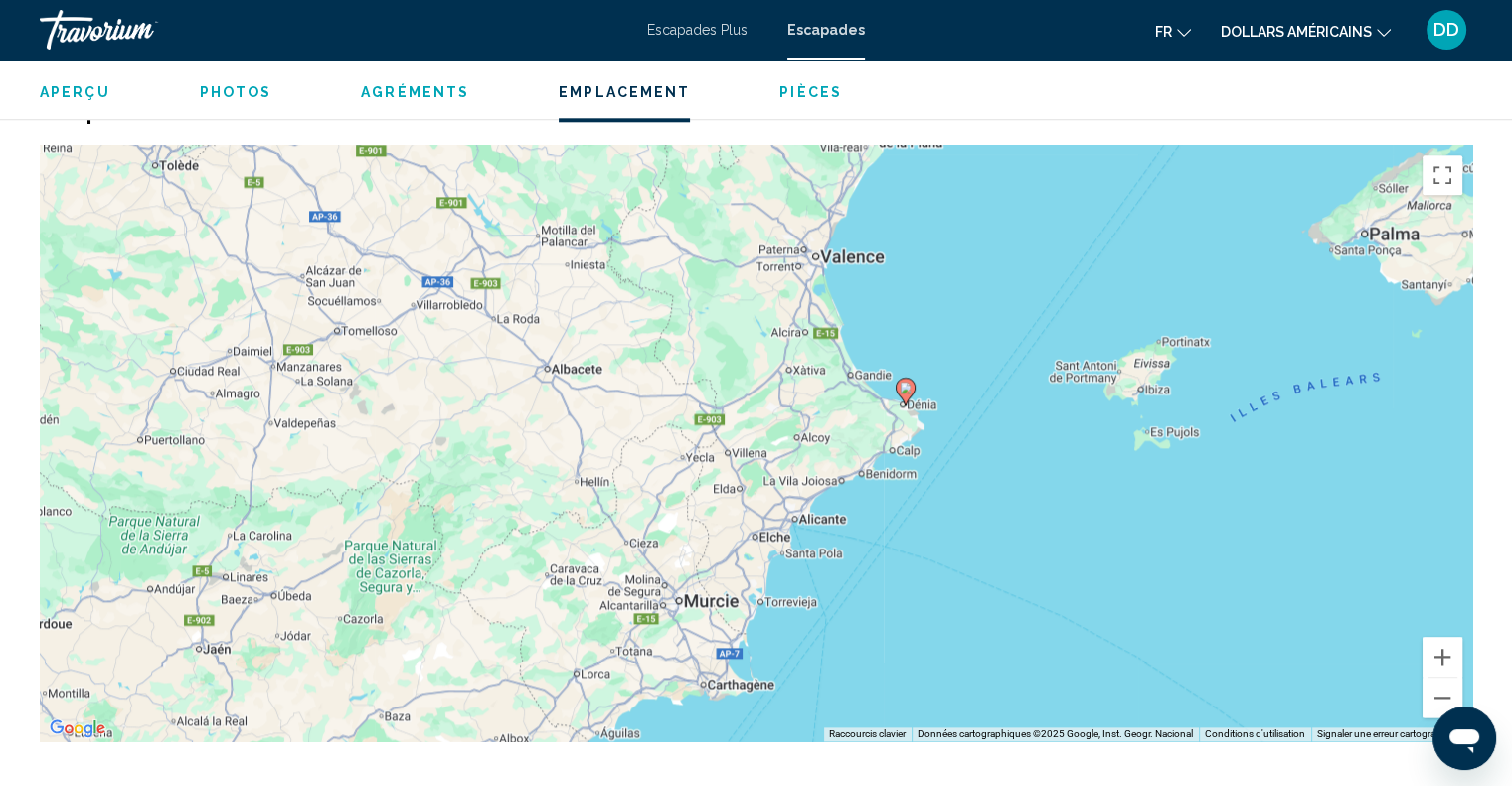 click on "Pour naviguer, appuyez sur les touches fléchées. Pour activer le glissement avec le clavier, appuyez sur Alt+Entrée. Une fois ce mode activé, utilisez les touches fléchées pour déplacer le repère. Pour valider le déplacement, appuyez sur Entrée. Pour annuler, appuyez sur Échap." at bounding box center [756, 443] 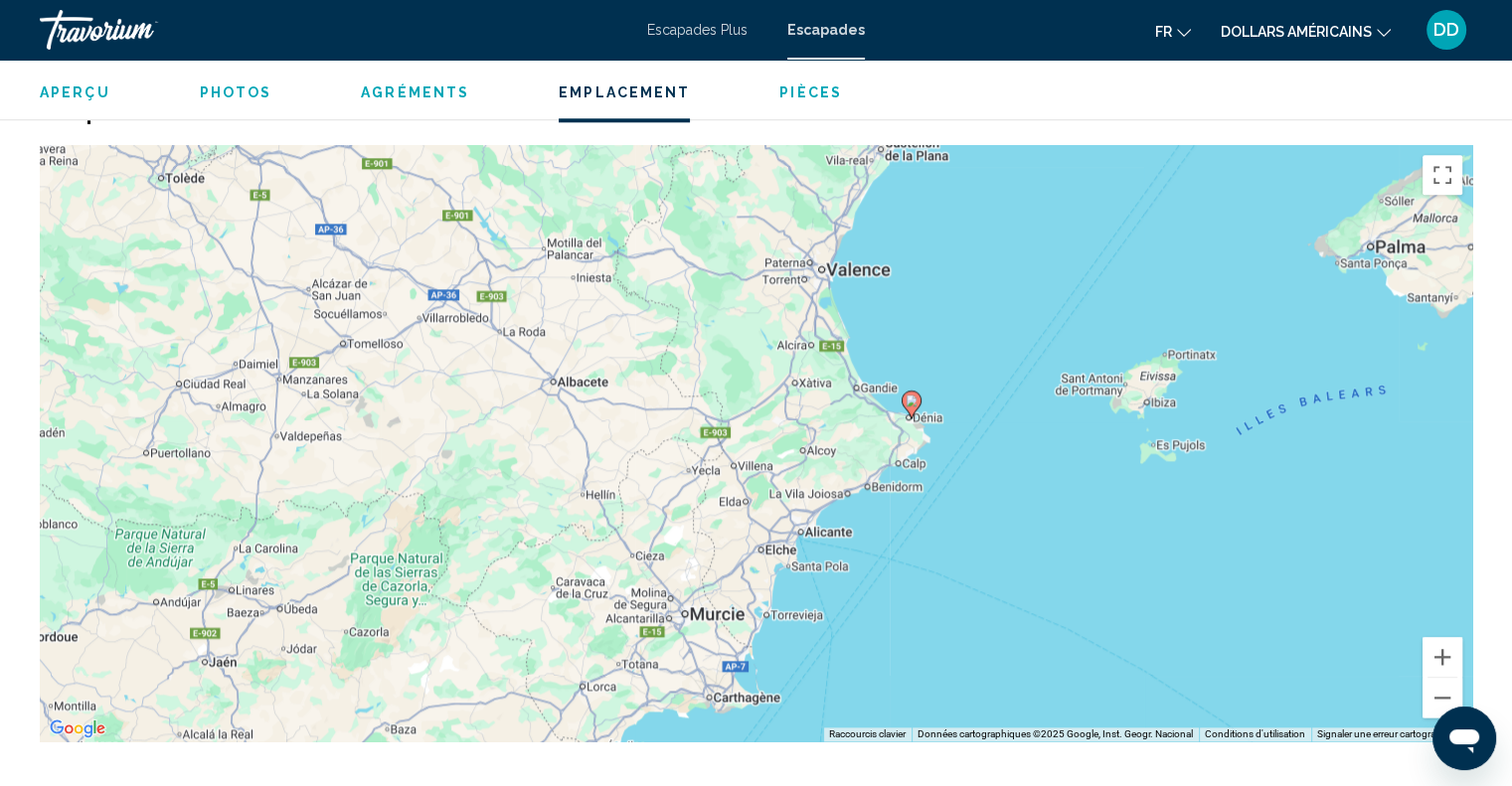 drag, startPoint x: 990, startPoint y: 381, endPoint x: 1013, endPoint y: 431, distance: 55.036352 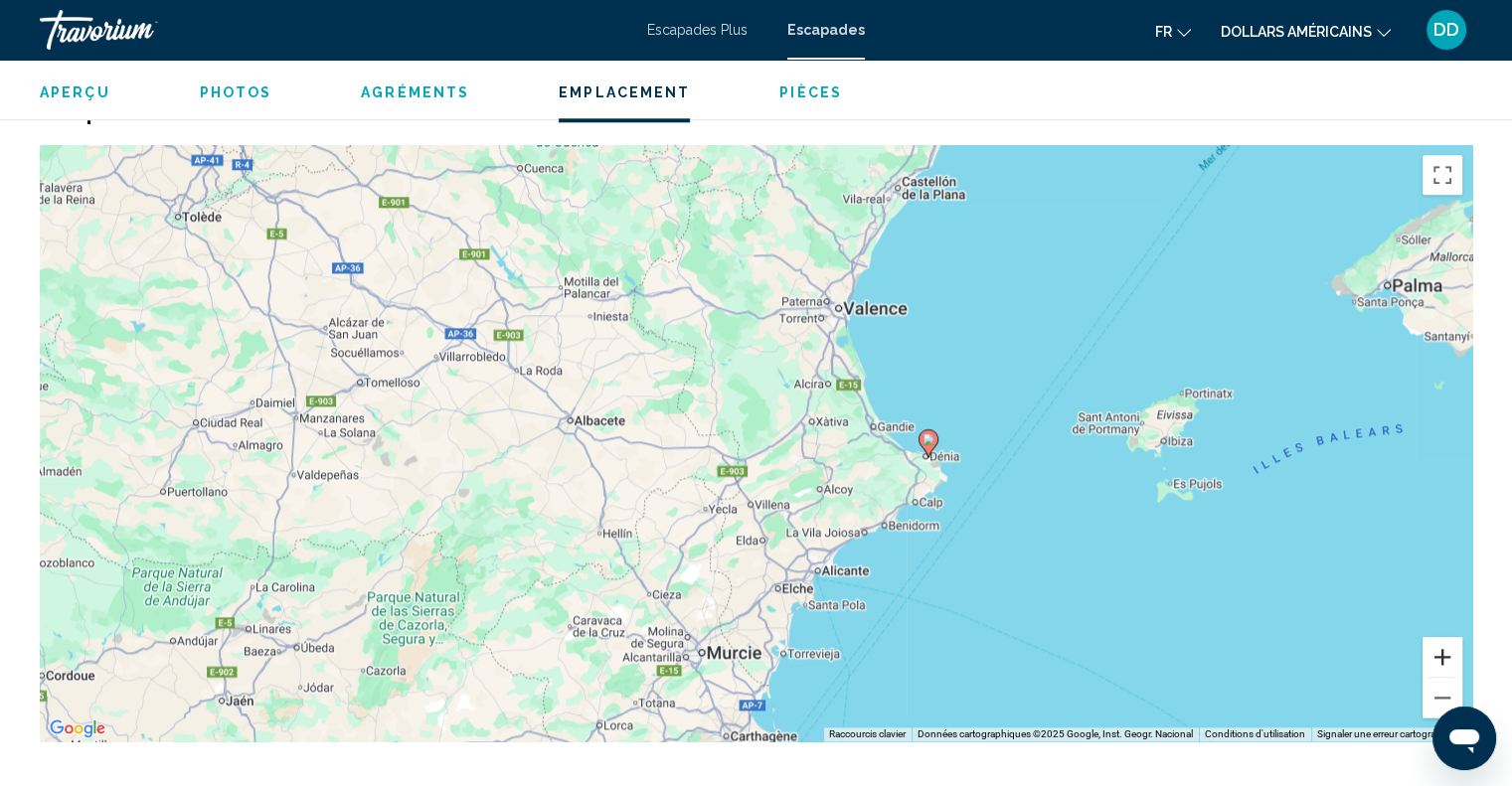 click at bounding box center (1442, 657) 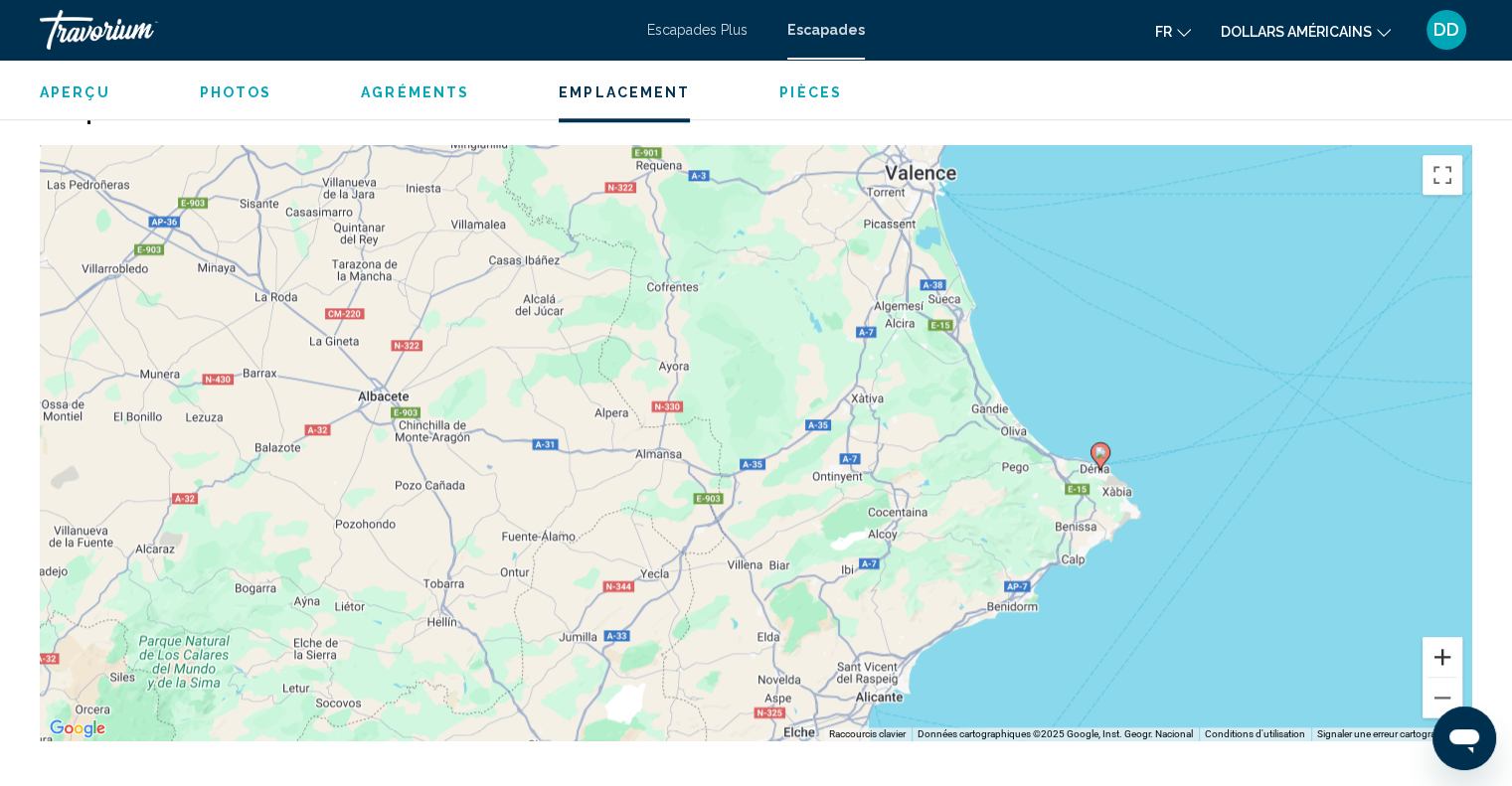 click at bounding box center [1442, 657] 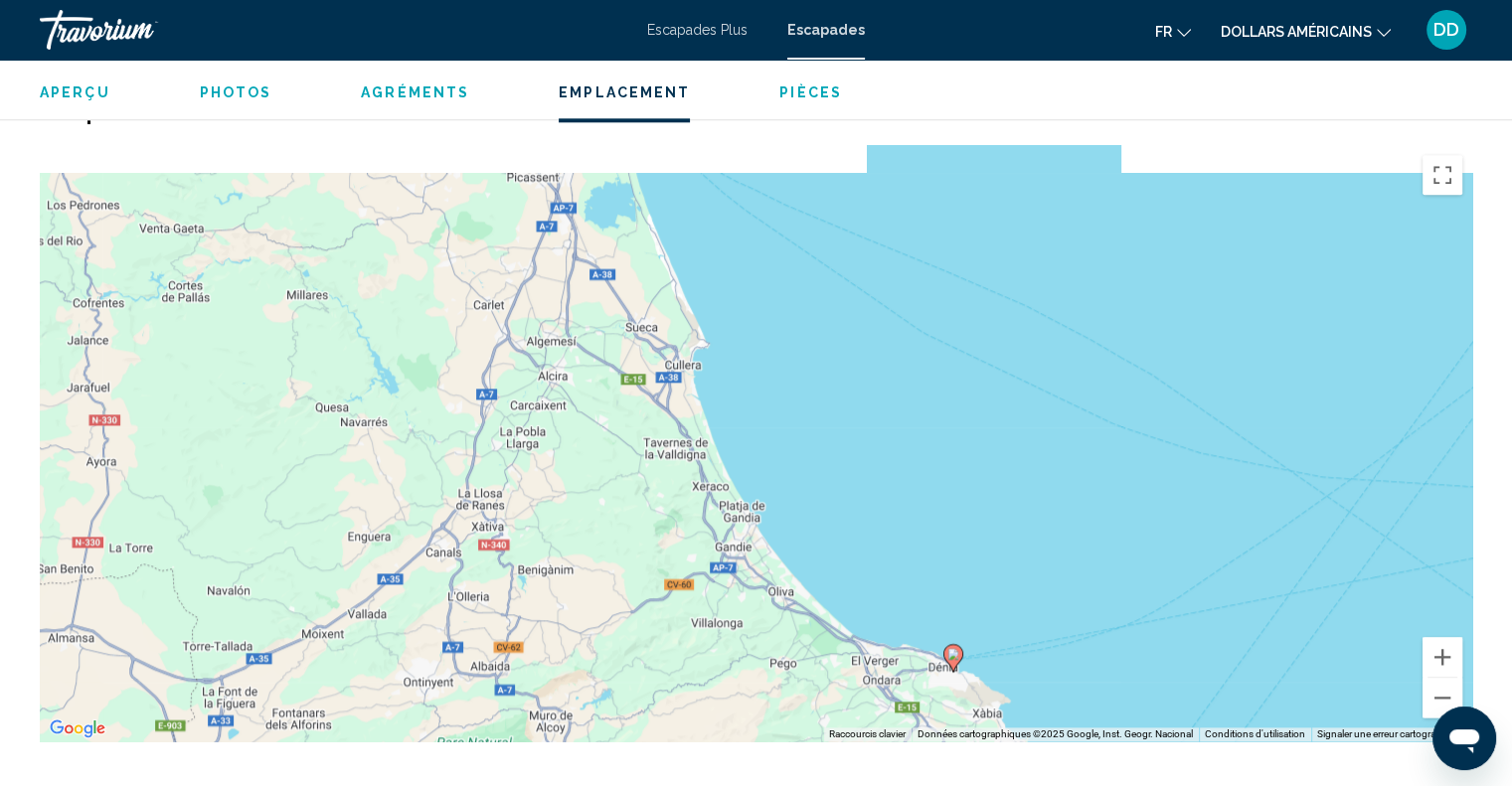 drag, startPoint x: 1158, startPoint y: 365, endPoint x: 662, endPoint y: 547, distance: 528.33701 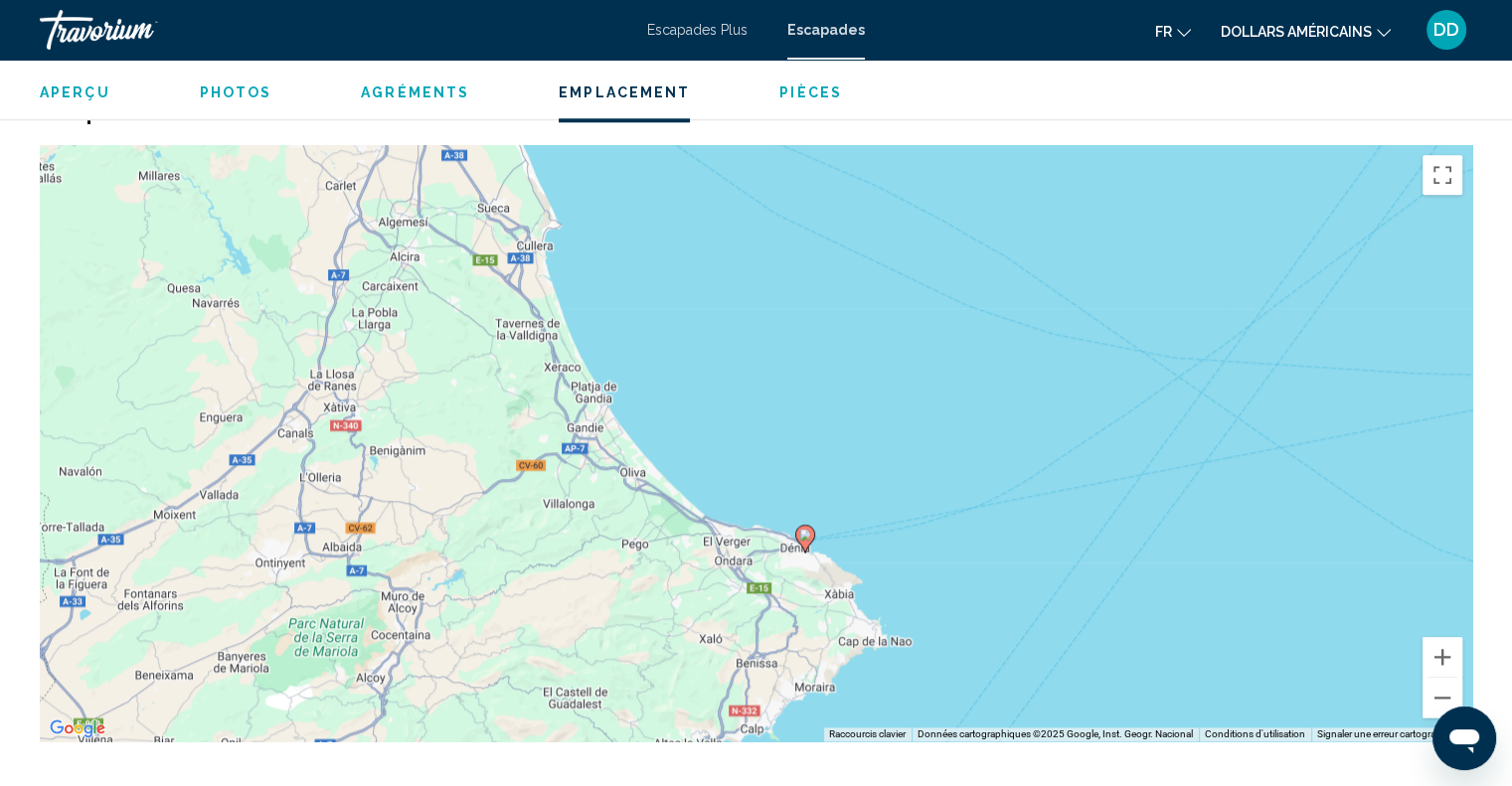 drag, startPoint x: 662, startPoint y: 547, endPoint x: 514, endPoint y: 423, distance: 193.08029 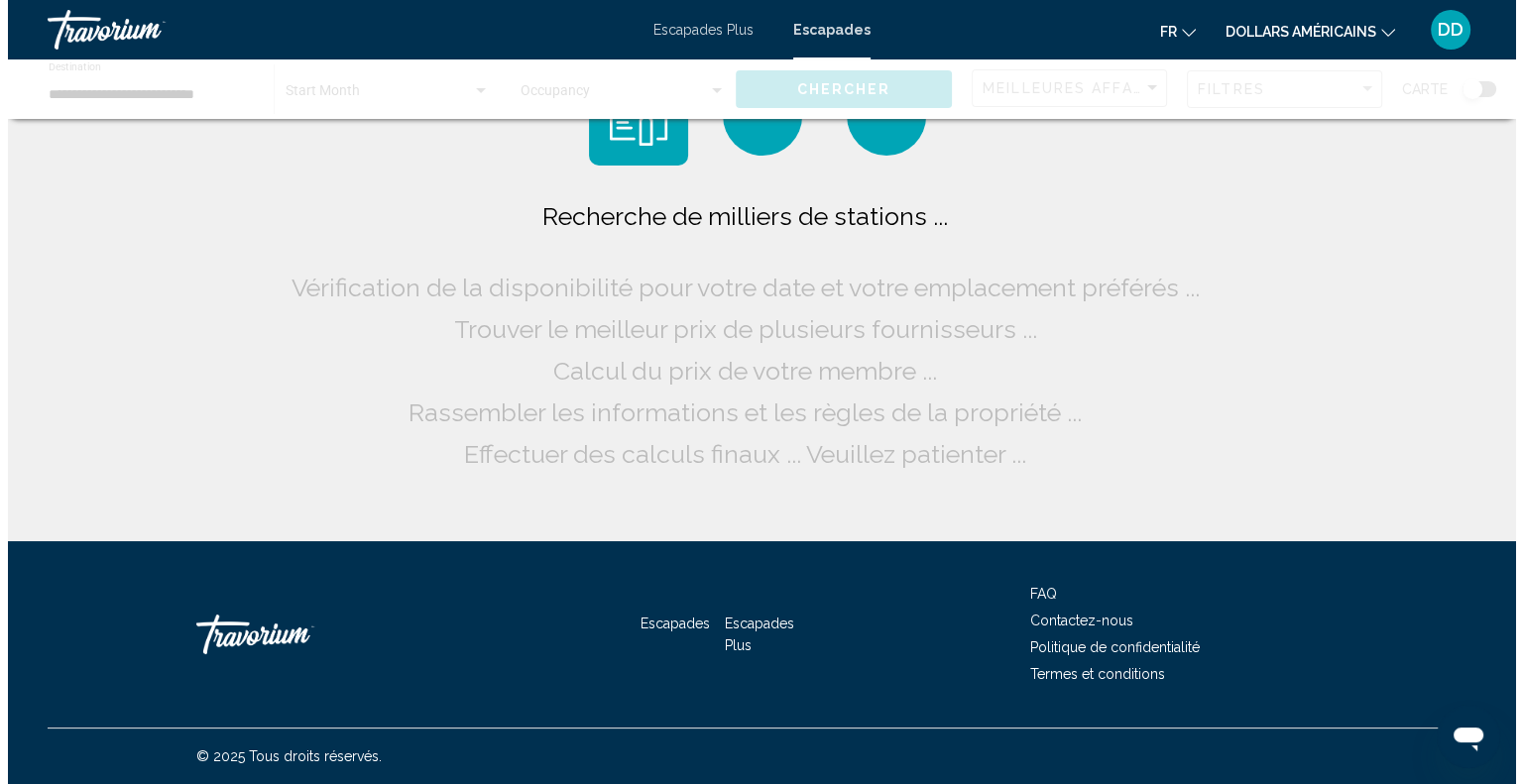 scroll, scrollTop: 0, scrollLeft: 0, axis: both 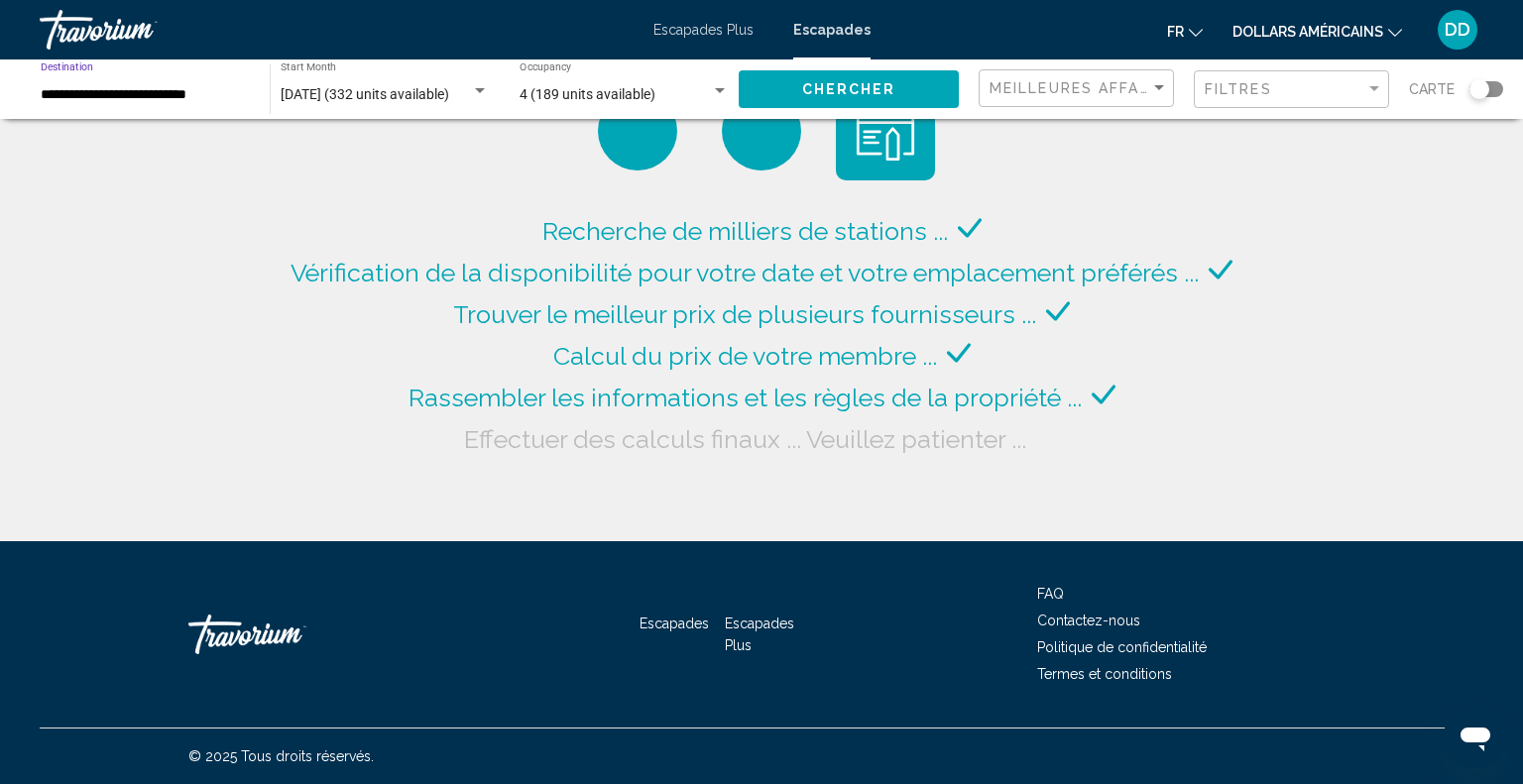 click on "**********" at bounding box center (145, 95) 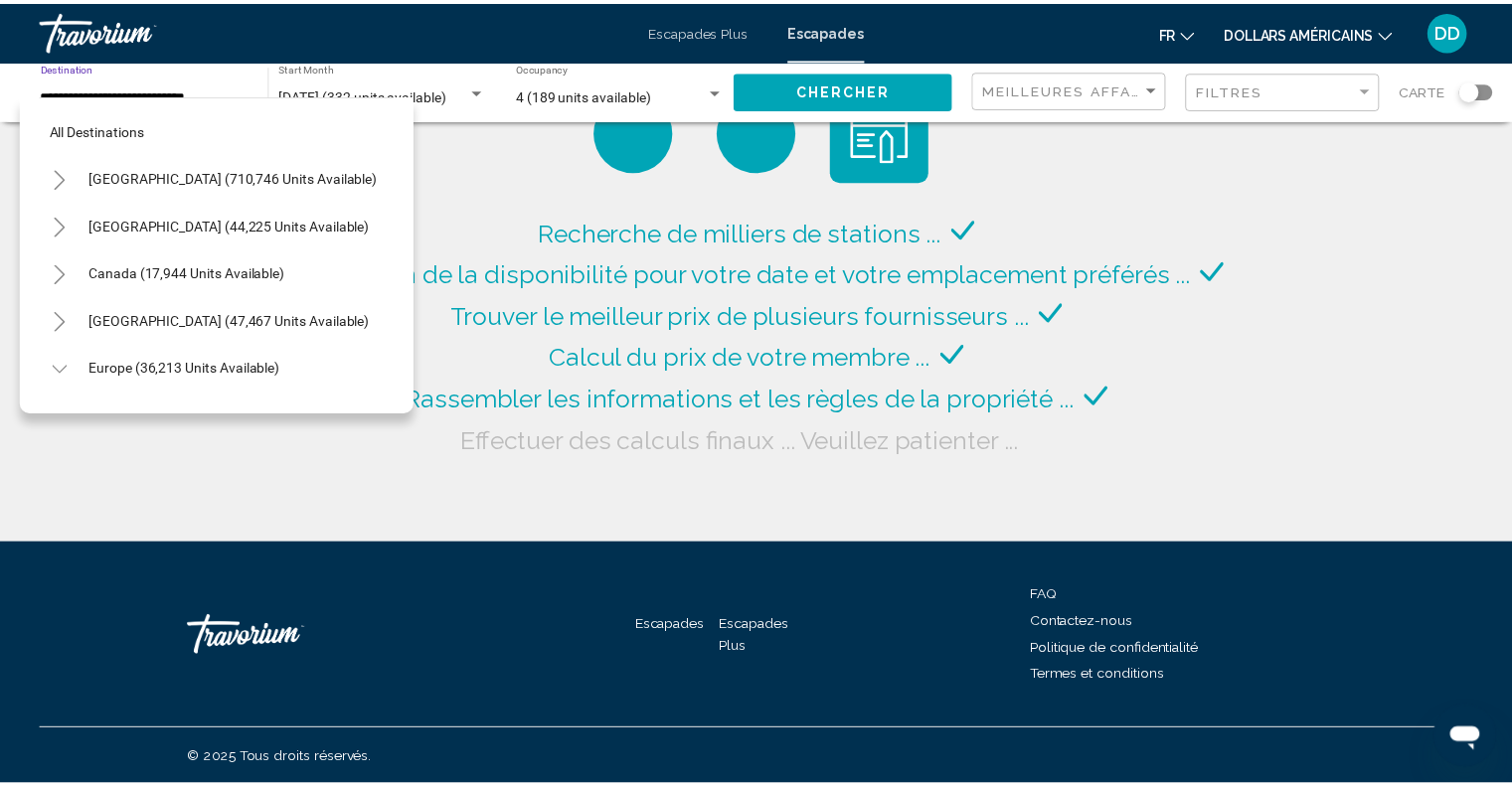 scroll, scrollTop: 888, scrollLeft: 0, axis: vertical 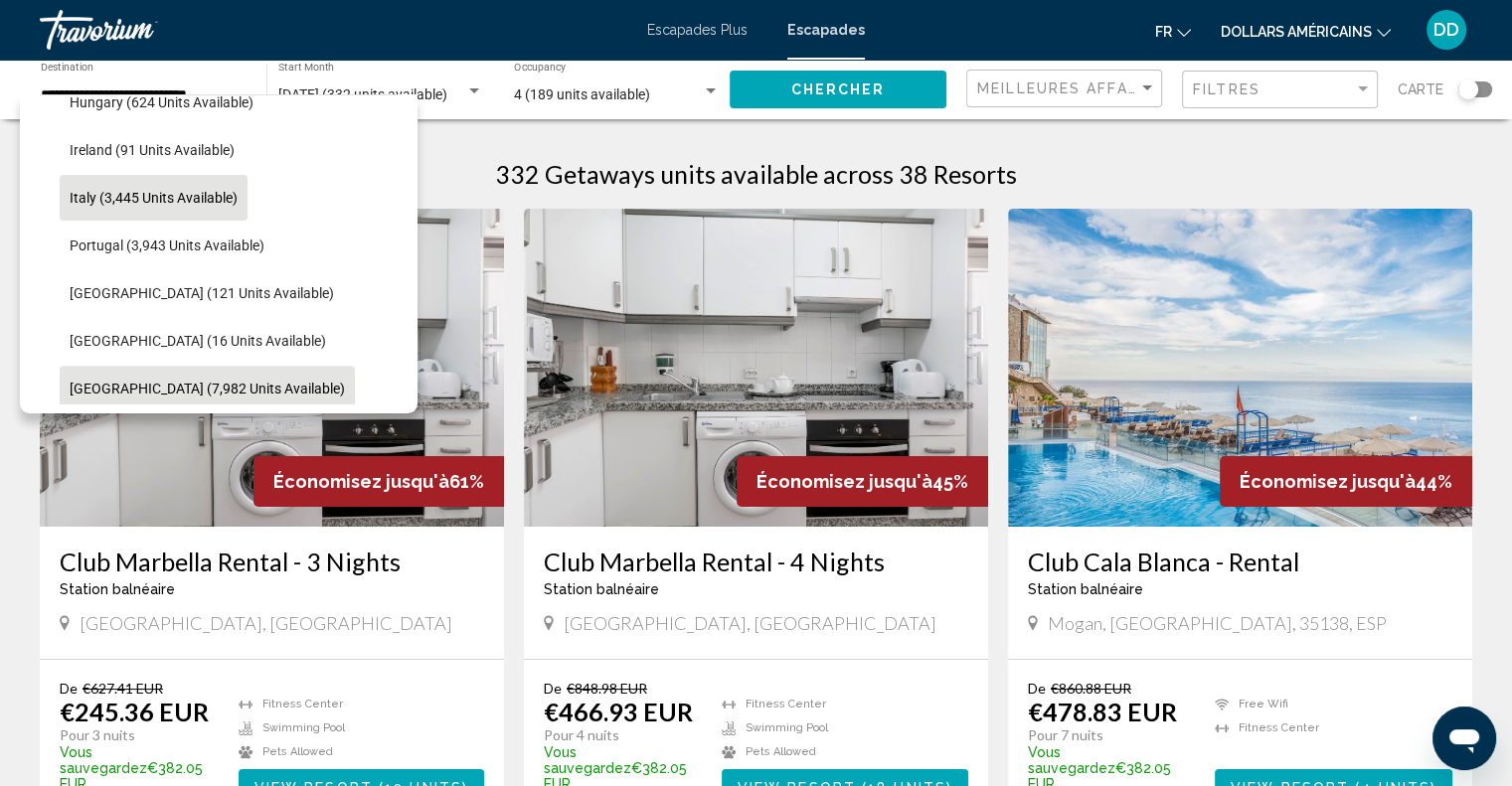 click on "Italy (3,445 units available)" 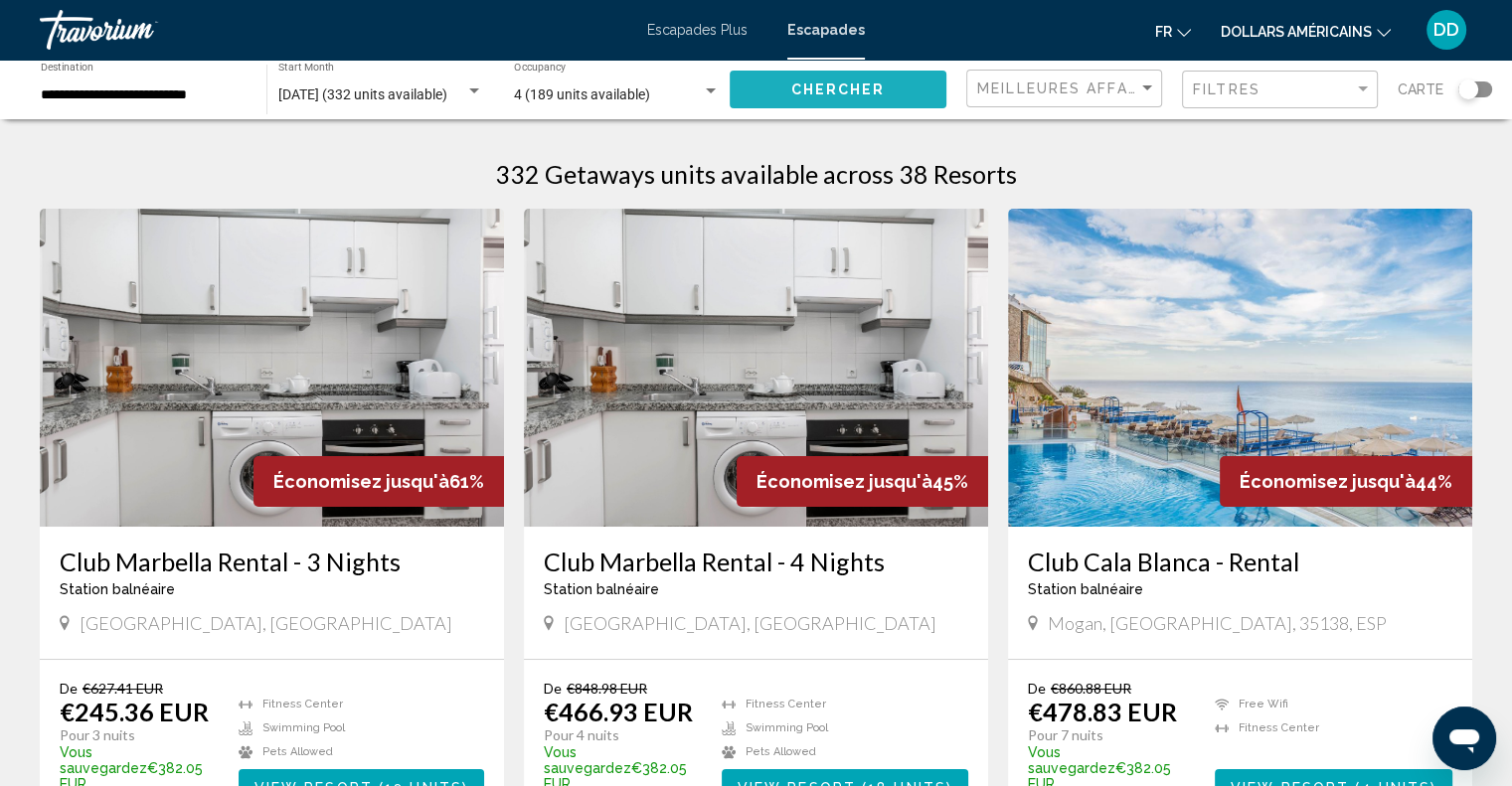 click on "Chercher" 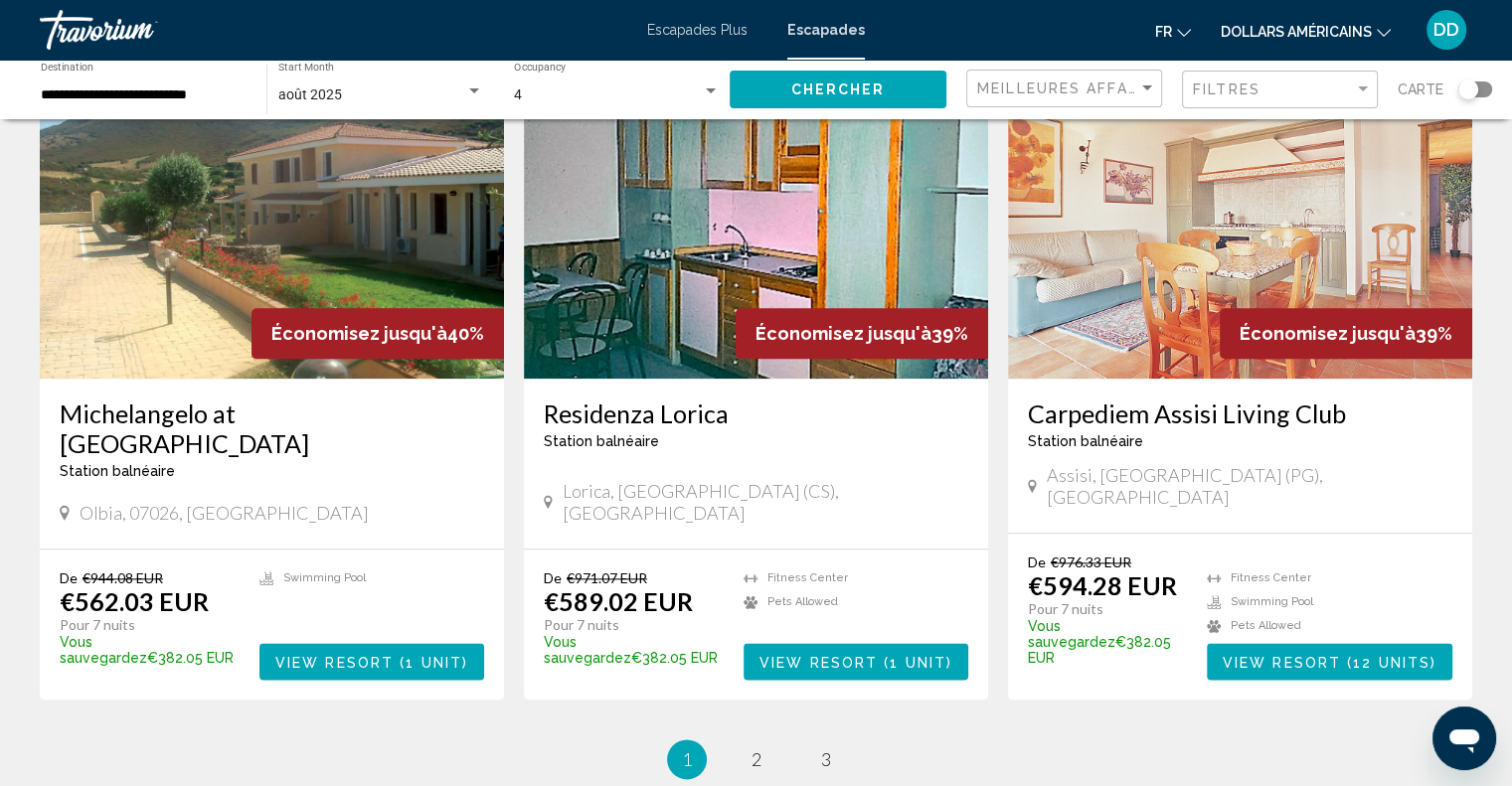 scroll, scrollTop: 2308, scrollLeft: 0, axis: vertical 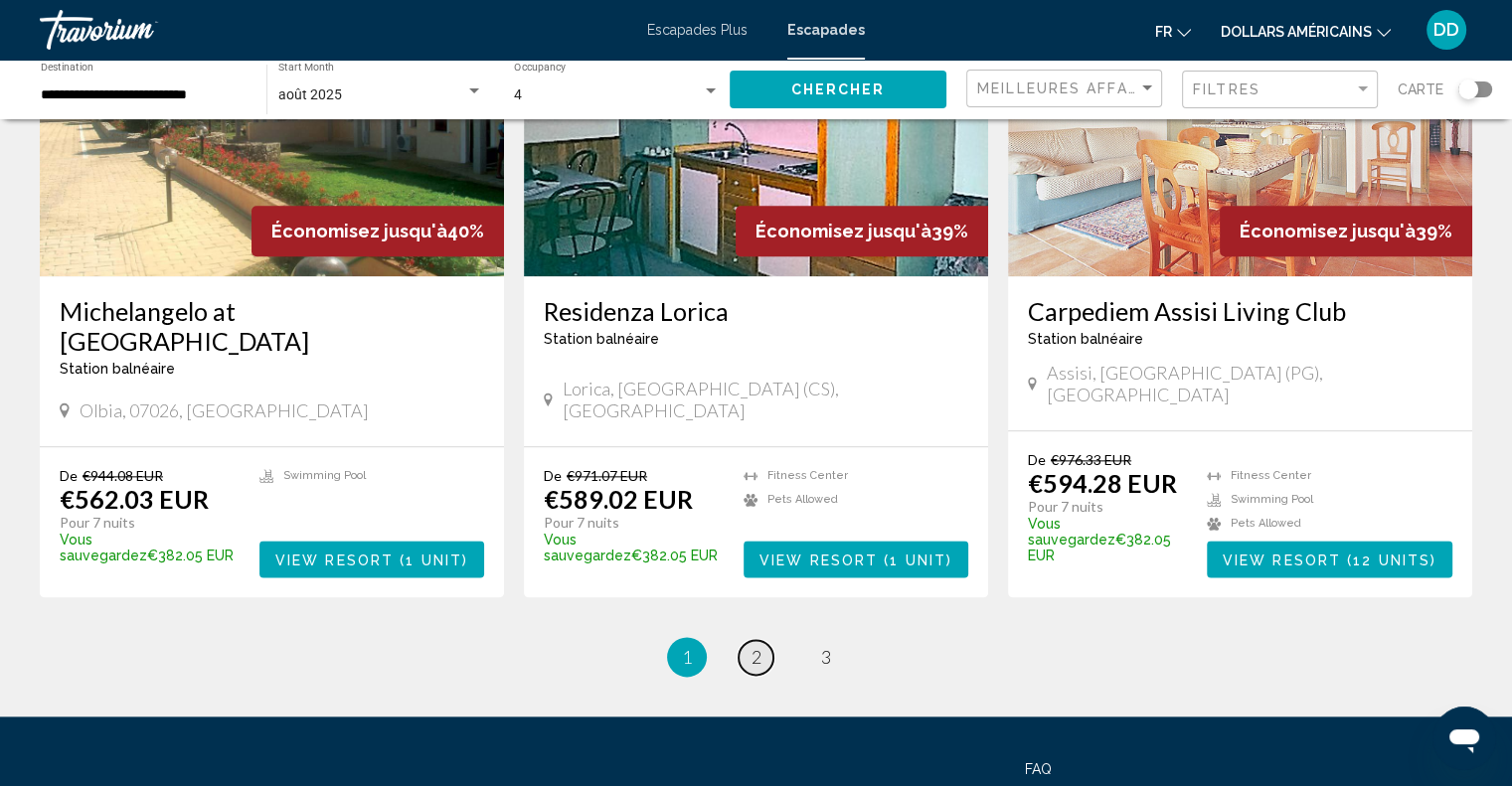 click on "page  2" at bounding box center [756, 657] 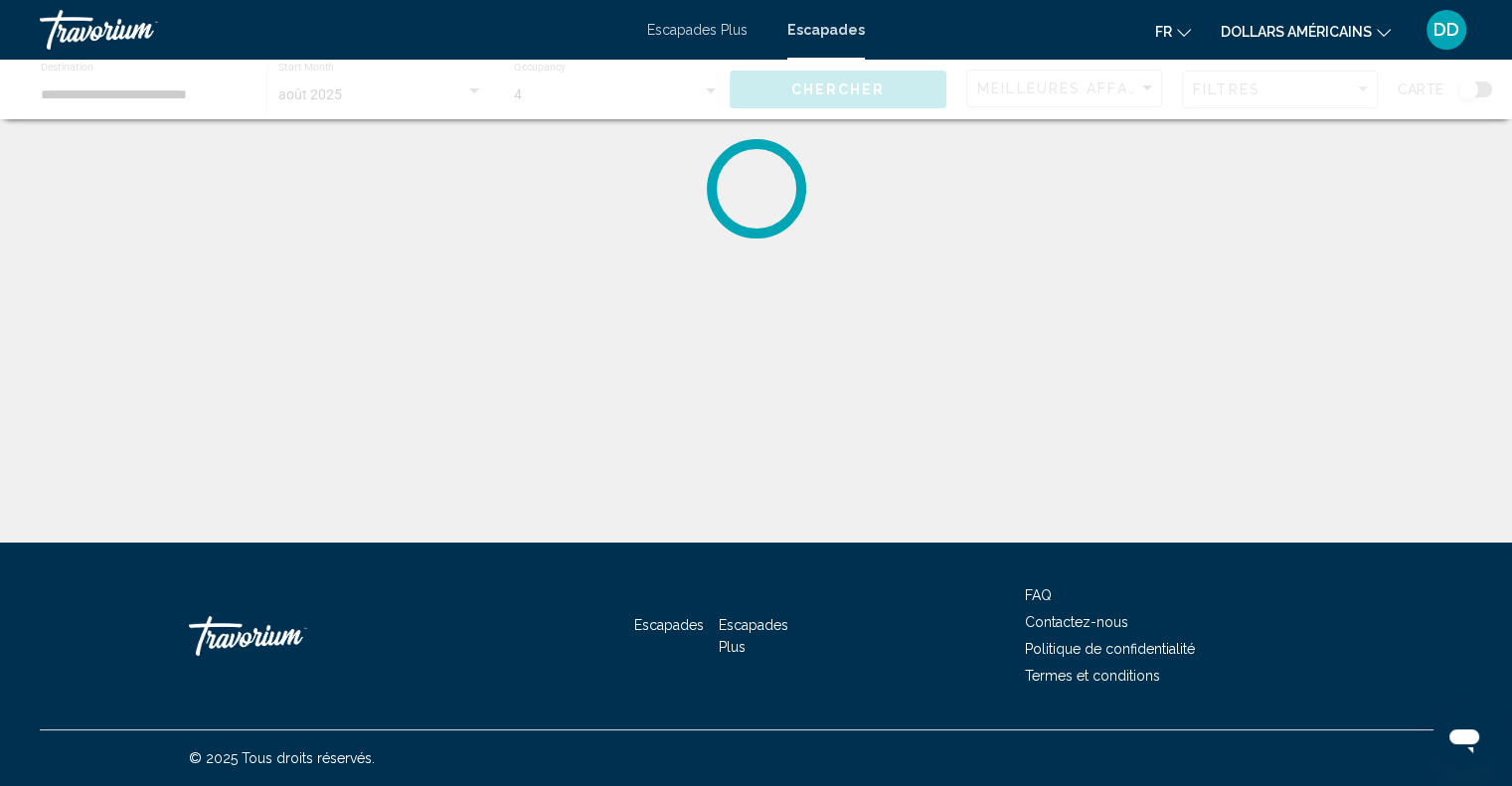 scroll, scrollTop: 0, scrollLeft: 0, axis: both 